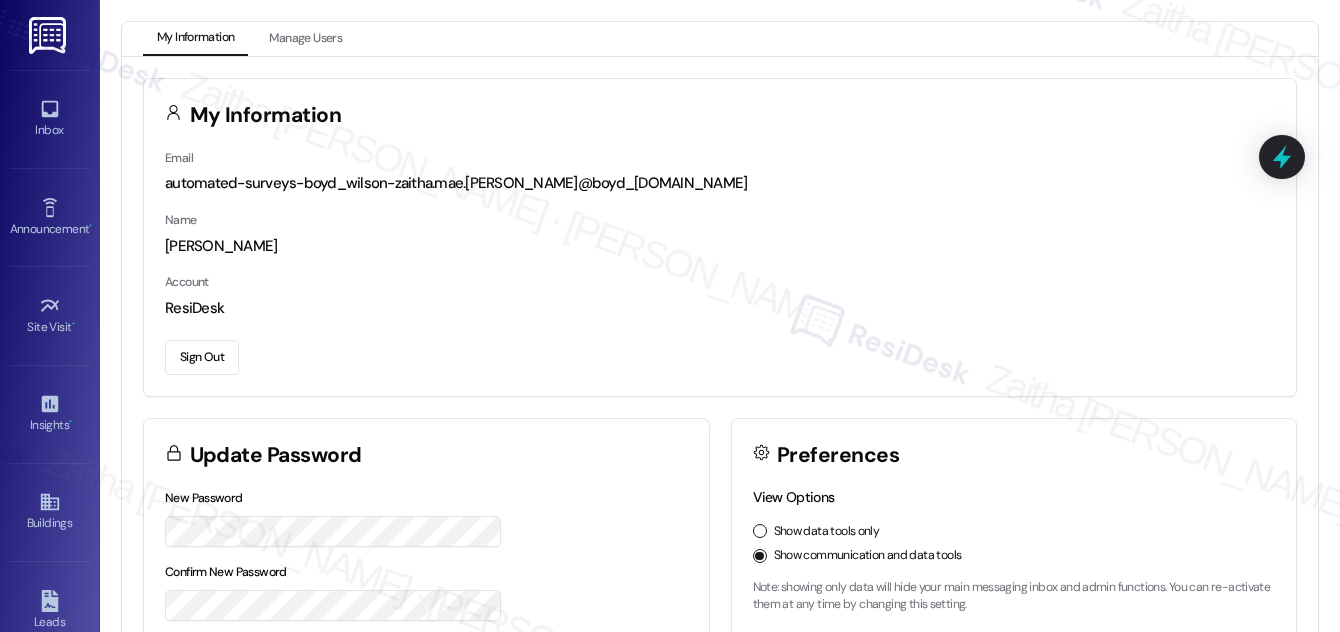 scroll, scrollTop: 0, scrollLeft: 0, axis: both 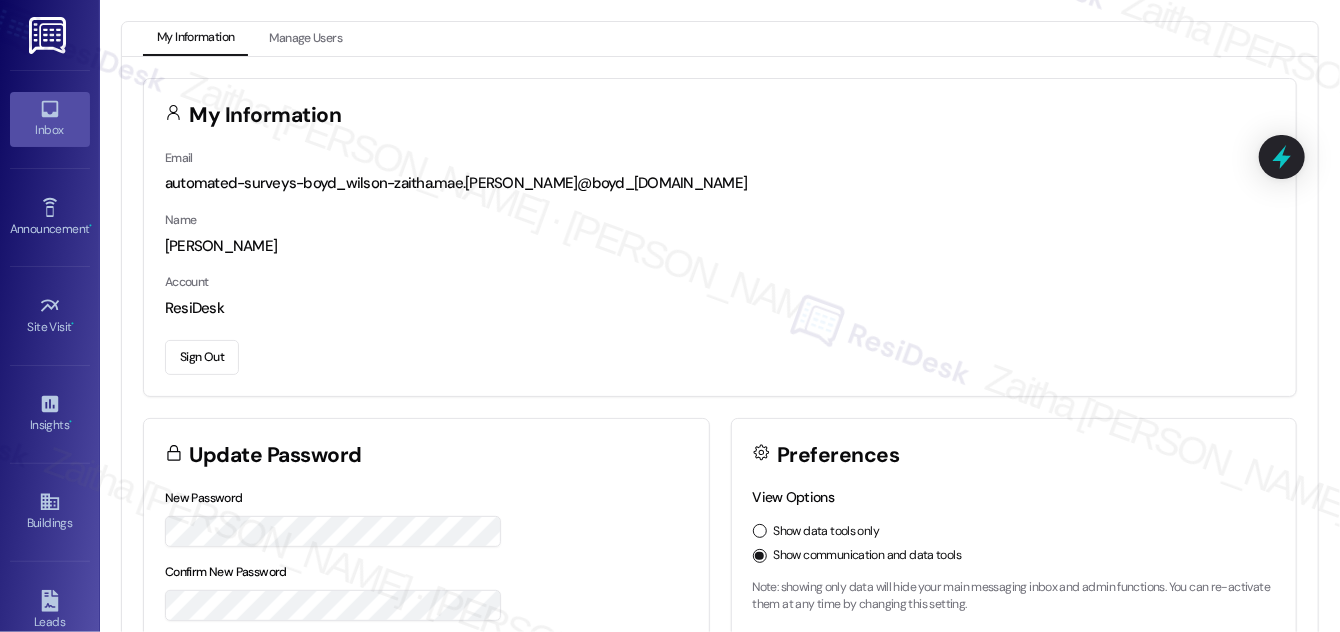 click on "Inbox" at bounding box center [50, 130] 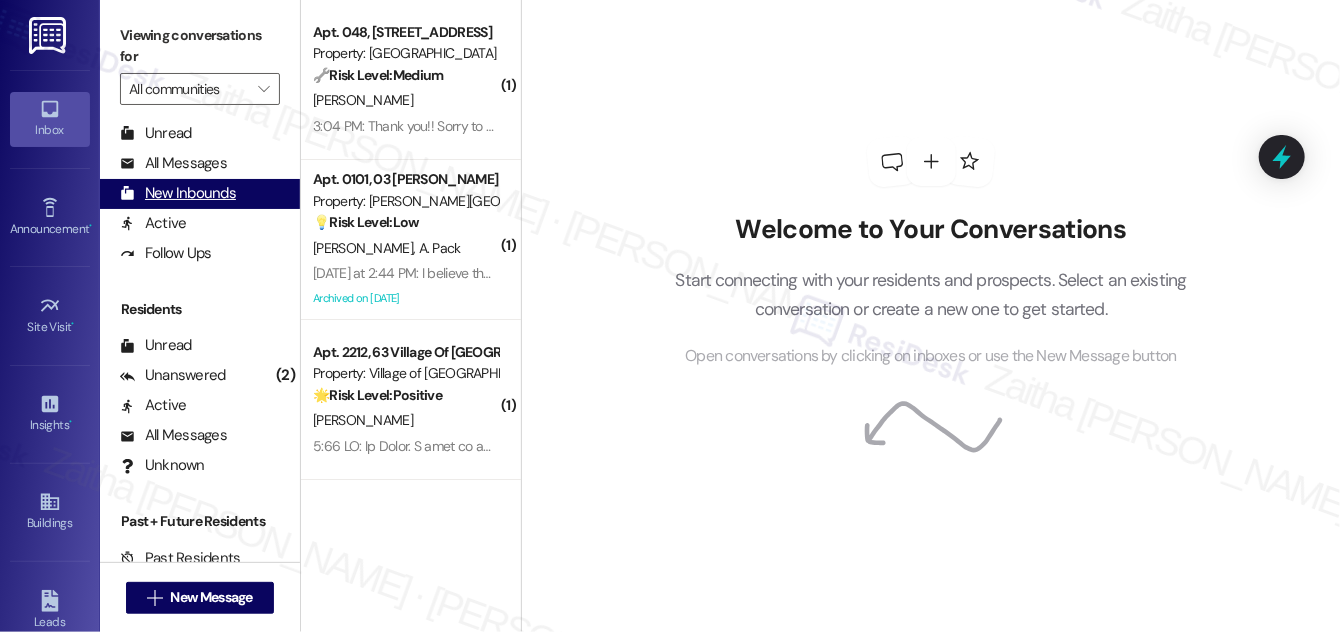 scroll, scrollTop: 384, scrollLeft: 0, axis: vertical 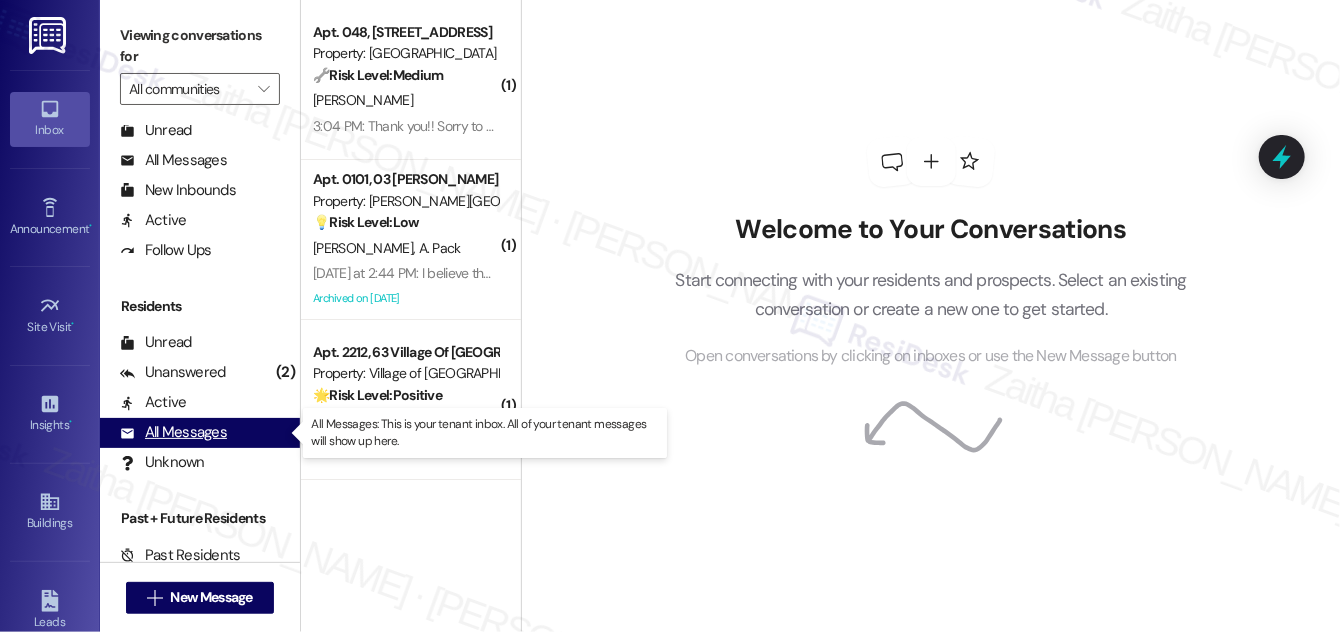 click on "All Messages" at bounding box center [173, 432] 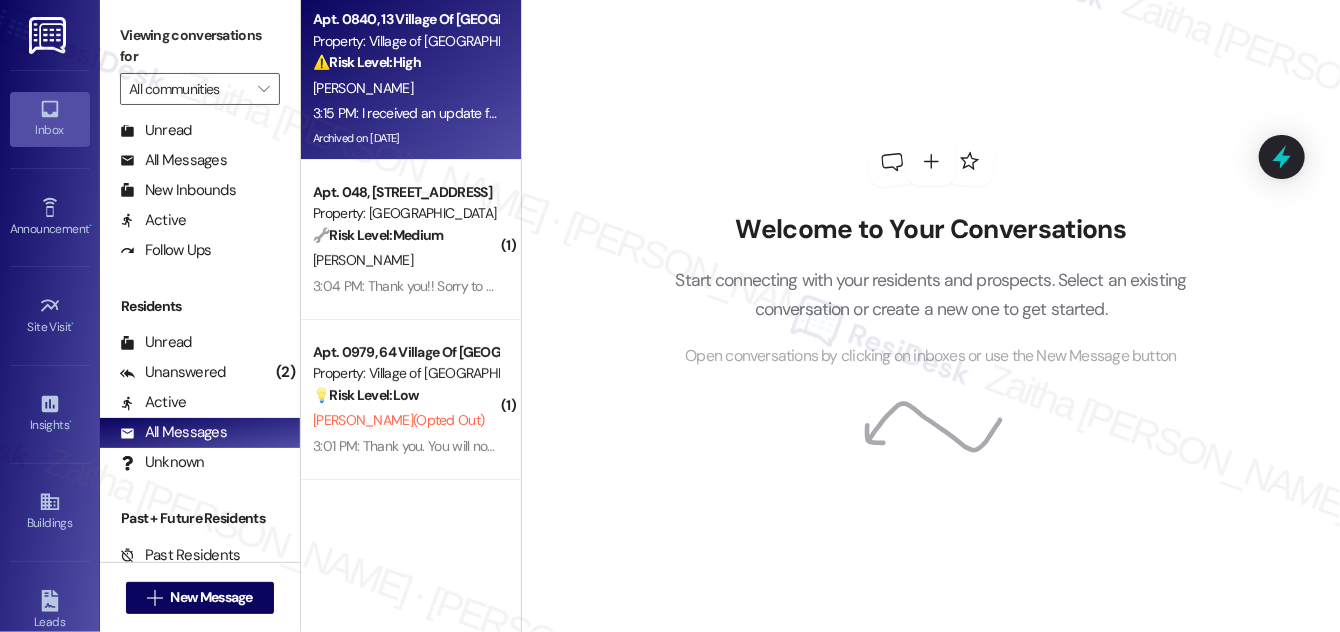 click on "[PERSON_NAME]" at bounding box center (405, 88) 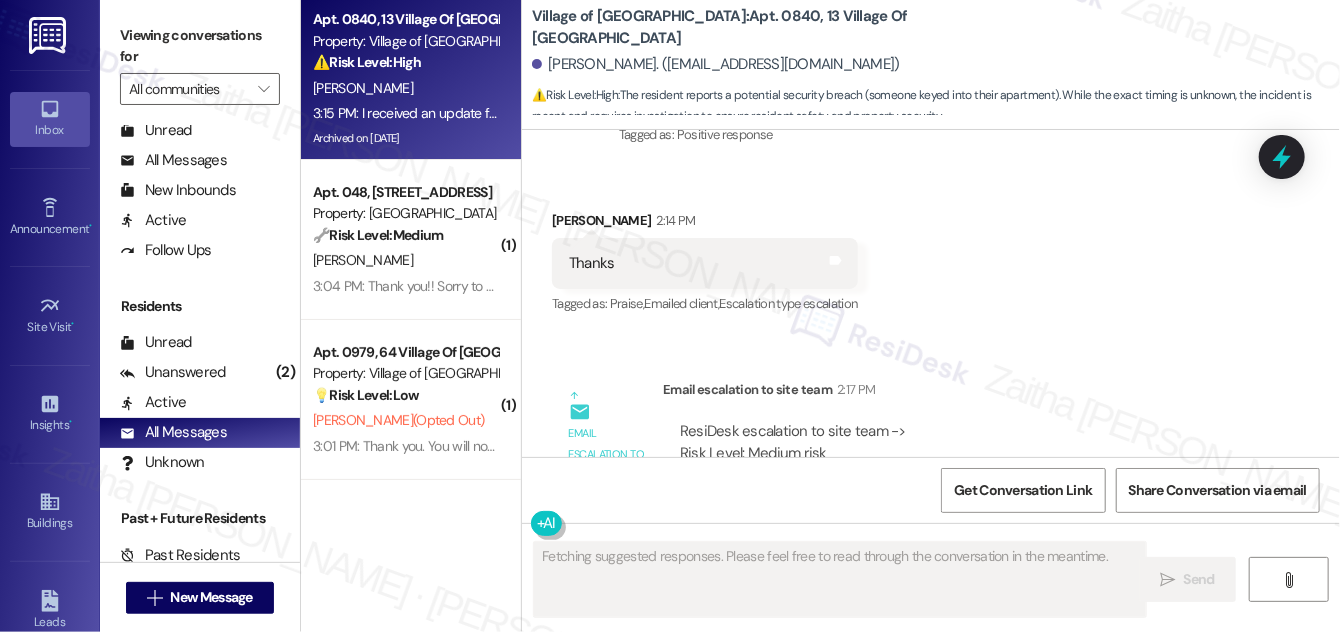 scroll, scrollTop: 43603, scrollLeft: 0, axis: vertical 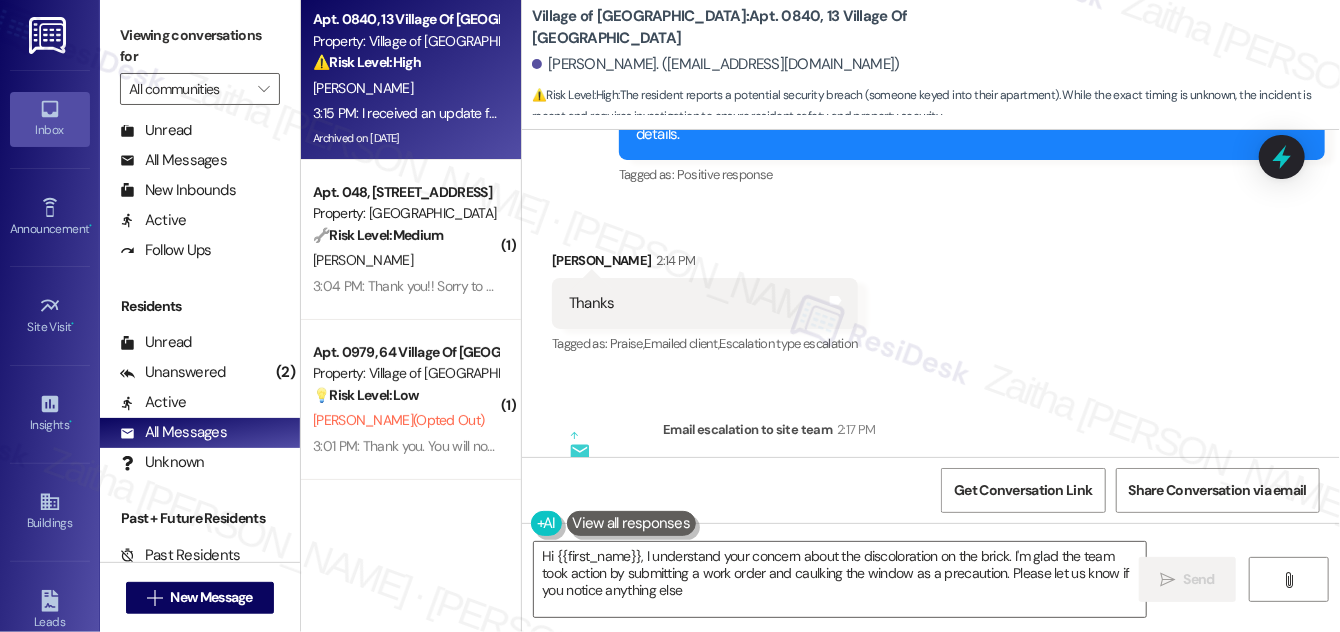 type on "Hi {{first_name}}, I understand your concern about the discoloration on the brick. I'm glad the team took action by submitting a work order and caulking the window as a precaution. Please let us know if you notice anything else!" 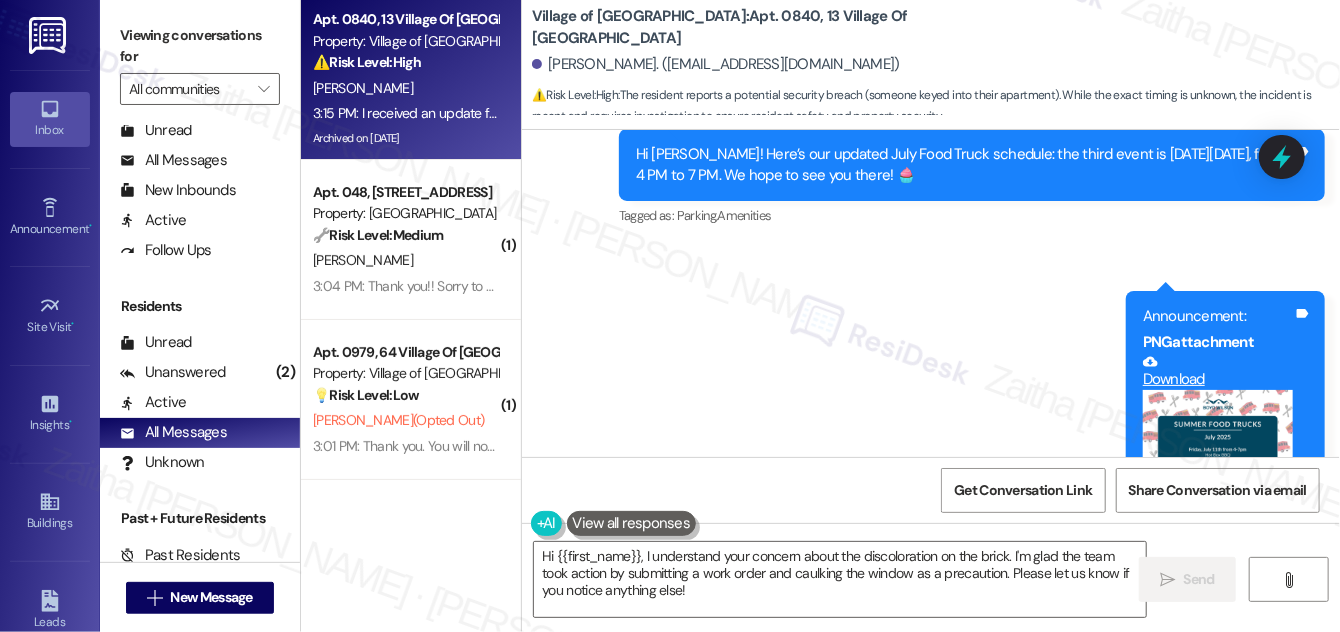 scroll, scrollTop: 42330, scrollLeft: 0, axis: vertical 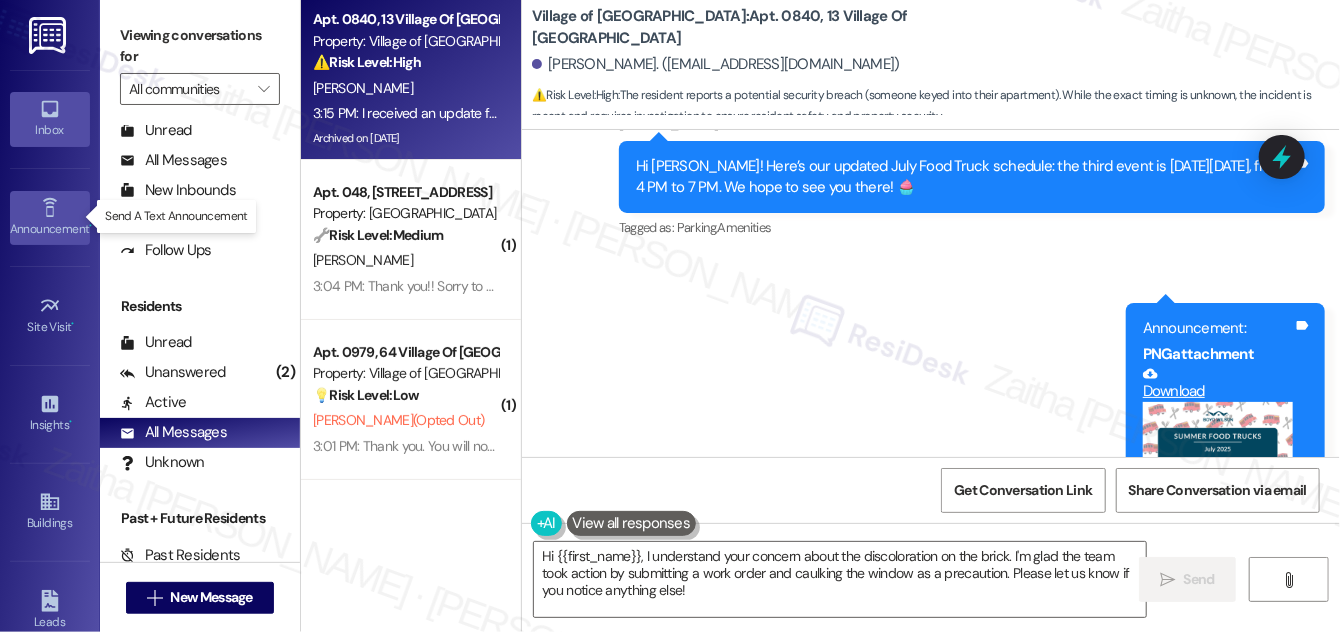 click on "Announcement   •" at bounding box center (50, 229) 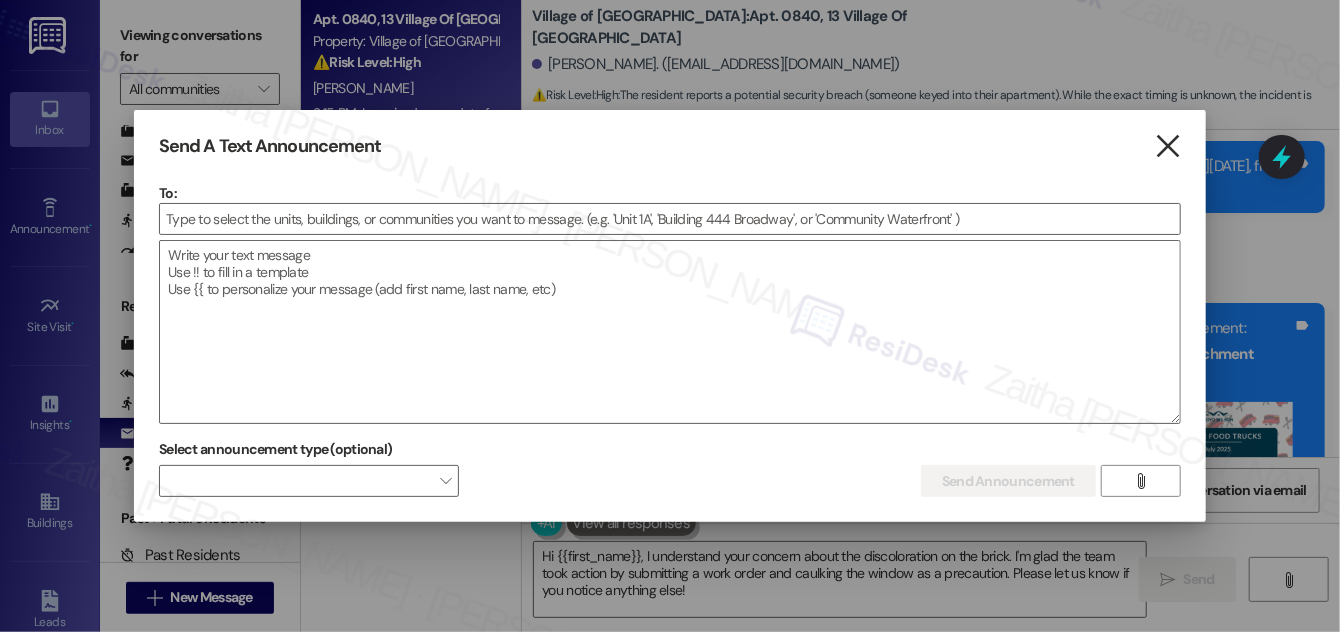 click on "" at bounding box center (1167, 146) 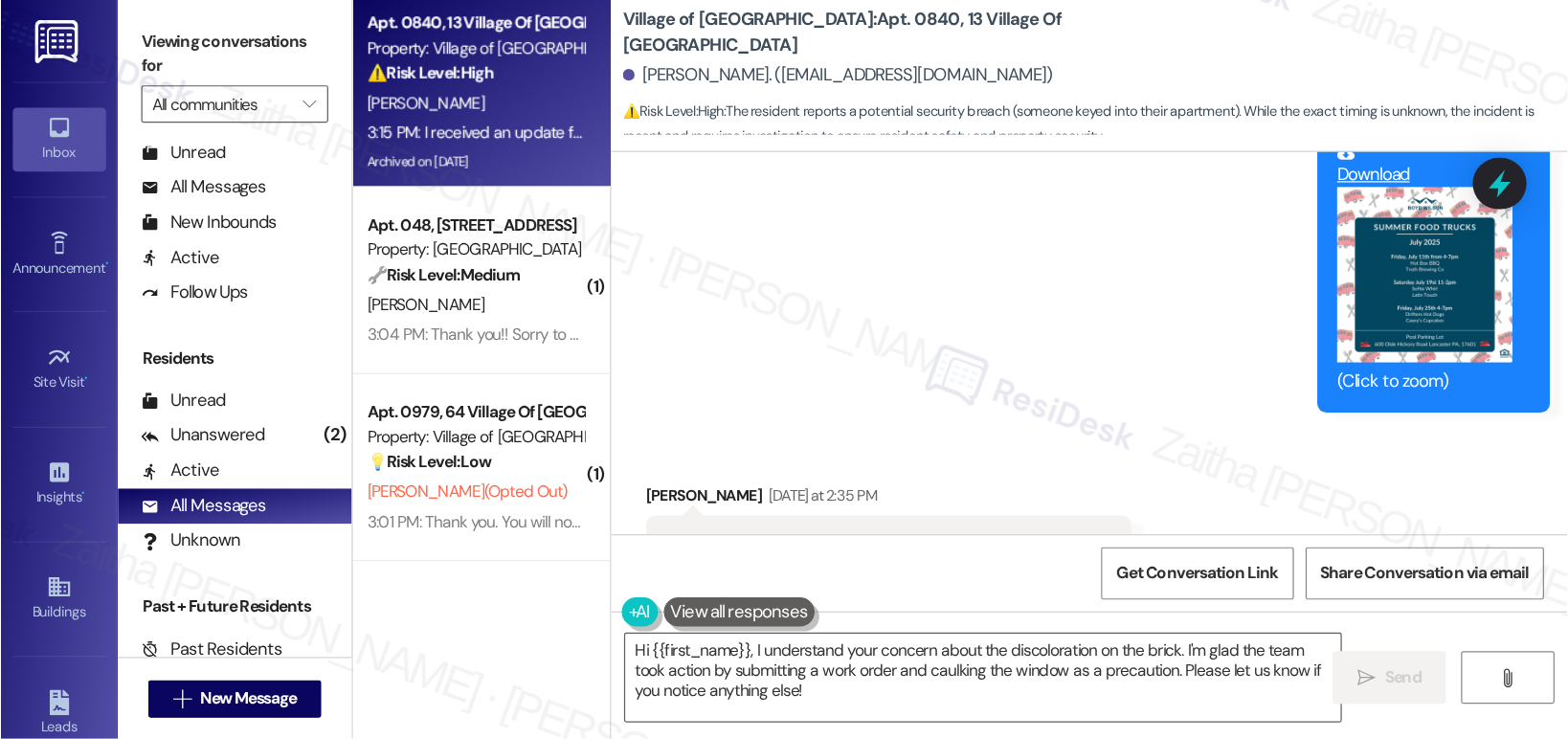 scroll, scrollTop: 40782, scrollLeft: 0, axis: vertical 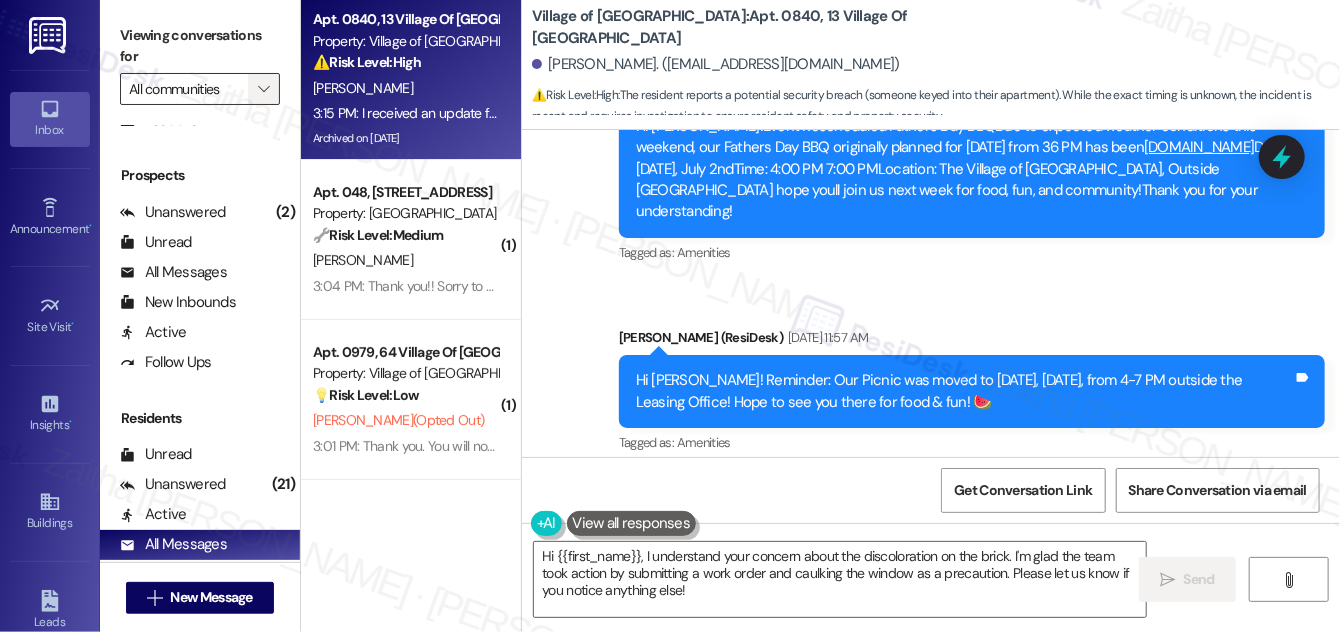 click on "" at bounding box center (264, 89) 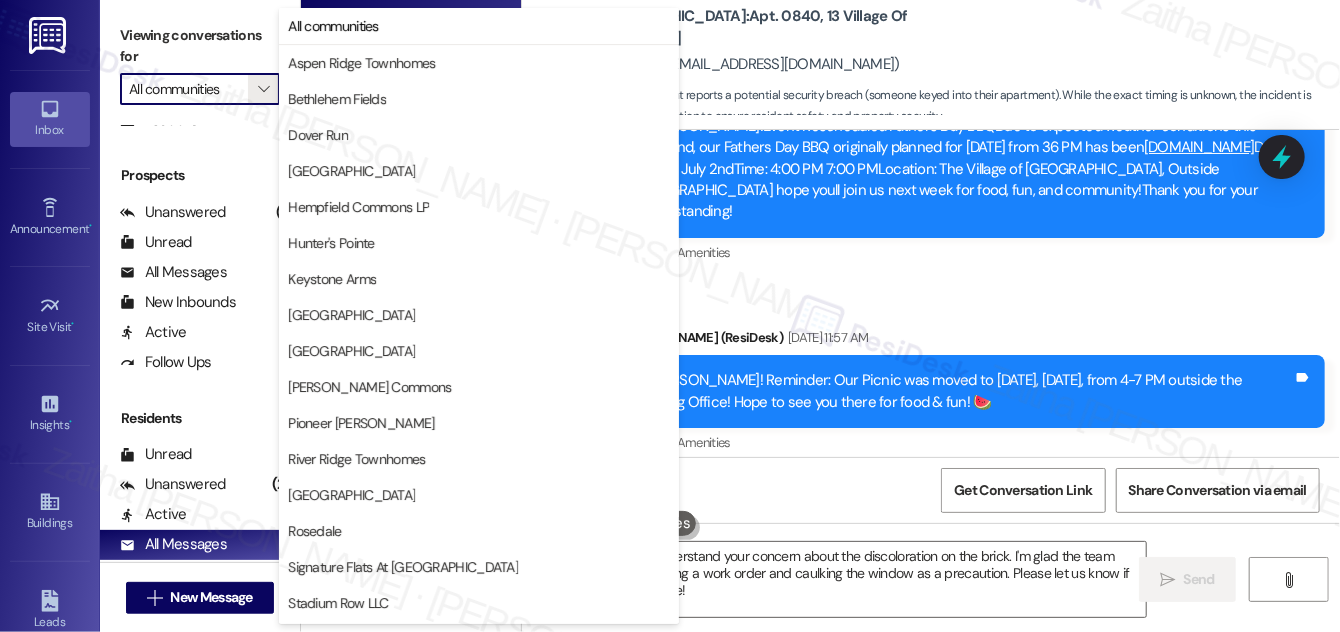 click on "Sent via SMS [PERSON_NAME]   (ResiDesk) [DATE] 3:34 PM You're very welcome! Tags and notes Tagged as:   Praise Click to highlight conversations about Praise Announcement, sent via SMS [PERSON_NAME]   (ResiDesk) [DATE] 12:18 PM Hi [PERSON_NAME]! Plan to relax with us at our [DATE] Picnic! [DATE][DATE] 3-6 PM outside the [GEOGRAPHIC_DATA]. Food, games, and good company. Bring your comfy setup! Tags and notes Tagged as:   Amenities Click to highlight conversations about Amenities Announcement, sent via SMS 12:20 PM [PERSON_NAME]   (ResiDesk) [DATE] 12:20 PM Announcement:
PNG  attachment   Download   (Click to zoom) Tags and notes Announcement, sent via SMS [PERSON_NAME]   (ResiDesk) [DATE] 1:38 PM Hi [PERSON_NAME]!Event Rescheduled  Fathers Day BBQDue to expected weather conditions this weekend, our Fathers Day BBQ originally planned for [DATE] from 36 PM has been  [DOMAIN_NAME] Tags and notes Tagged as:   Amenities Click to highlight conversations about Amenities Tags and notes" at bounding box center (931, -105) 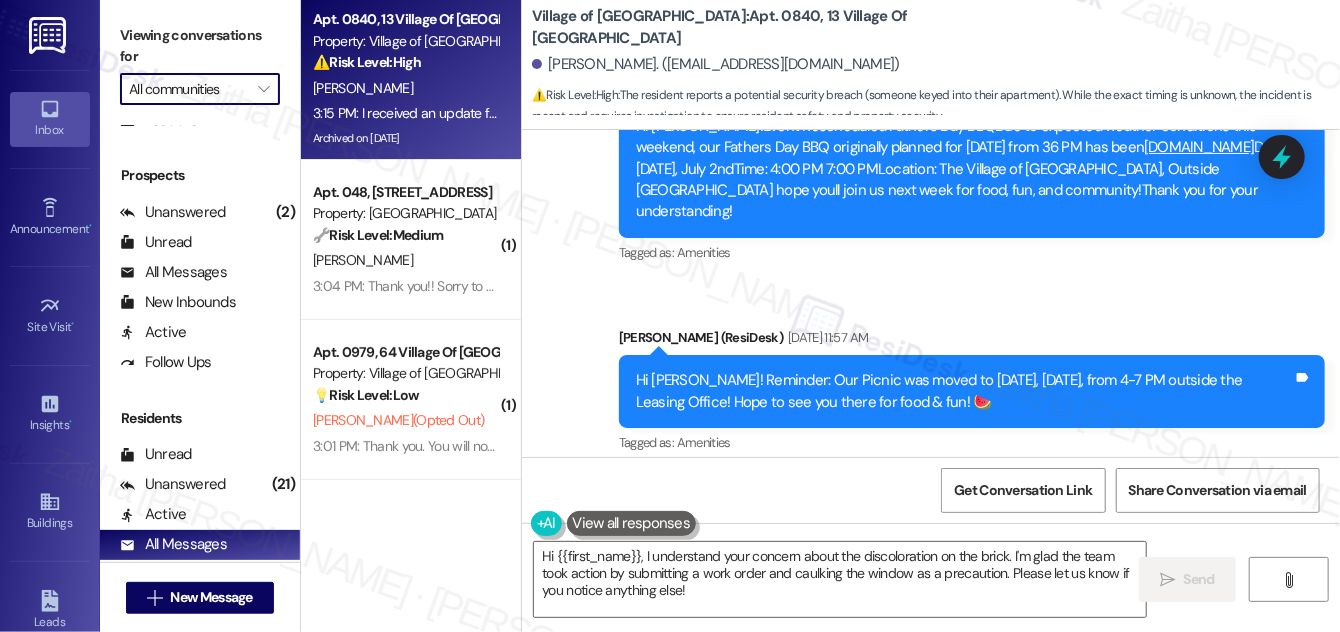 click on "All communities" at bounding box center (188, 89) 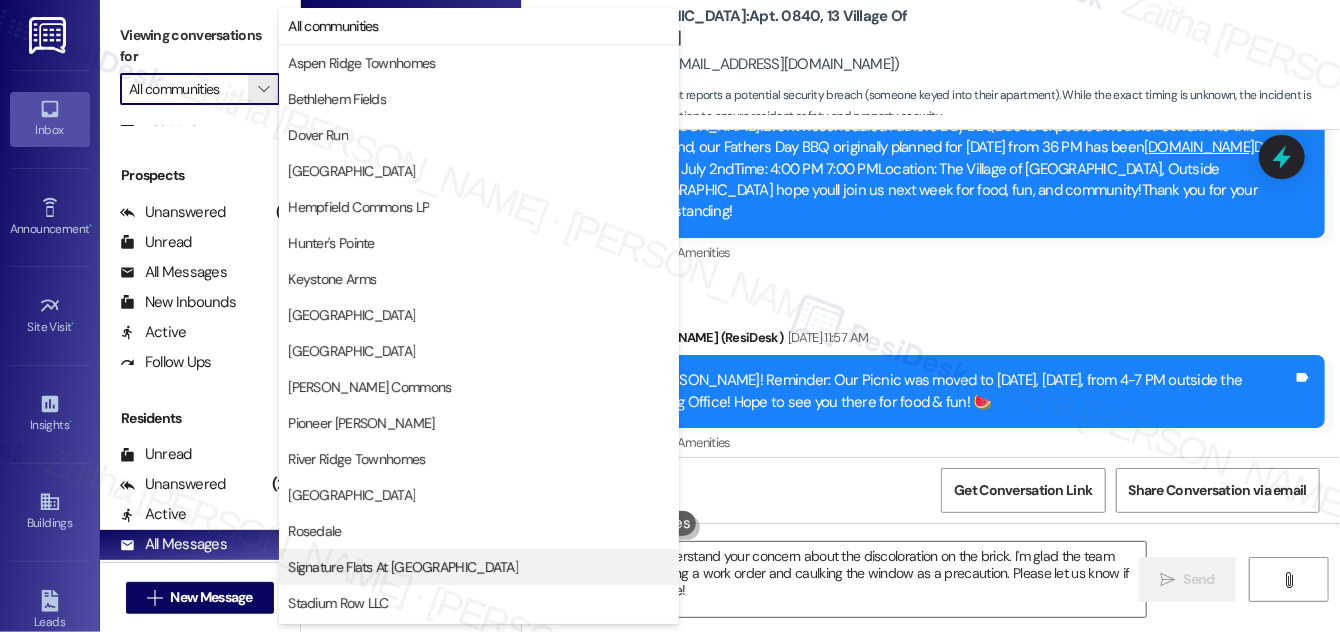 click on "Signature Flats At [GEOGRAPHIC_DATA]" at bounding box center (403, 567) 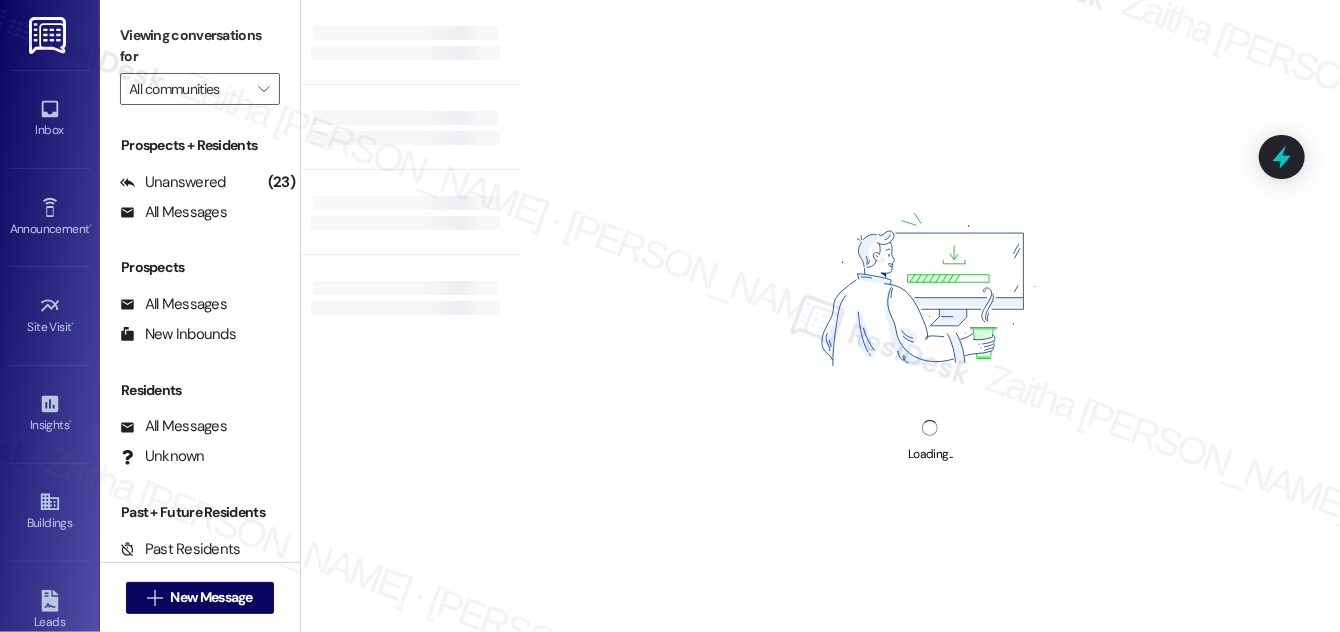 type on "Signature Flats At [GEOGRAPHIC_DATA]" 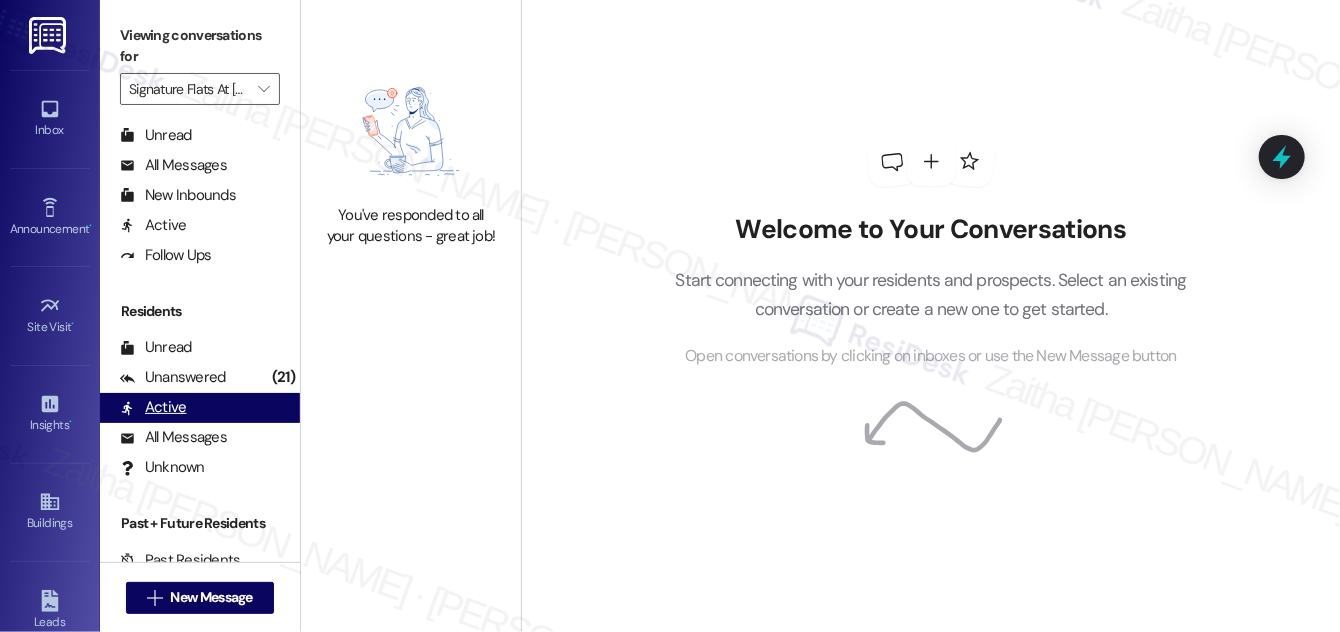 scroll, scrollTop: 384, scrollLeft: 0, axis: vertical 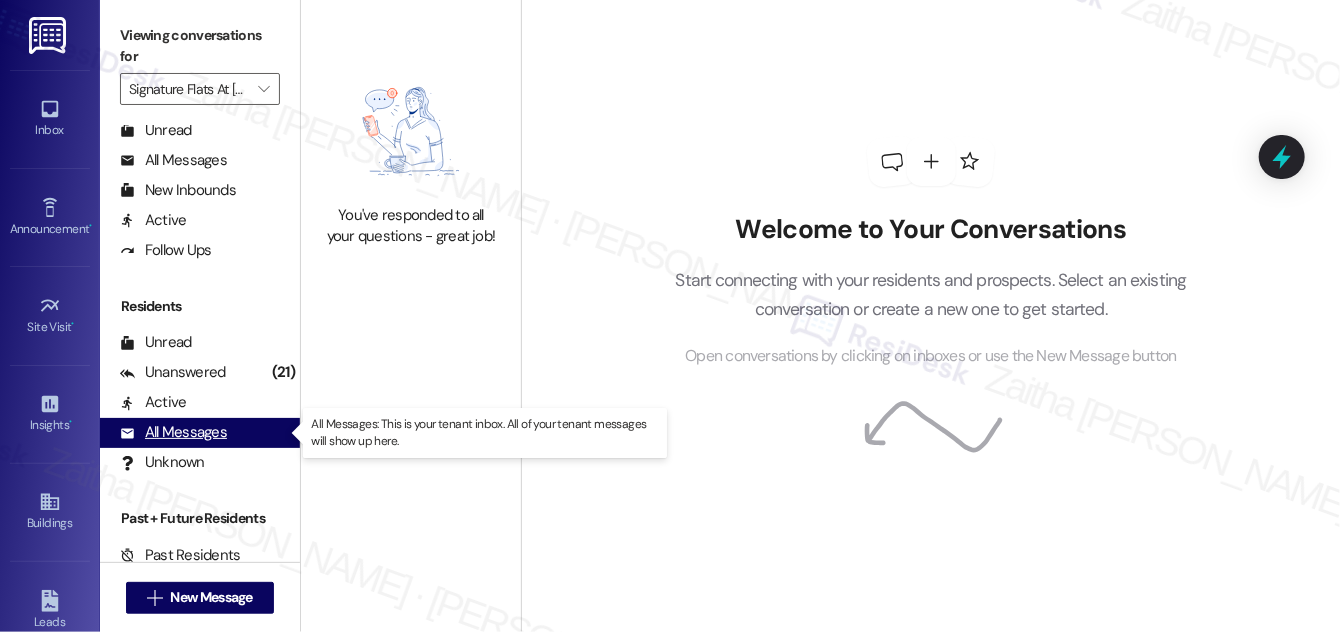 click on "All Messages" at bounding box center [173, 432] 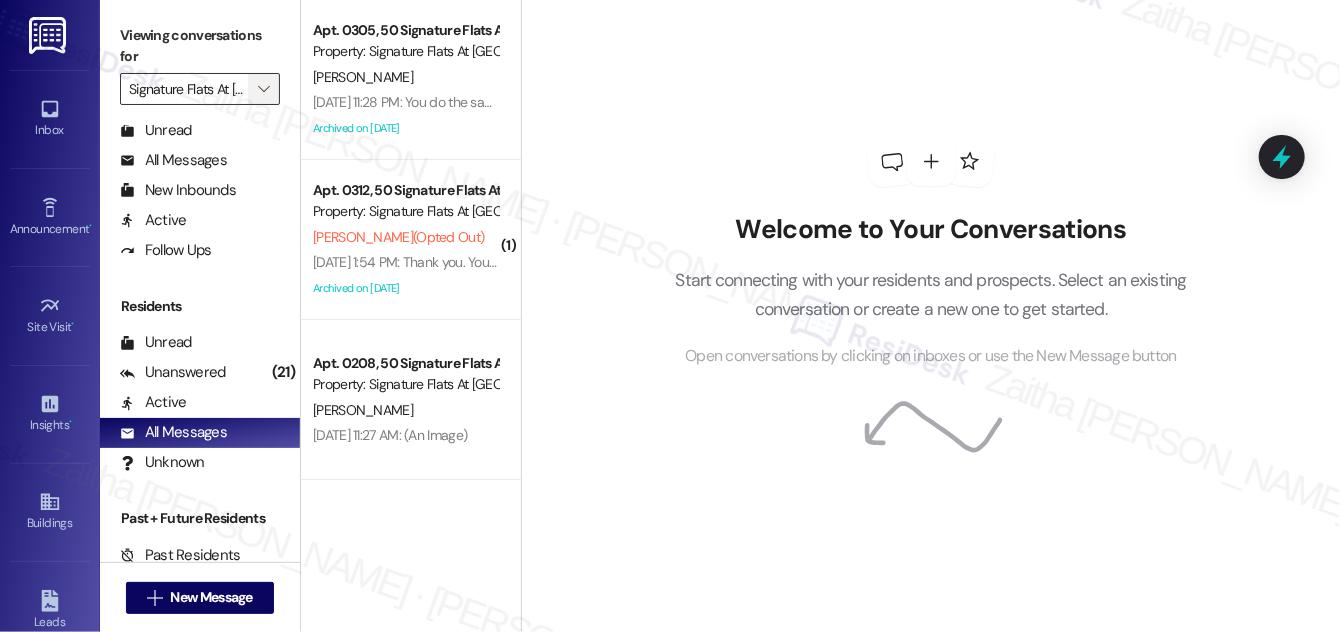 click on "" at bounding box center (264, 89) 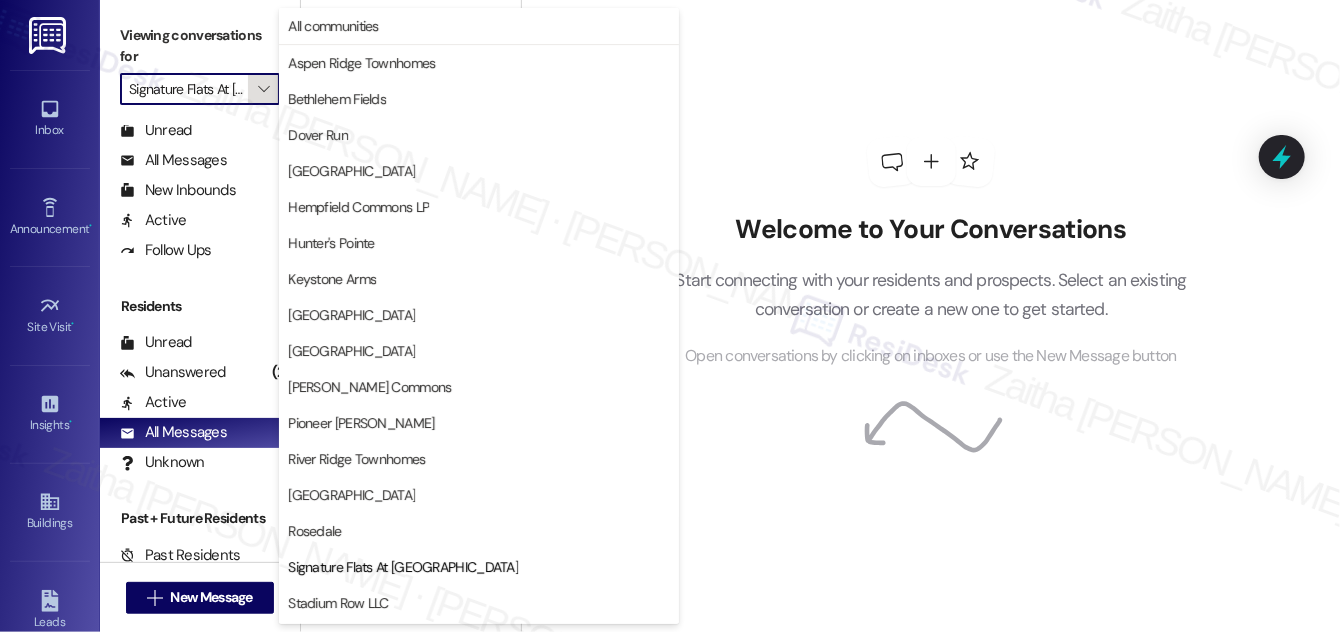 scroll, scrollTop: 0, scrollLeft: 33, axis: horizontal 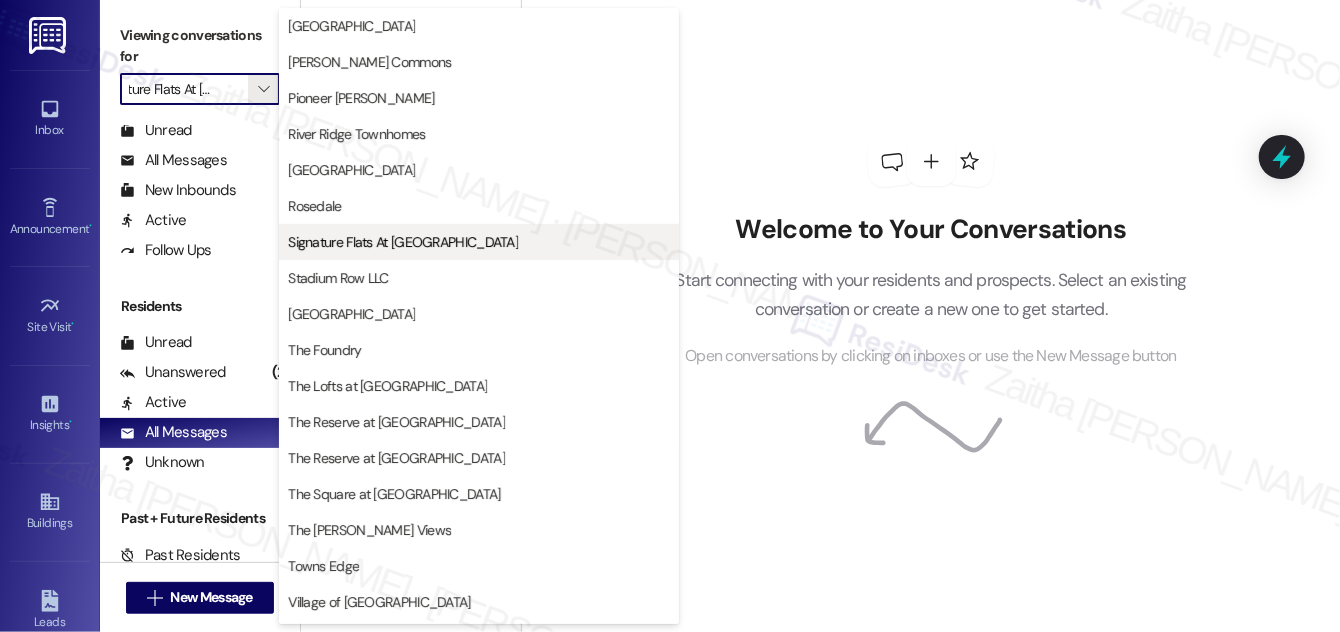 click on "Signature Flats At [GEOGRAPHIC_DATA]" at bounding box center [403, 242] 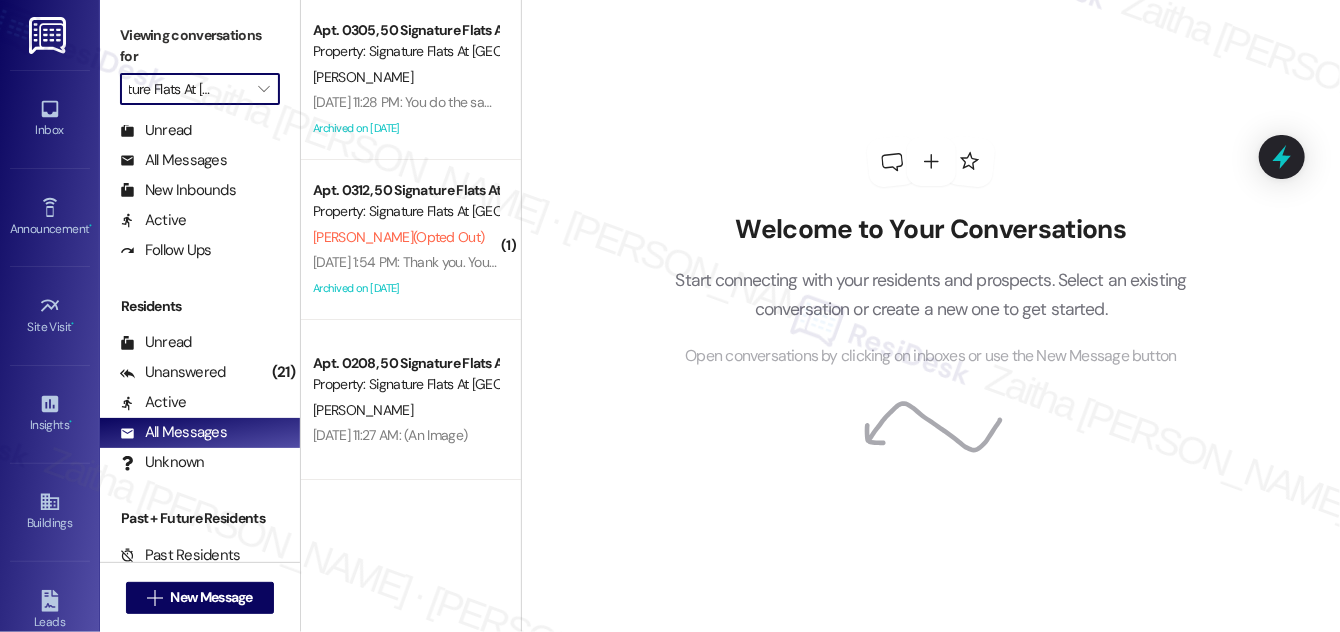 scroll, scrollTop: 0, scrollLeft: 0, axis: both 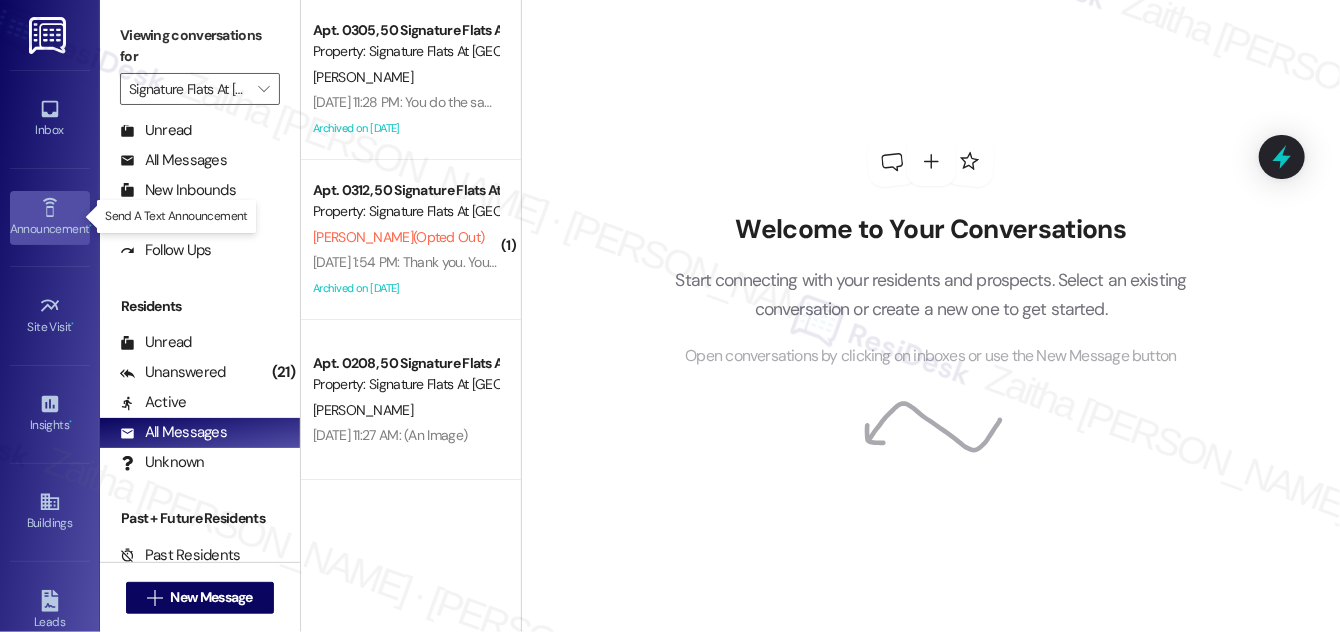 click on "Announcement   •" at bounding box center (50, 229) 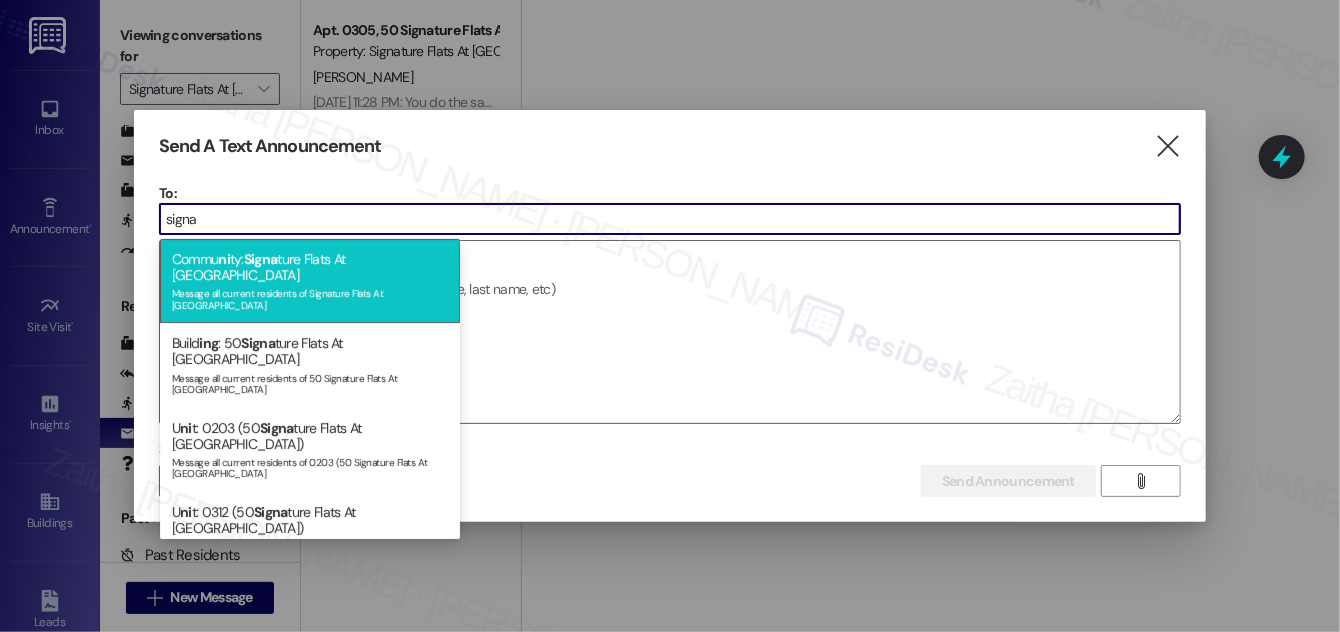 type on "signa" 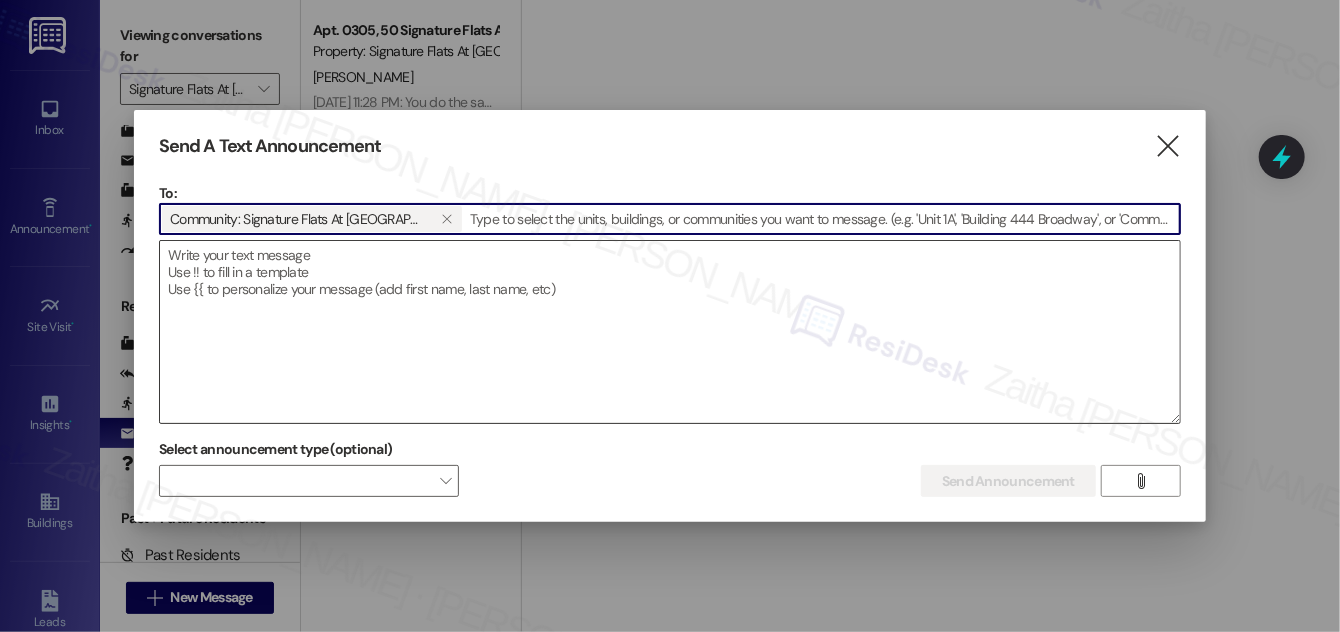 click at bounding box center [670, 332] 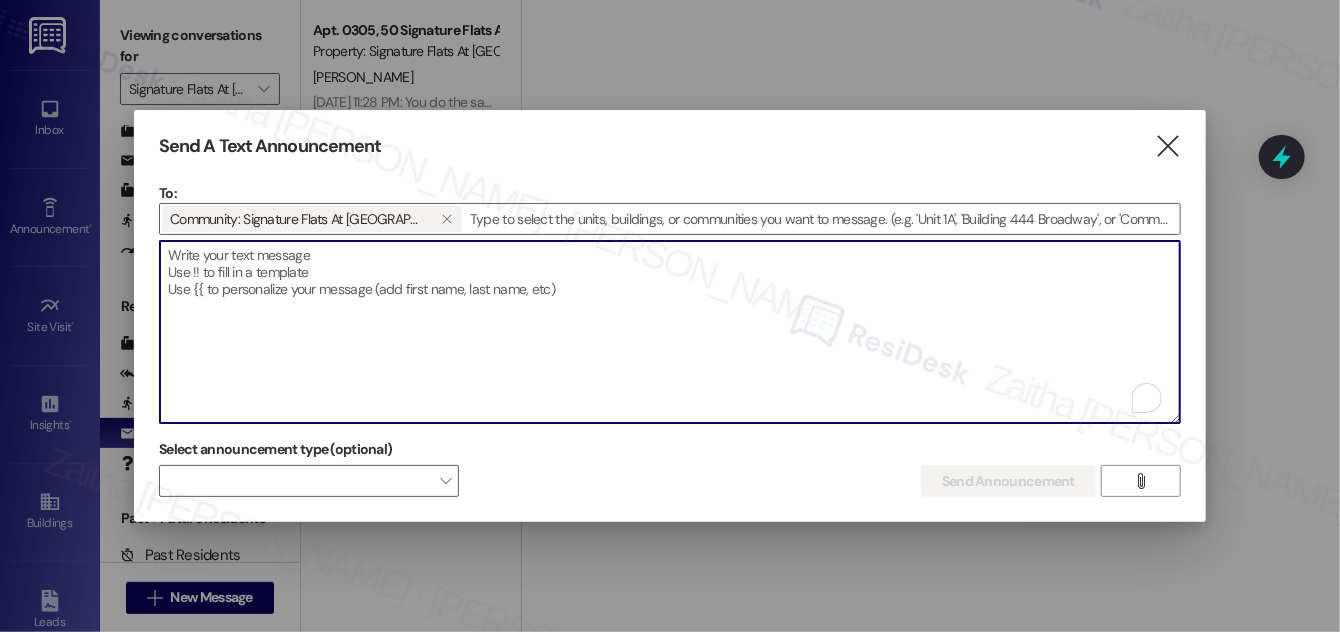 paste on "Hi {{first_name}}! Calling all pizza lovers at Signature Flats! Your Pizza Party is
[DATE], [DATE], from 4:00-6:00 PM in The Lobby. Get ready for good
food and good times. See you soon!" 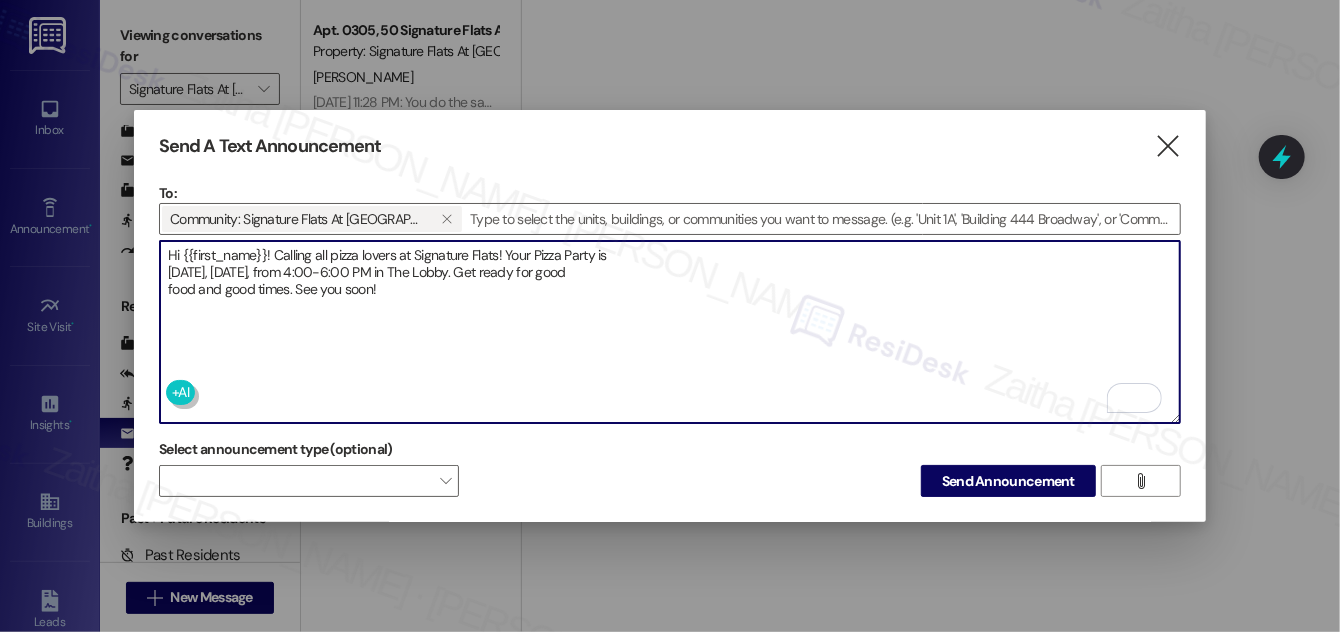 click on "Hi {{first_name}}! Calling all pizza lovers at Signature Flats! Your Pizza Party is
[DATE], [DATE], from 4:00-6:00 PM in The Lobby. Get ready for good
food and good times. See you soon!" at bounding box center [670, 332] 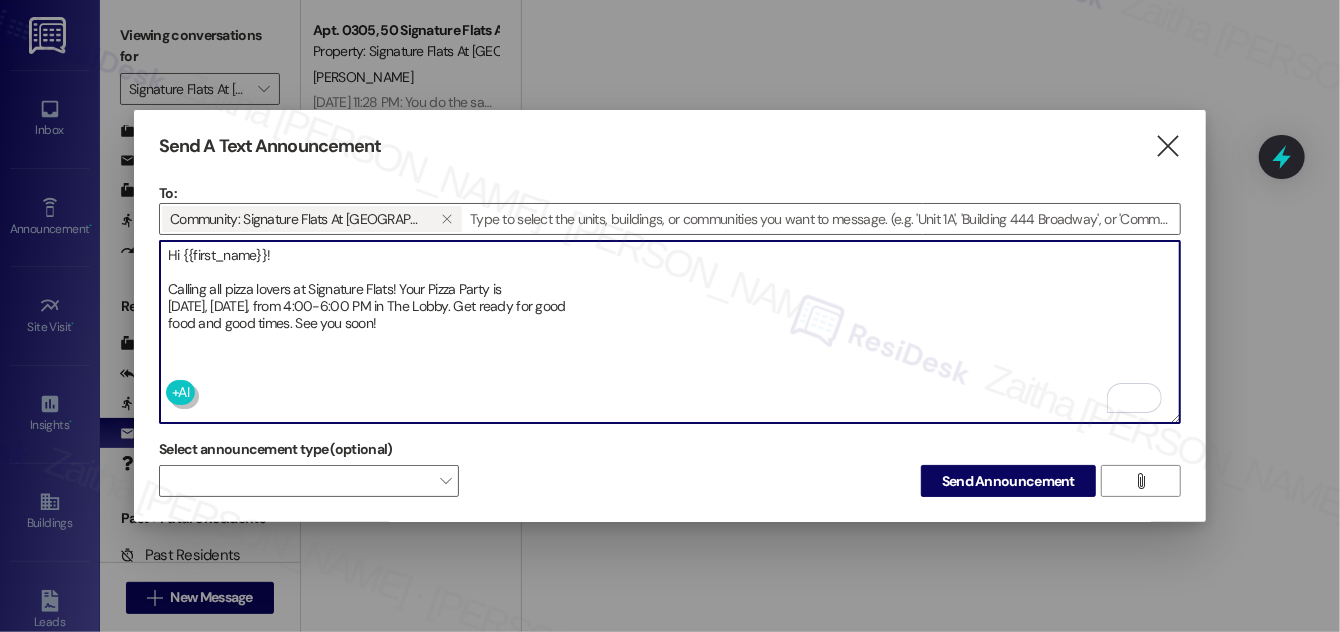 type on "Hi {{first_name}}!
Calling all pizza lovers at Signature Flats! Your Pizza Party is
[DATE], [DATE], from 4:00-6:00 PM in The Lobby. Get ready for good
food and good times. See you soon!" 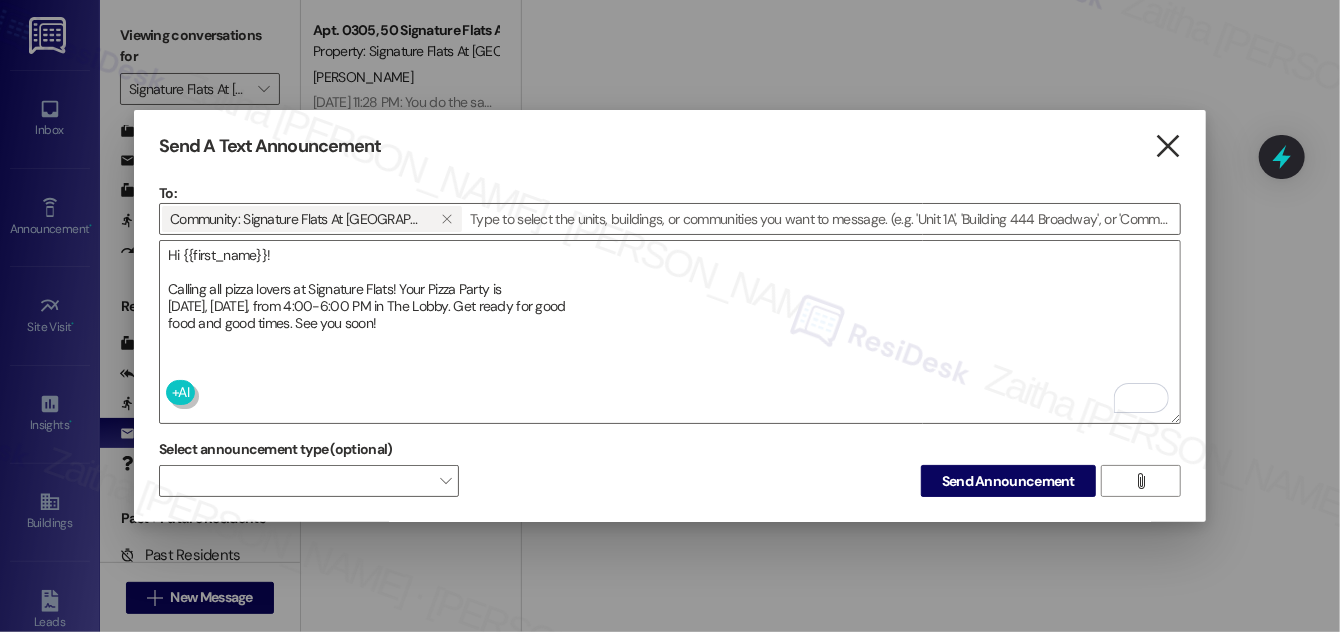 click on "" at bounding box center (1167, 146) 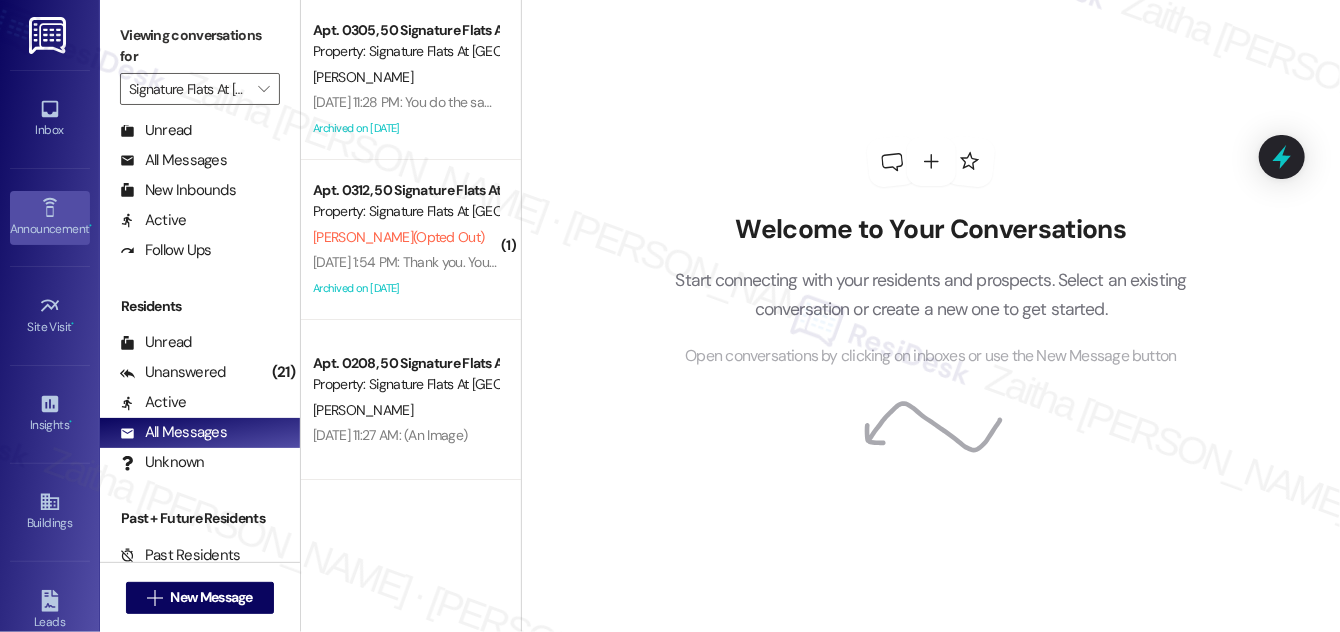 click on "Announcement   •" at bounding box center [50, 229] 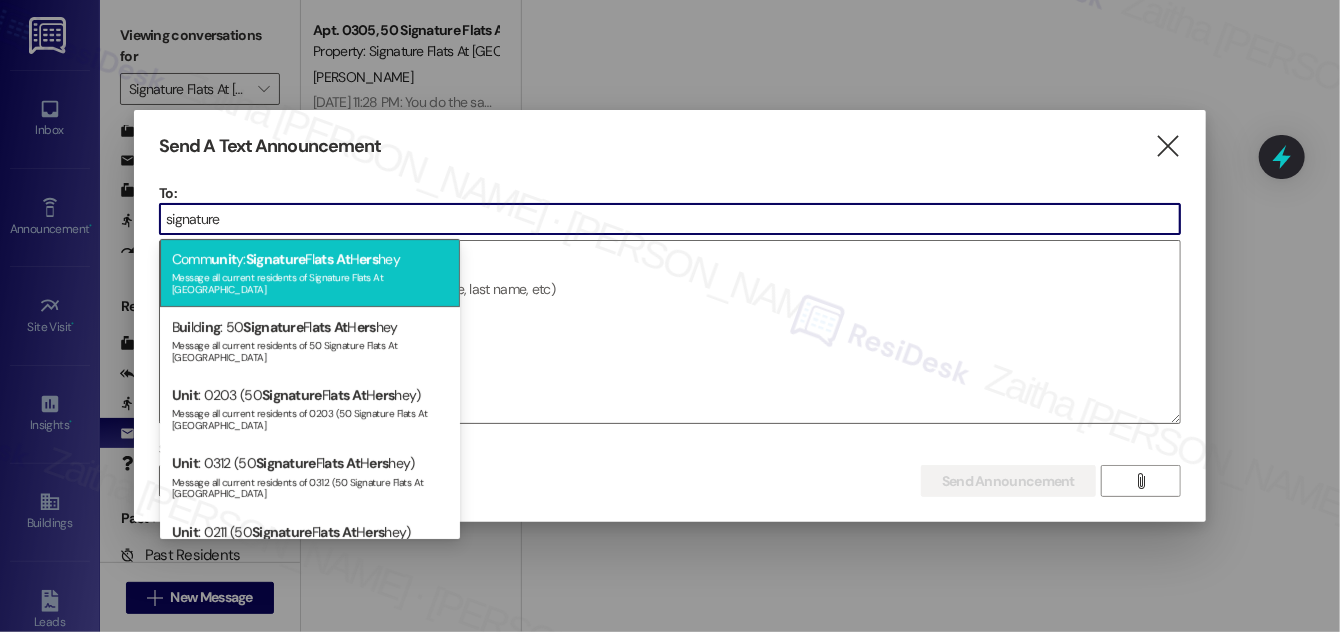 type on "signature" 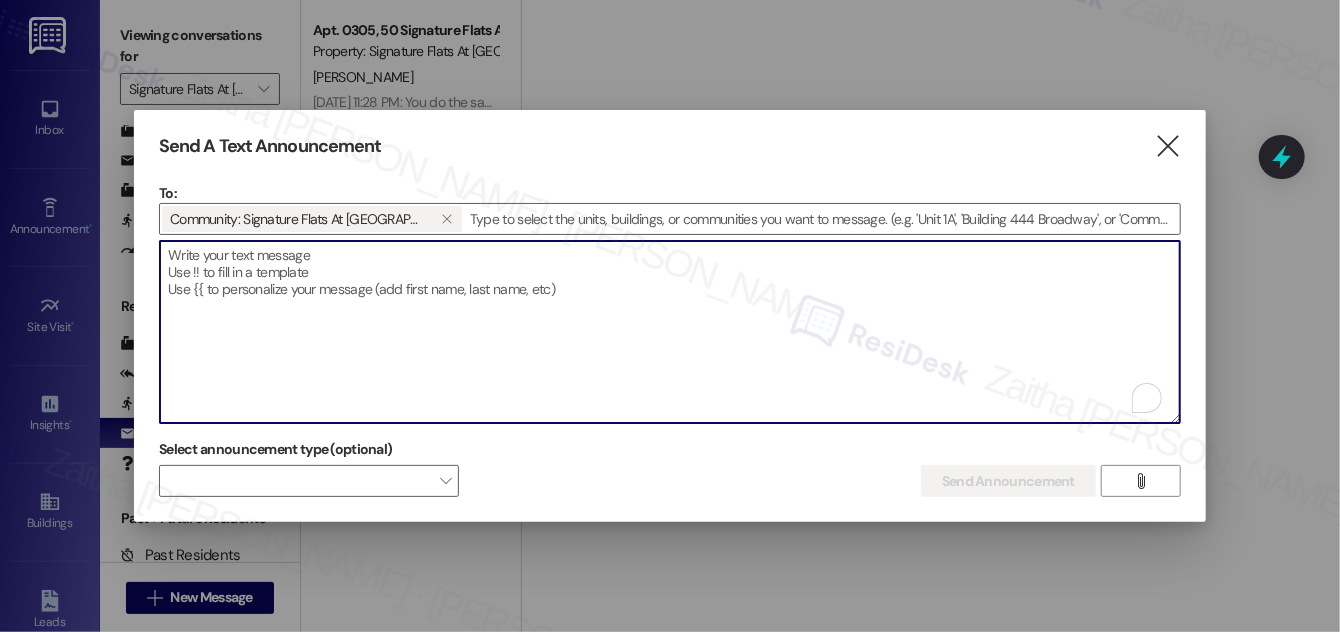 click at bounding box center (670, 332) 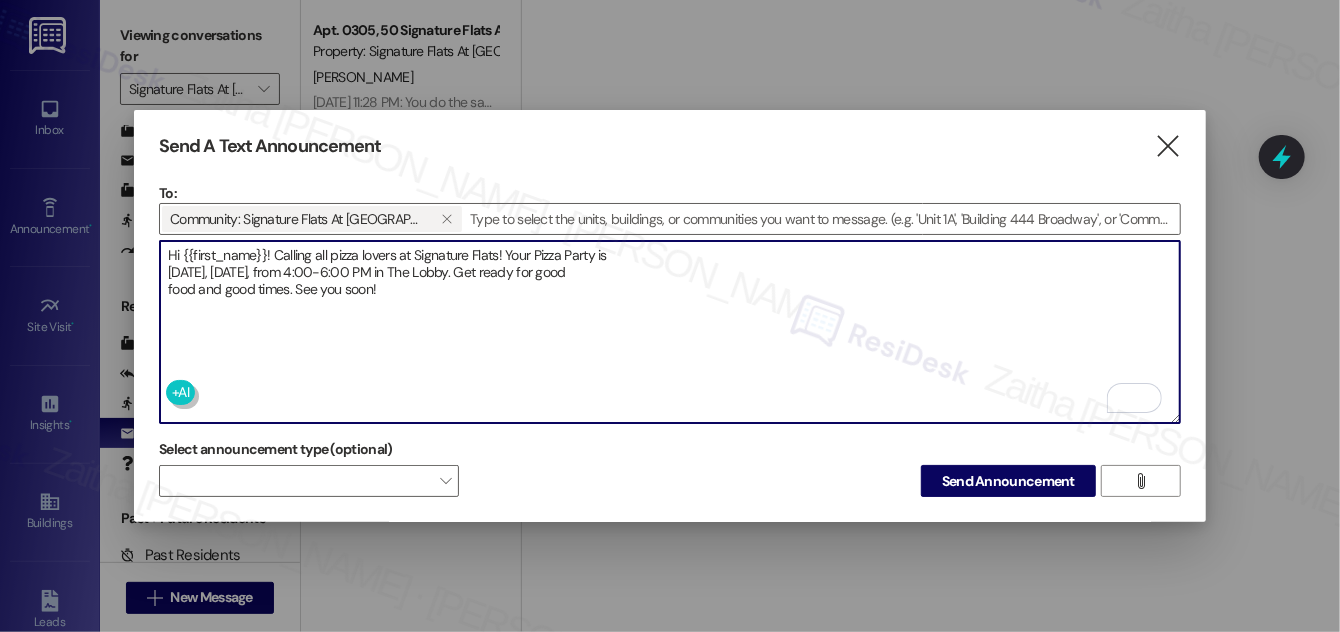 click on "Hi {{first_name}}! Calling all pizza lovers at Signature Flats! Your Pizza Party is
[DATE], [DATE], from 4:00-6:00 PM in The Lobby. Get ready for good
food and good times. See you soon!" at bounding box center (670, 332) 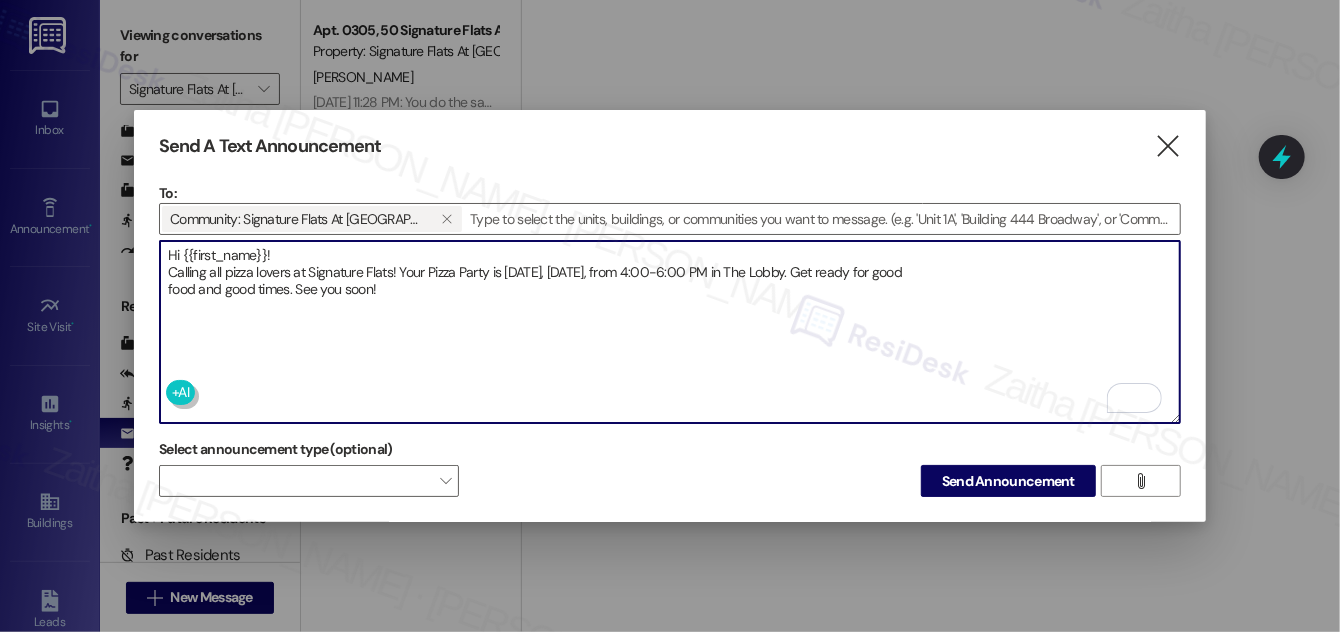click on "Hi {{first_name}}!
Calling all pizza lovers at Signature Flats! Your Pizza Party is [DATE], [DATE], from 4:00-6:00 PM in The Lobby. Get ready for good
food and good times. See you soon!" at bounding box center (670, 332) 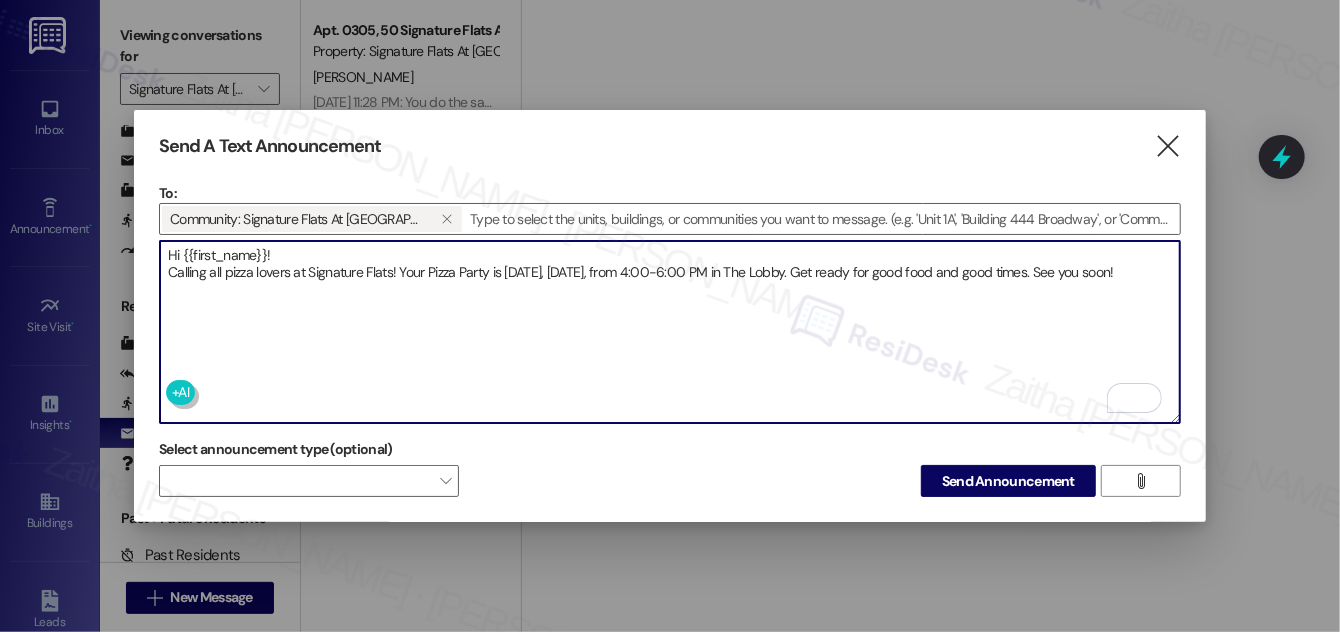 type on "Hi {{first_name}}!
Calling all pizza lovers at Signature Flats! Your Pizza Party is [DATE], [DATE], from 4:00-6:00 PM in The Lobby. Get ready for good food and good times. See you soon!" 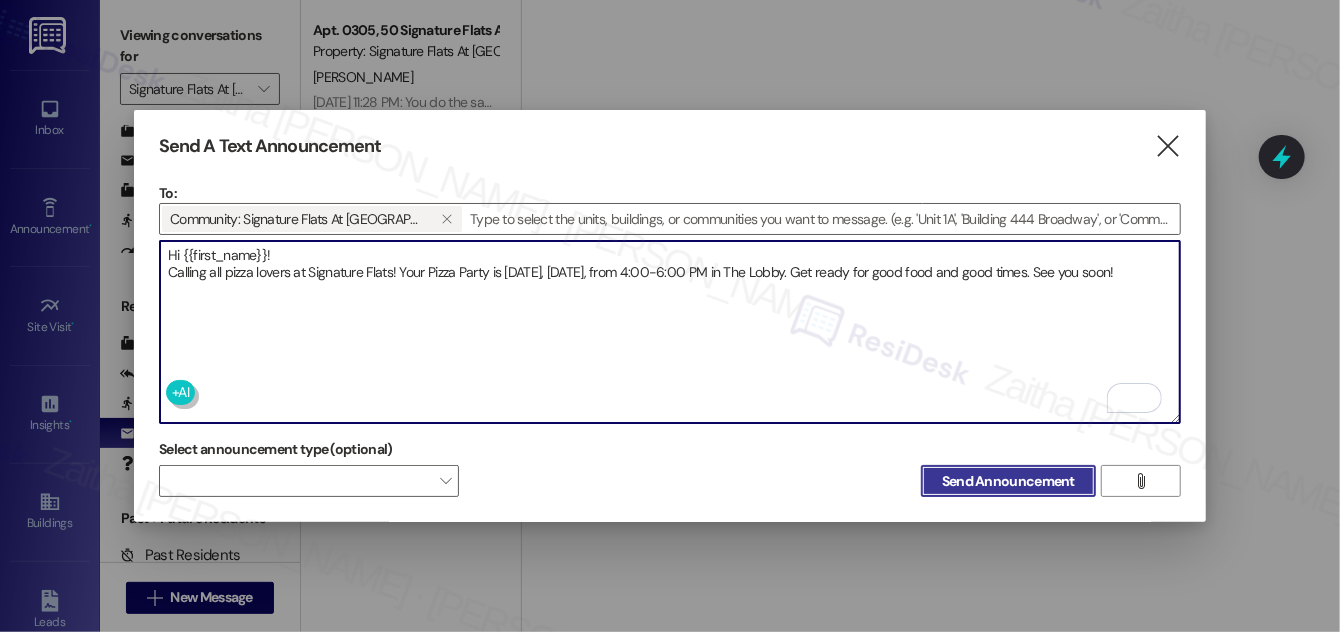 click on "Send Announcement" at bounding box center (1008, 481) 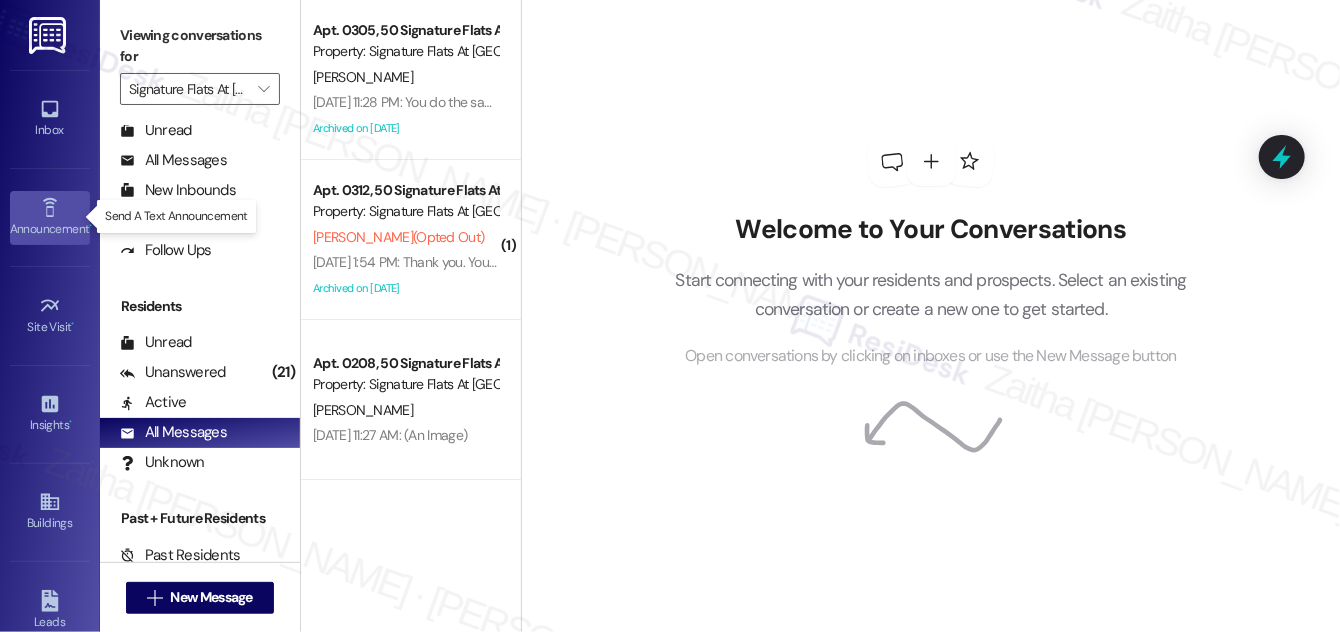 click on "Announcement   •" at bounding box center [50, 229] 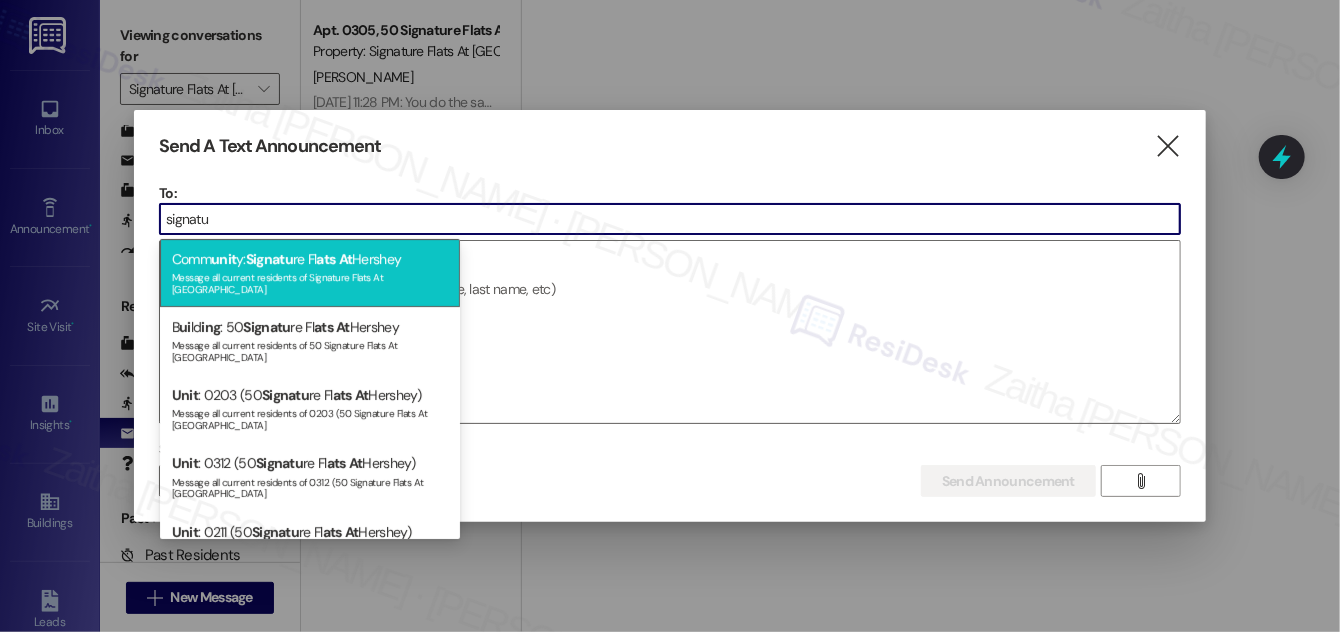 type on "signatu" 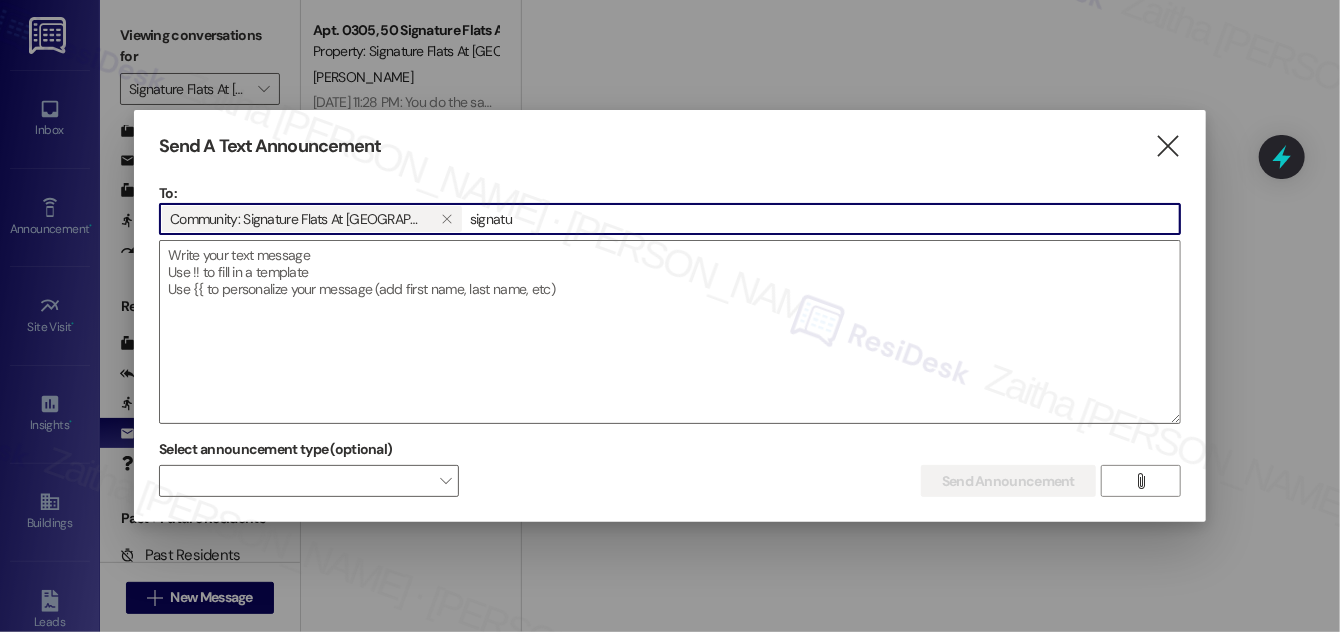 type 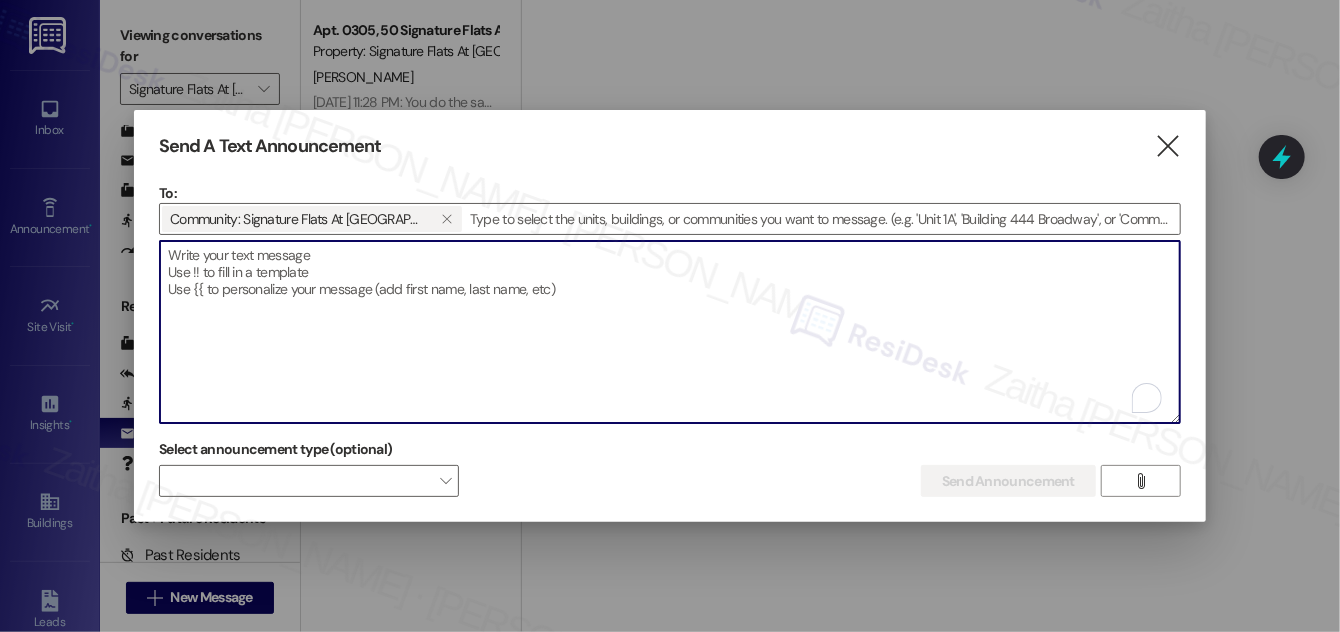 click at bounding box center (670, 332) 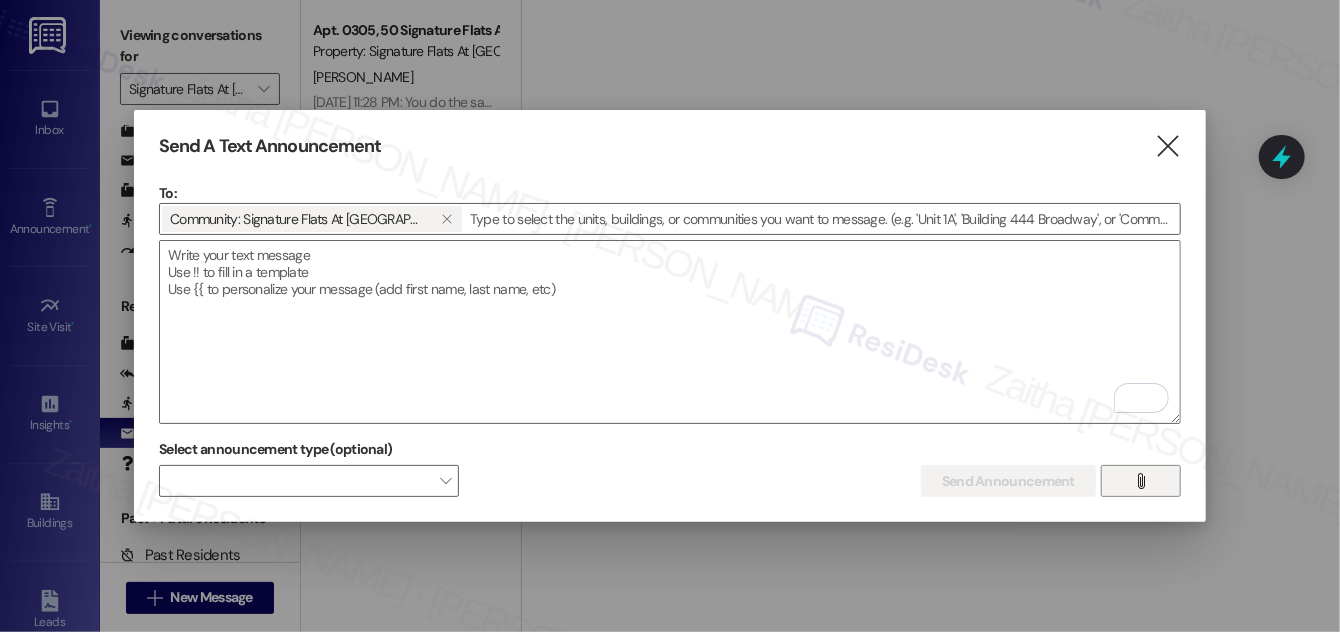 click on "" at bounding box center (1141, 481) 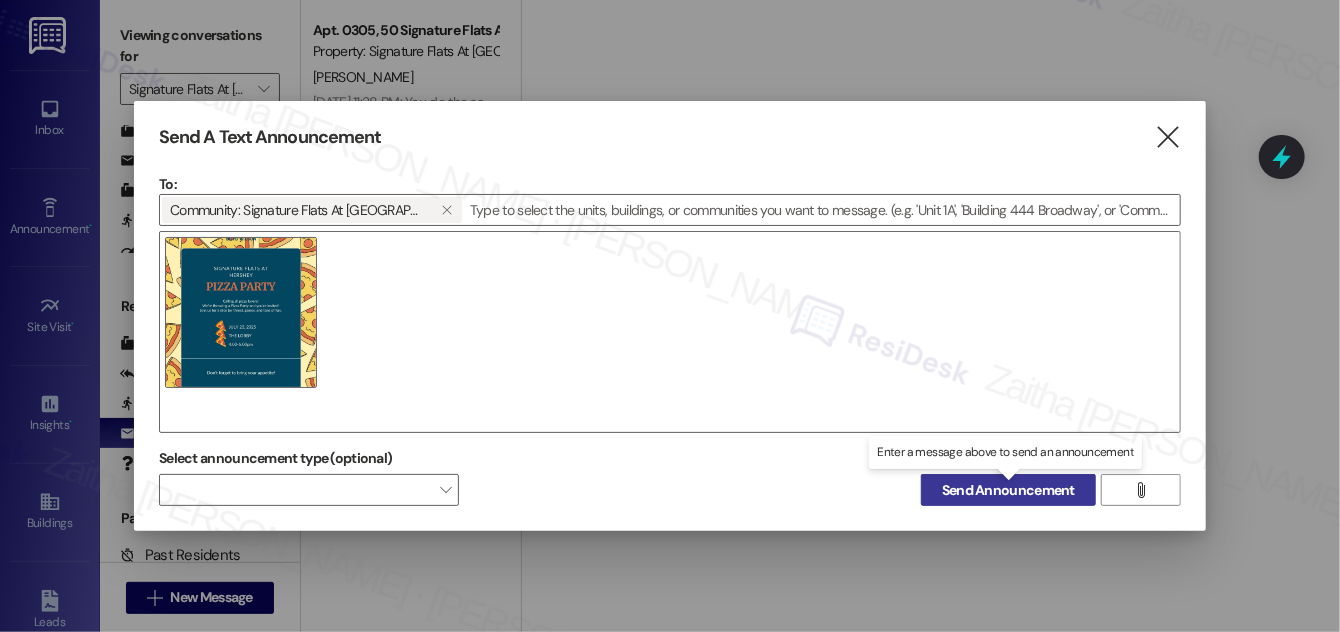click on "Send Announcement" at bounding box center (1008, 490) 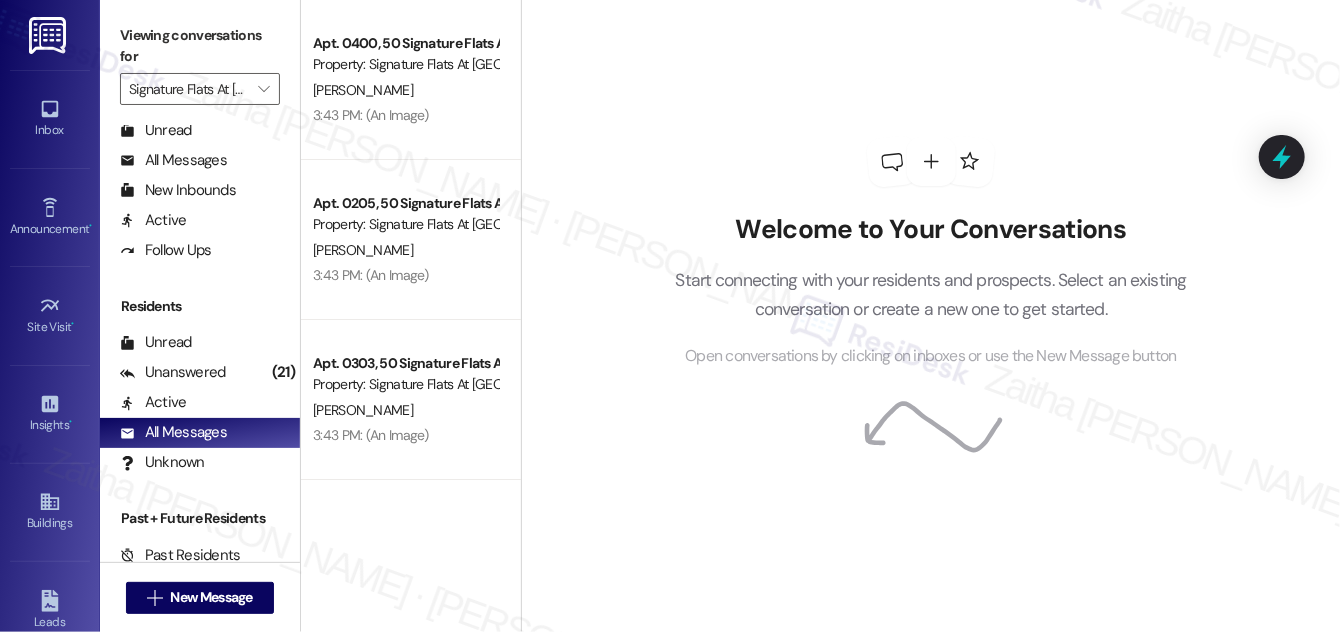 scroll, scrollTop: 384, scrollLeft: 0, axis: vertical 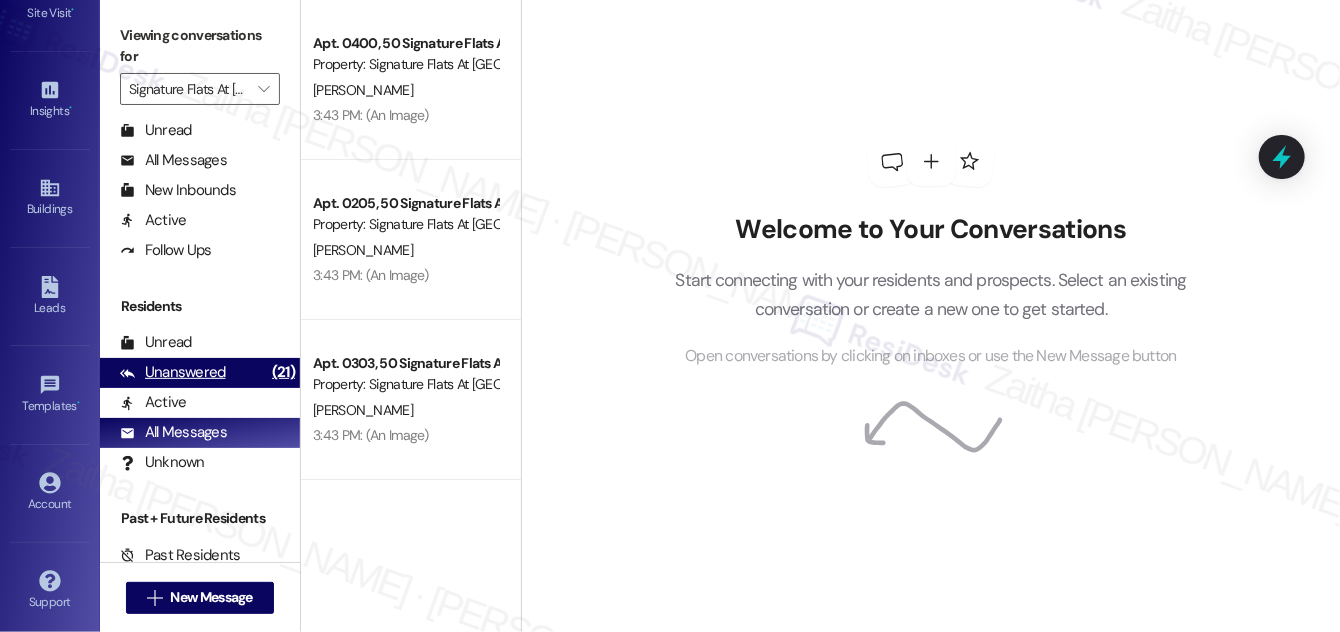 click on "Unanswered" at bounding box center [173, 372] 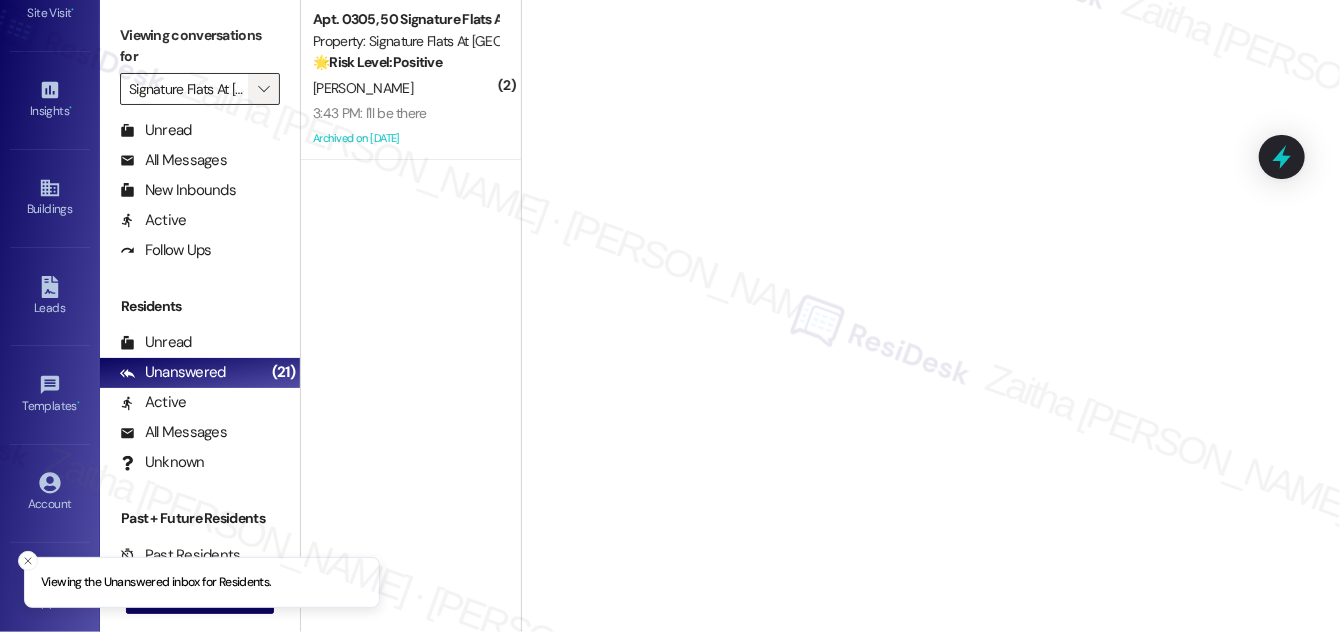 click on "" at bounding box center [264, 89] 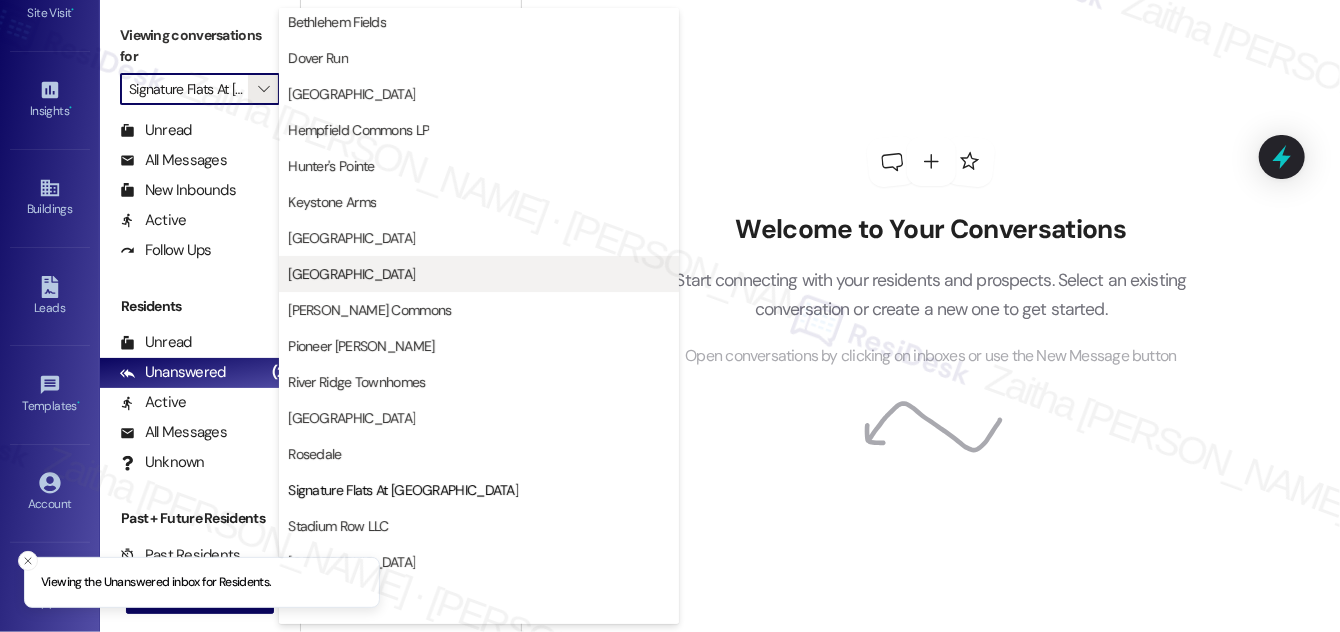 scroll, scrollTop: 0, scrollLeft: 0, axis: both 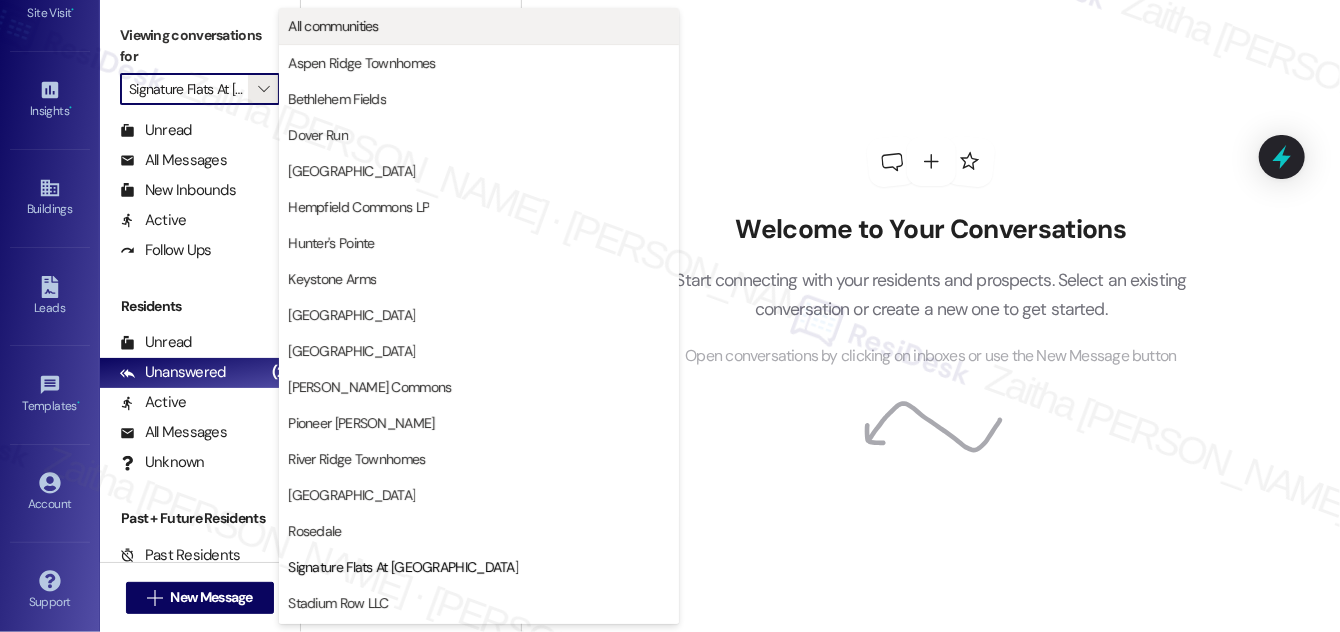 click on "All communities" at bounding box center [333, 26] 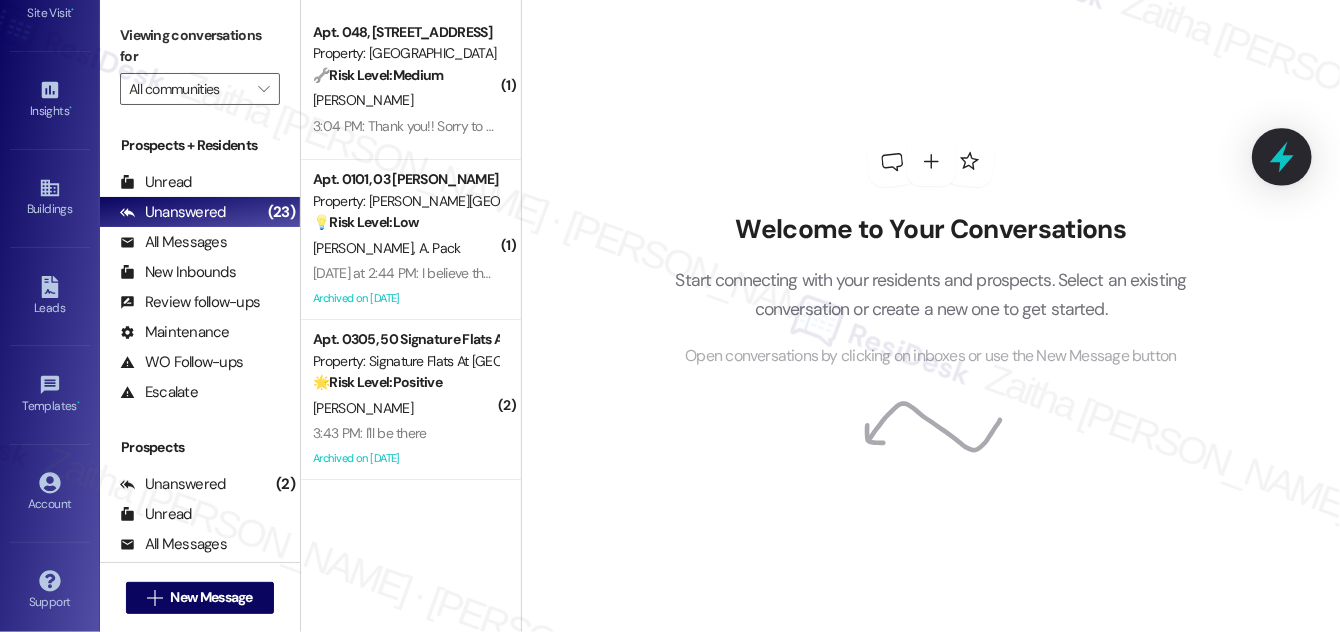 click 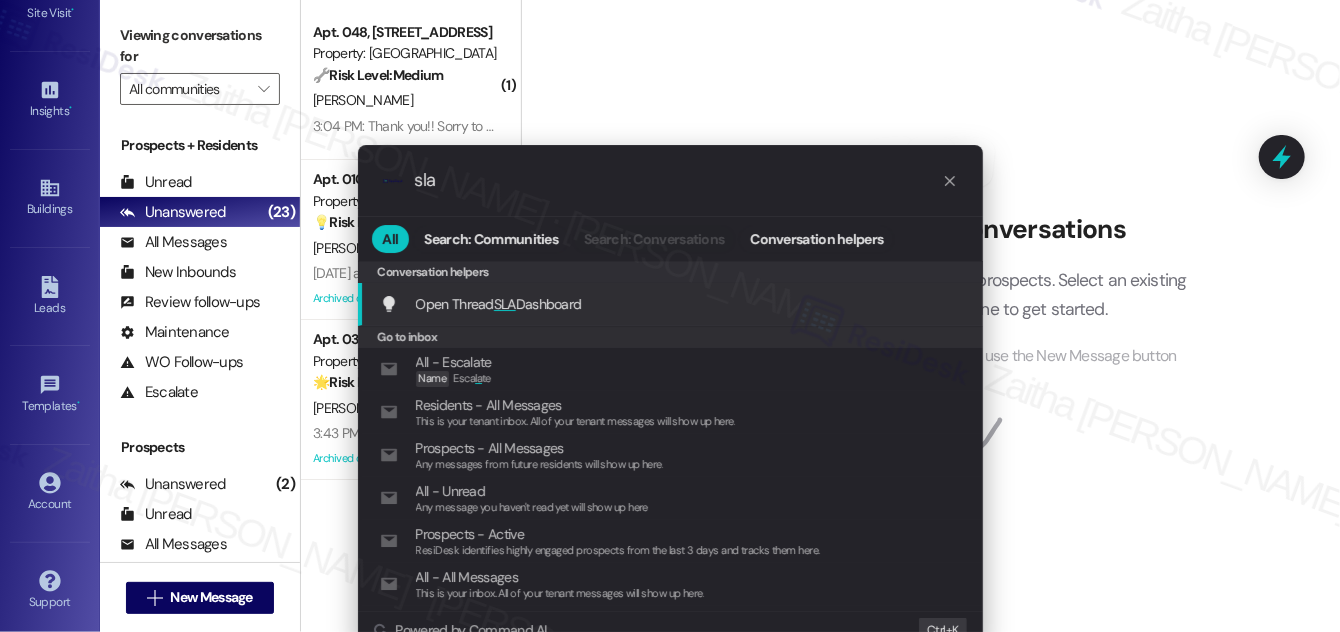 type on "sla" 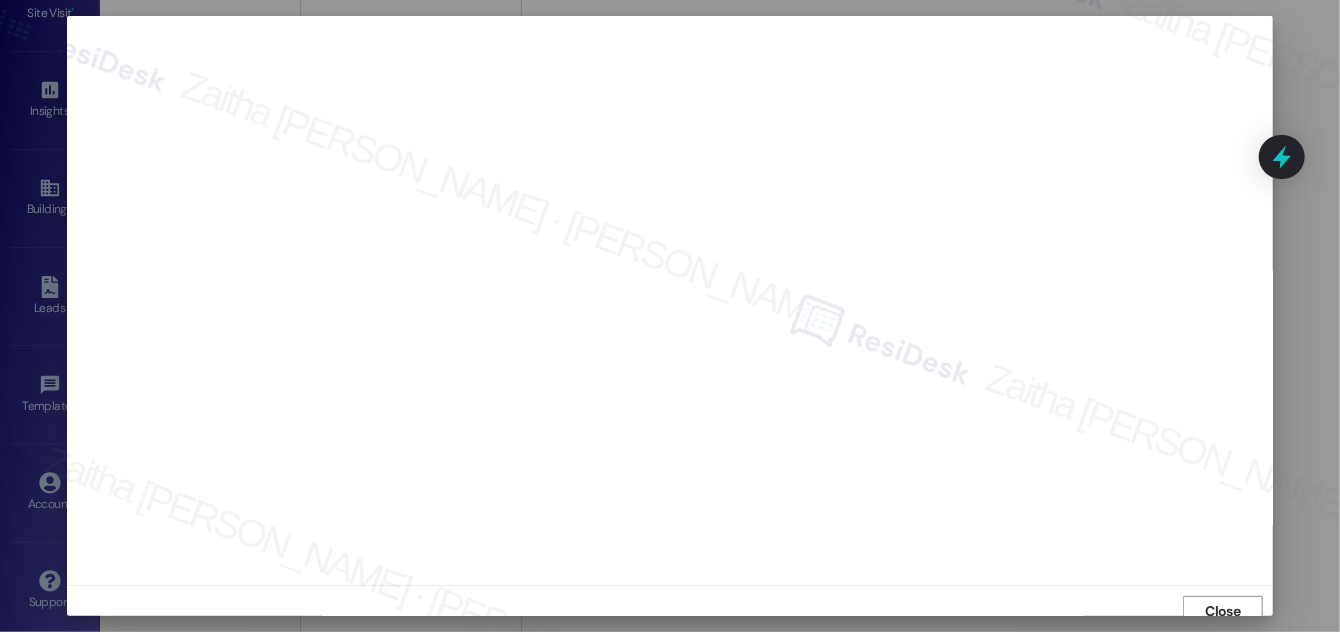 scroll, scrollTop: 11, scrollLeft: 0, axis: vertical 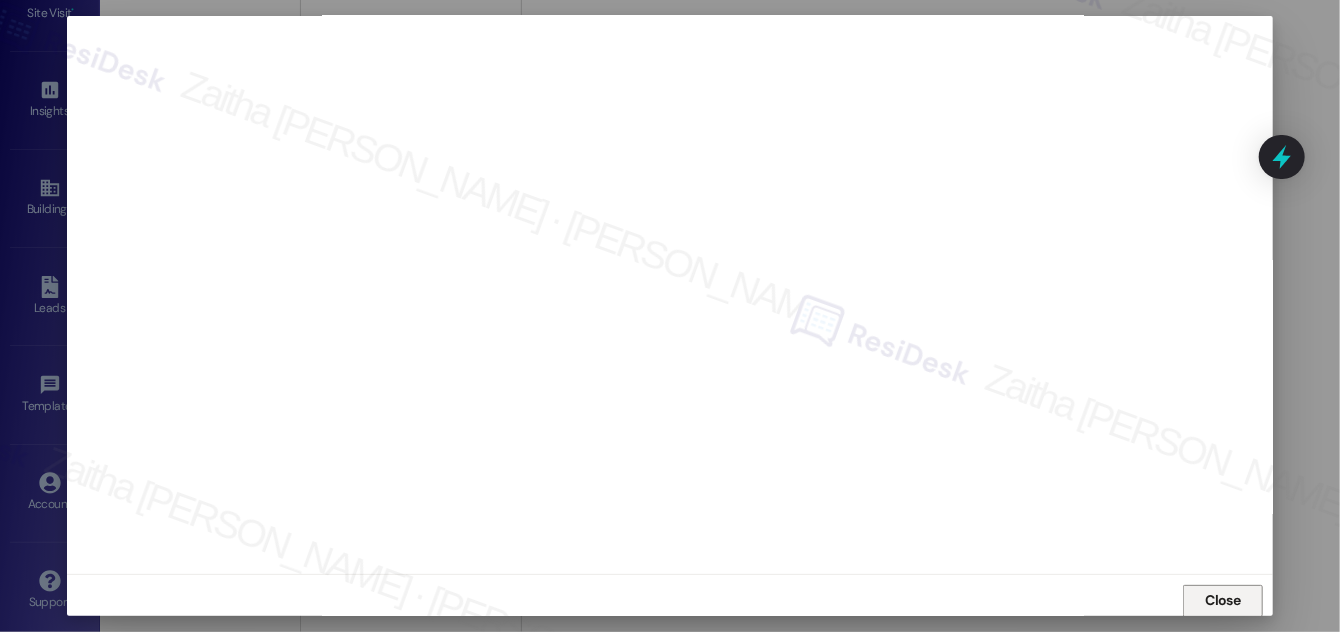 click on "Close" at bounding box center [1223, 600] 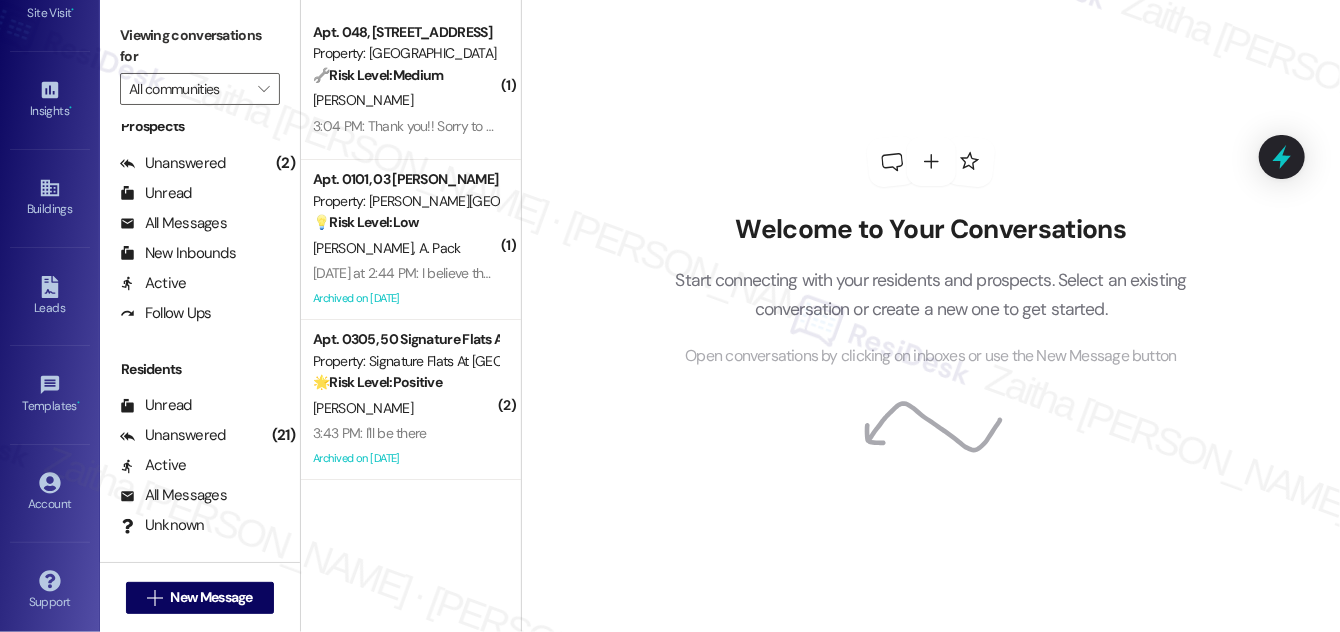 scroll, scrollTop: 384, scrollLeft: 0, axis: vertical 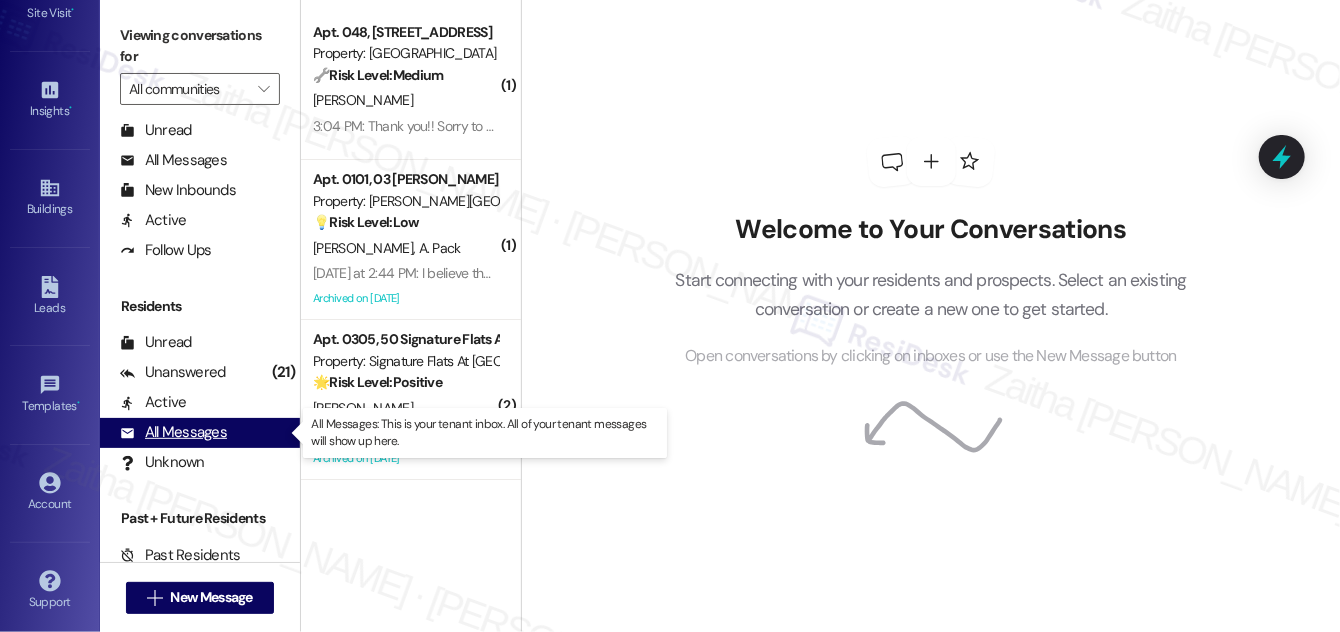 click on "All Messages" at bounding box center [173, 432] 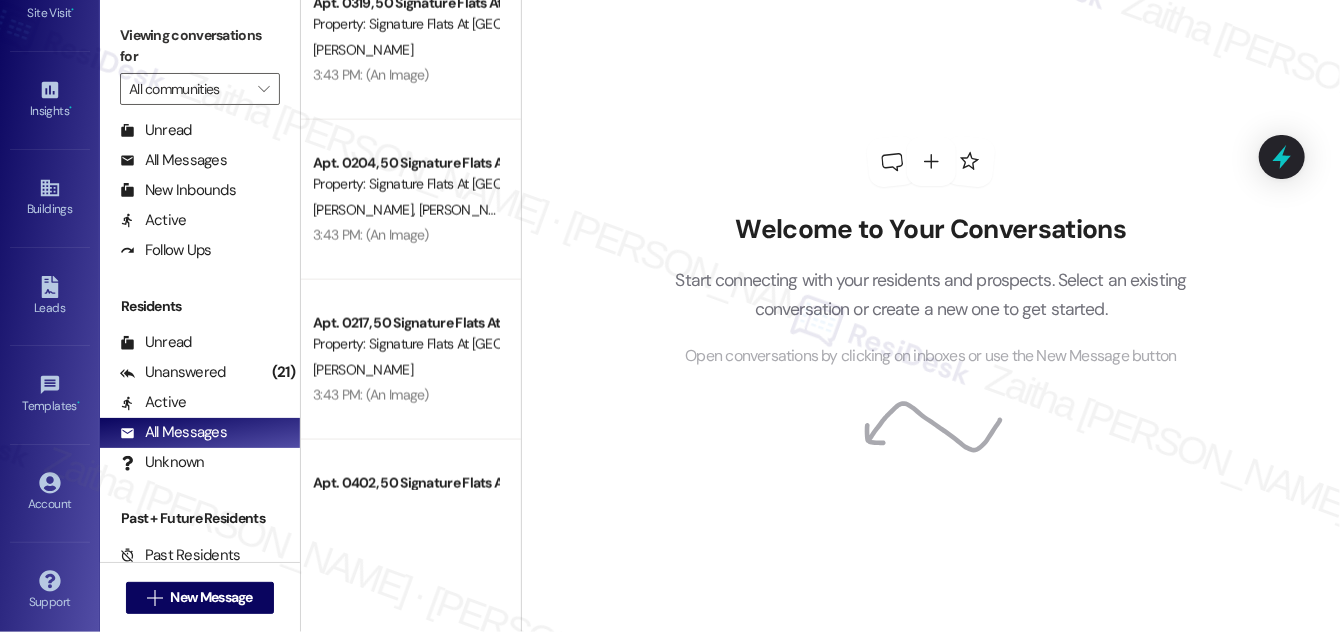 scroll, scrollTop: 1272, scrollLeft: 0, axis: vertical 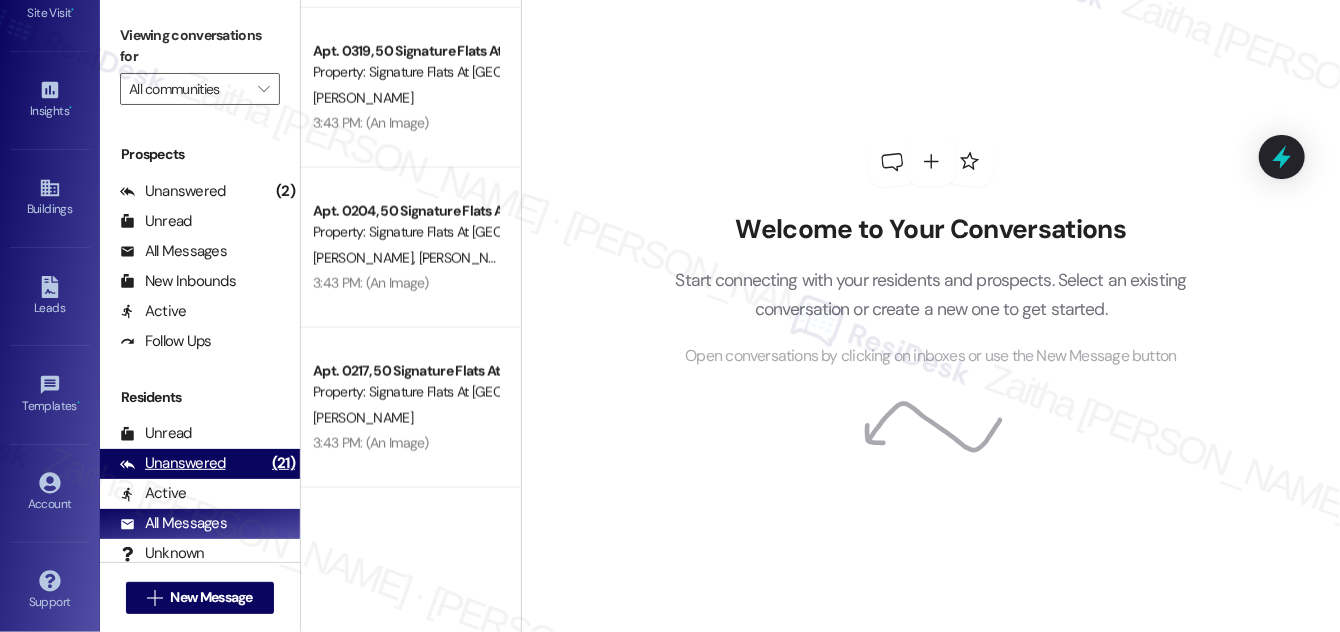 click on "Unanswered" at bounding box center (173, 463) 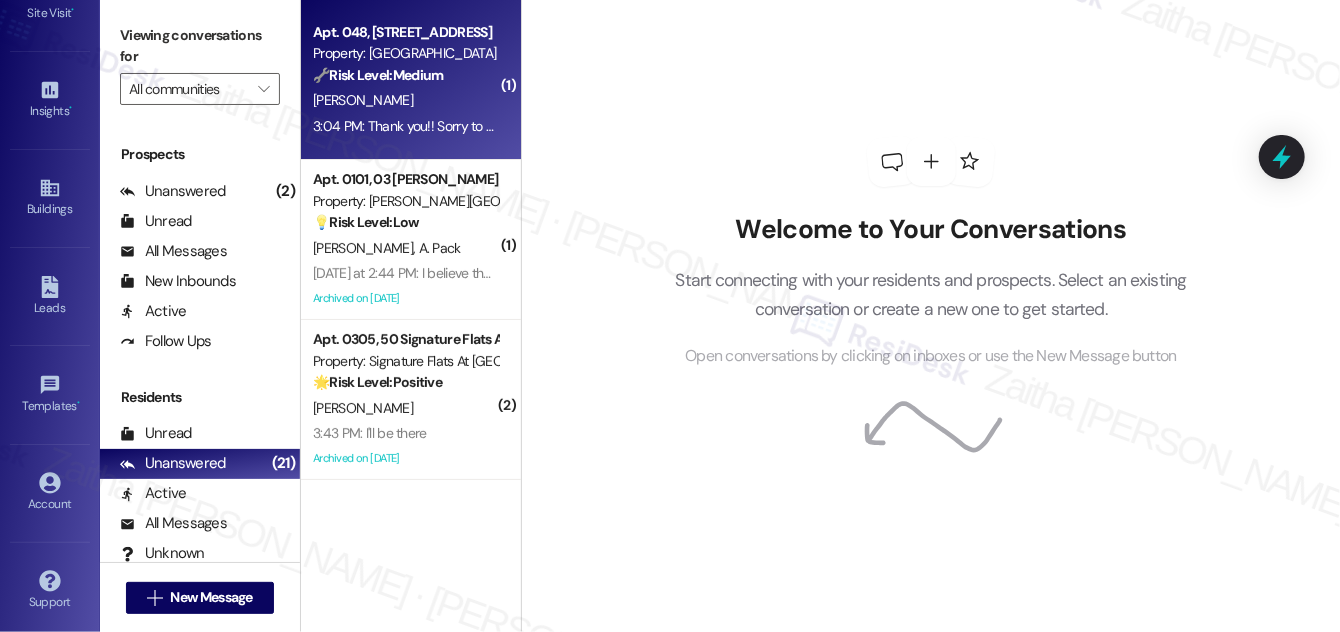 click on "[PERSON_NAME]" at bounding box center [405, 100] 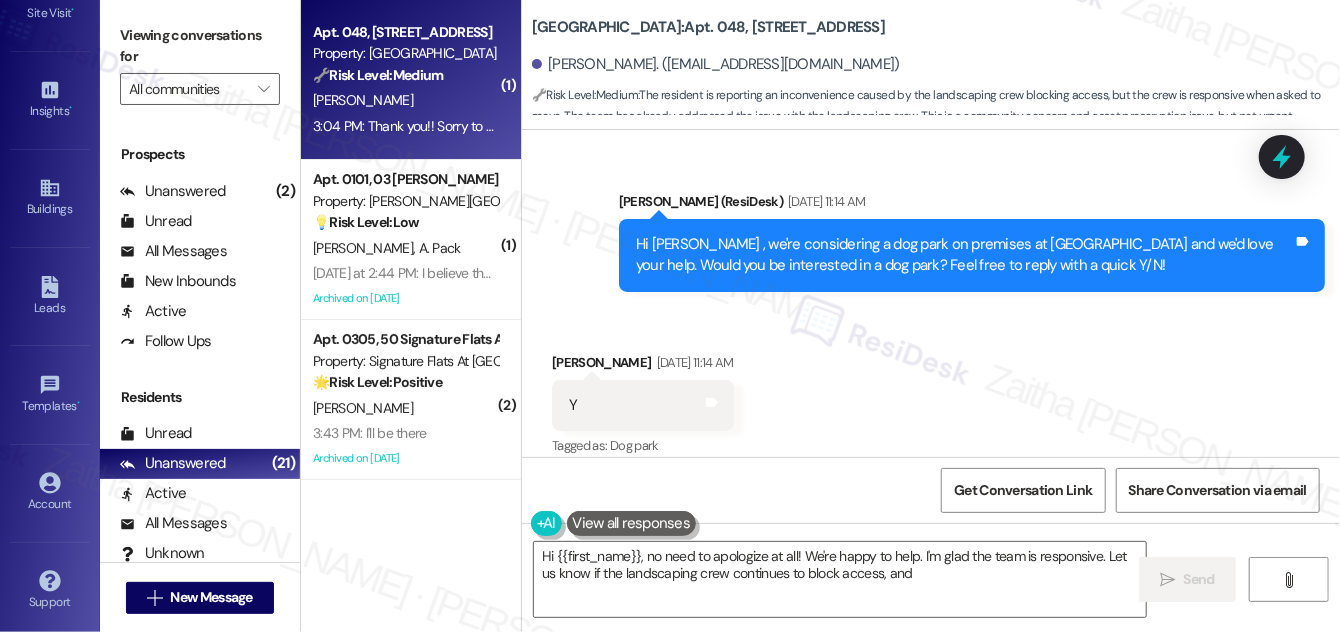 scroll, scrollTop: 35302, scrollLeft: 0, axis: vertical 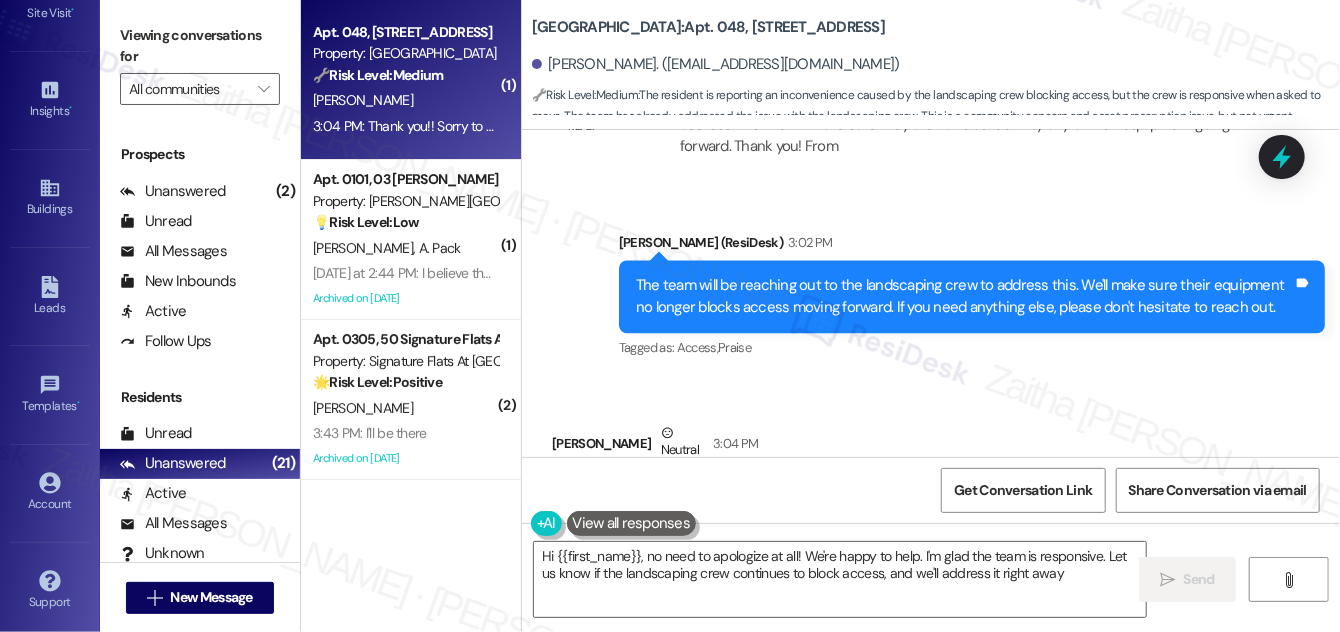 type on "Hi {{first_name}}, no need to apologize at all! We're happy to help. I'm glad the team is responsive. Let us know if the landscaping crew continues to block access, and we'll address it right away!" 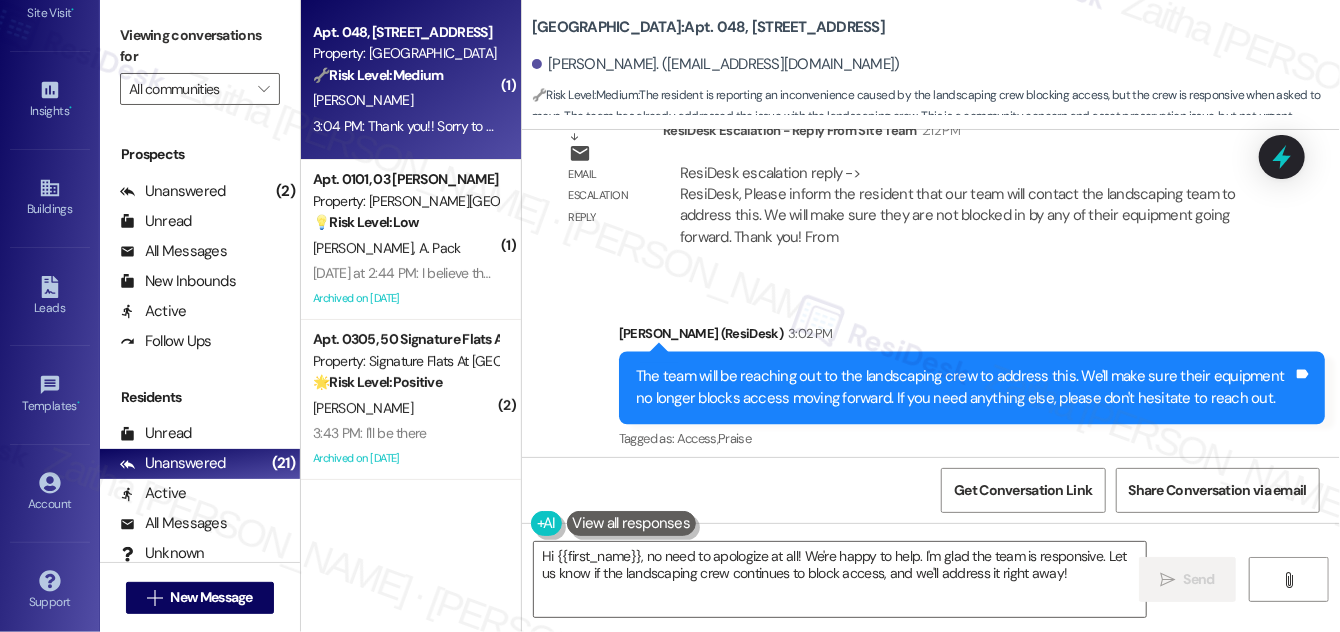 scroll, scrollTop: 35302, scrollLeft: 0, axis: vertical 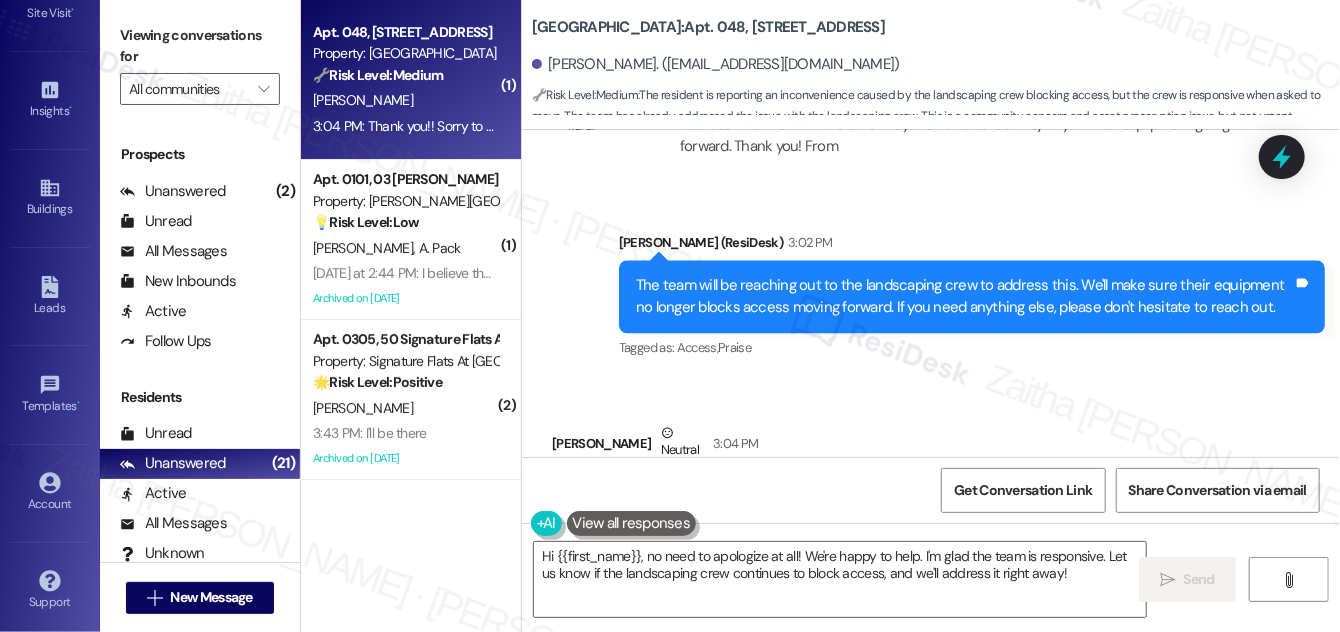 drag, startPoint x: 566, startPoint y: 380, endPoint x: 751, endPoint y: 407, distance: 186.95988 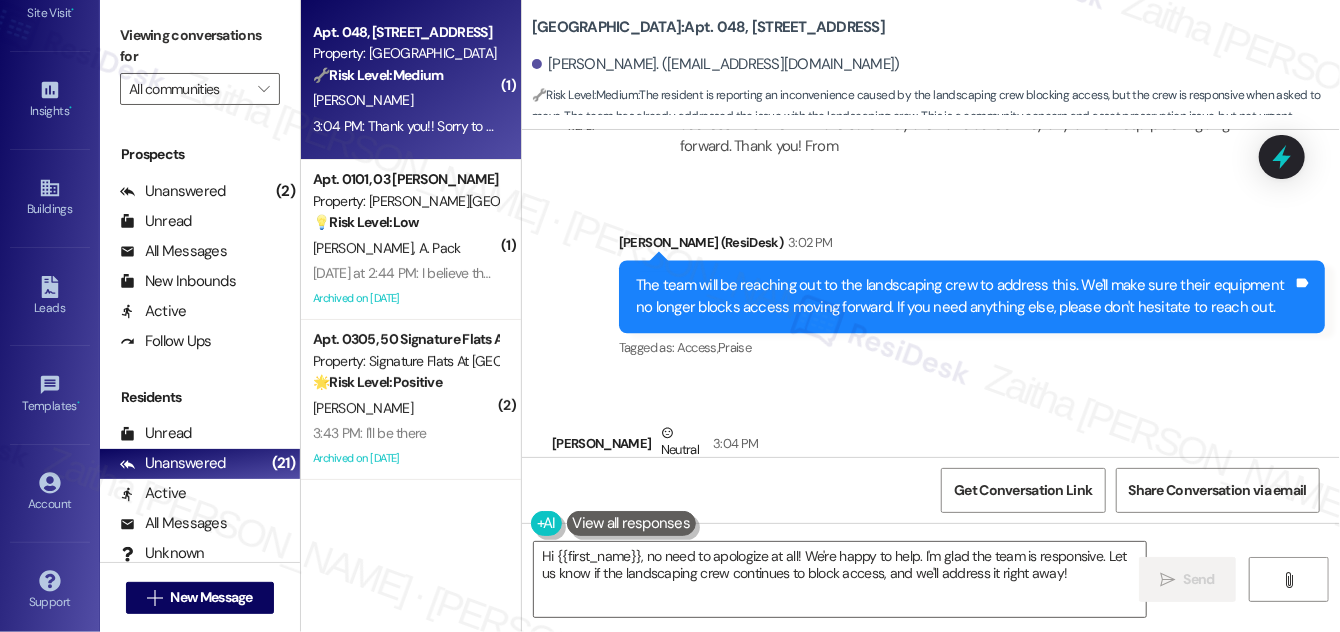 click on "Received via SMS [PERSON_NAME]   Neutral 3:04 PM Thank you!! Sorry to be a pain  Tags and notes Tagged as:   Praise Click to highlight conversations about Praise" at bounding box center (931, 472) 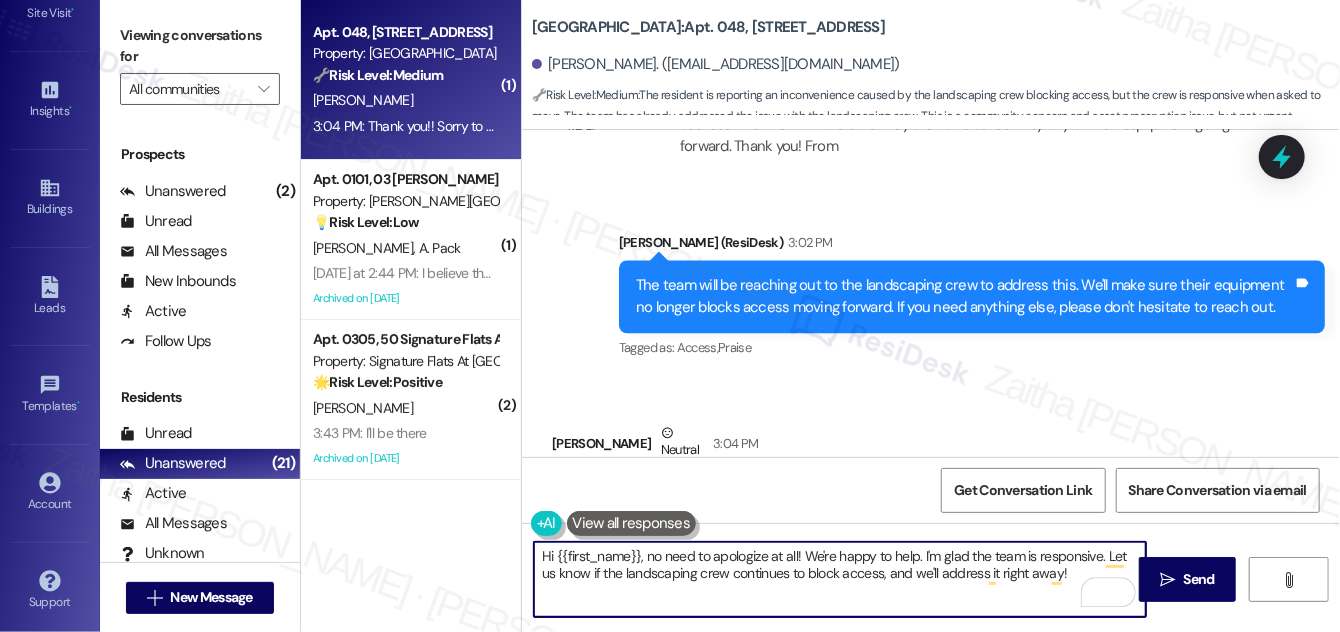drag, startPoint x: 547, startPoint y: 556, endPoint x: 1059, endPoint y: 574, distance: 512.3163 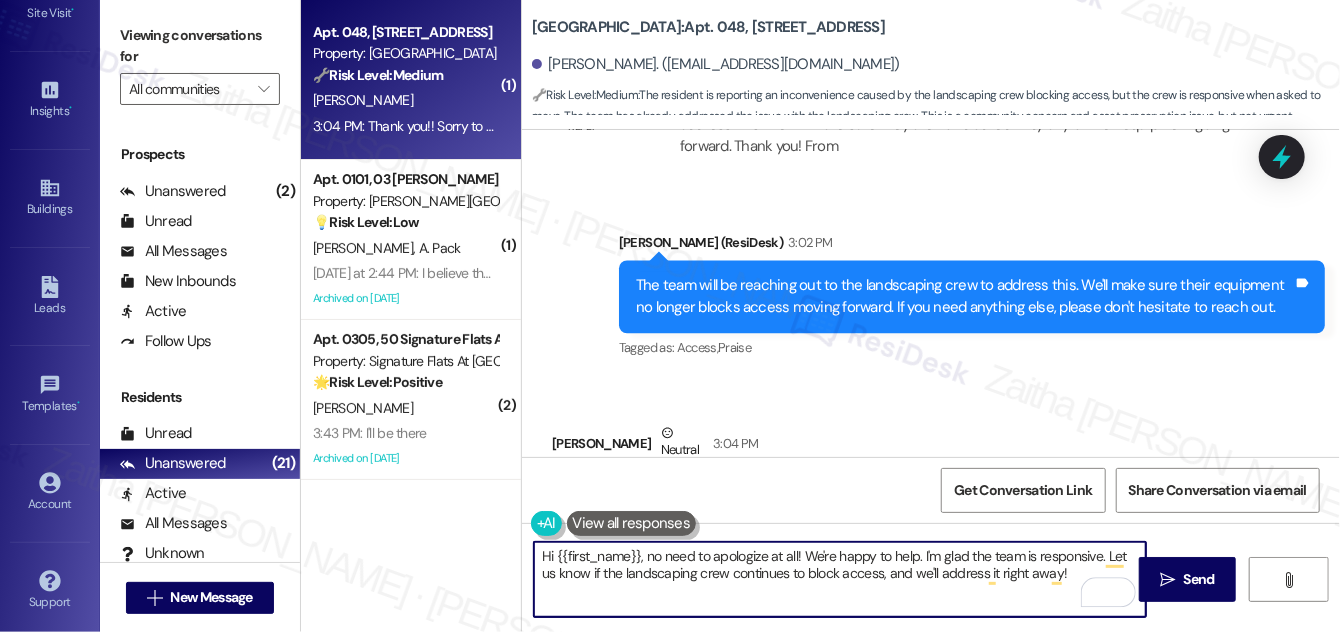 click on "Hi {{first_name}}, no need to apologize at all! We're happy to help. I'm glad the team is responsive. Let us know if the landscaping crew continues to block access, and we'll address it right away!" at bounding box center [840, 579] 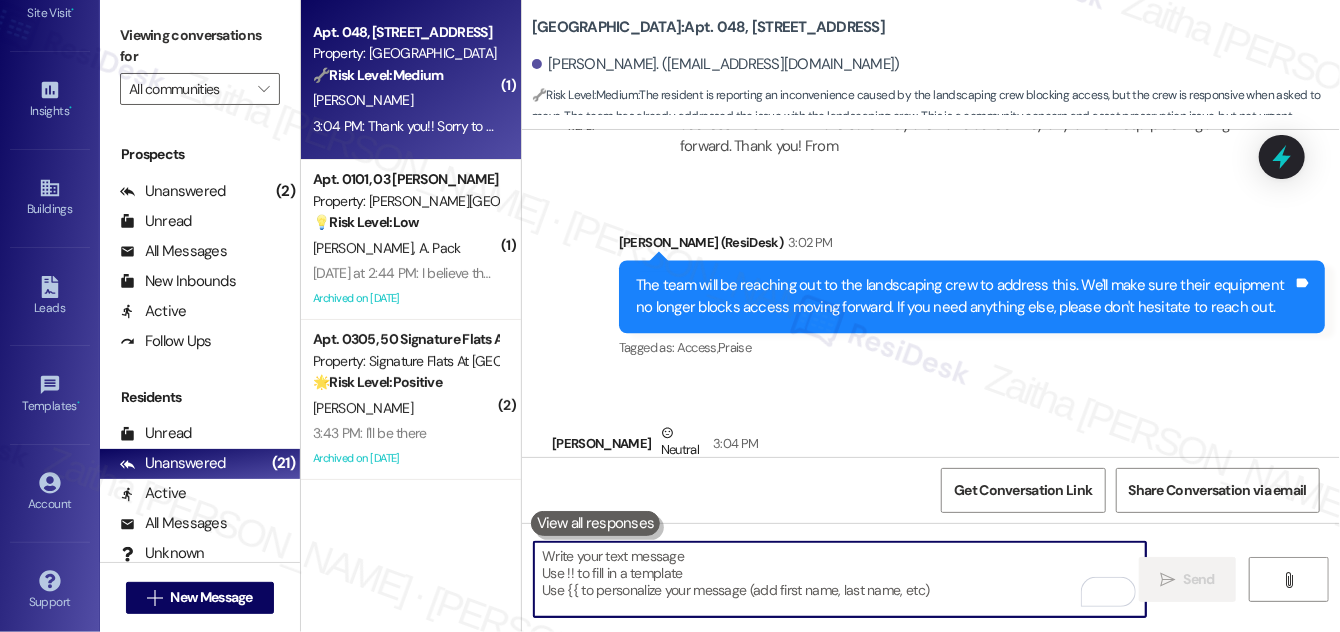 type 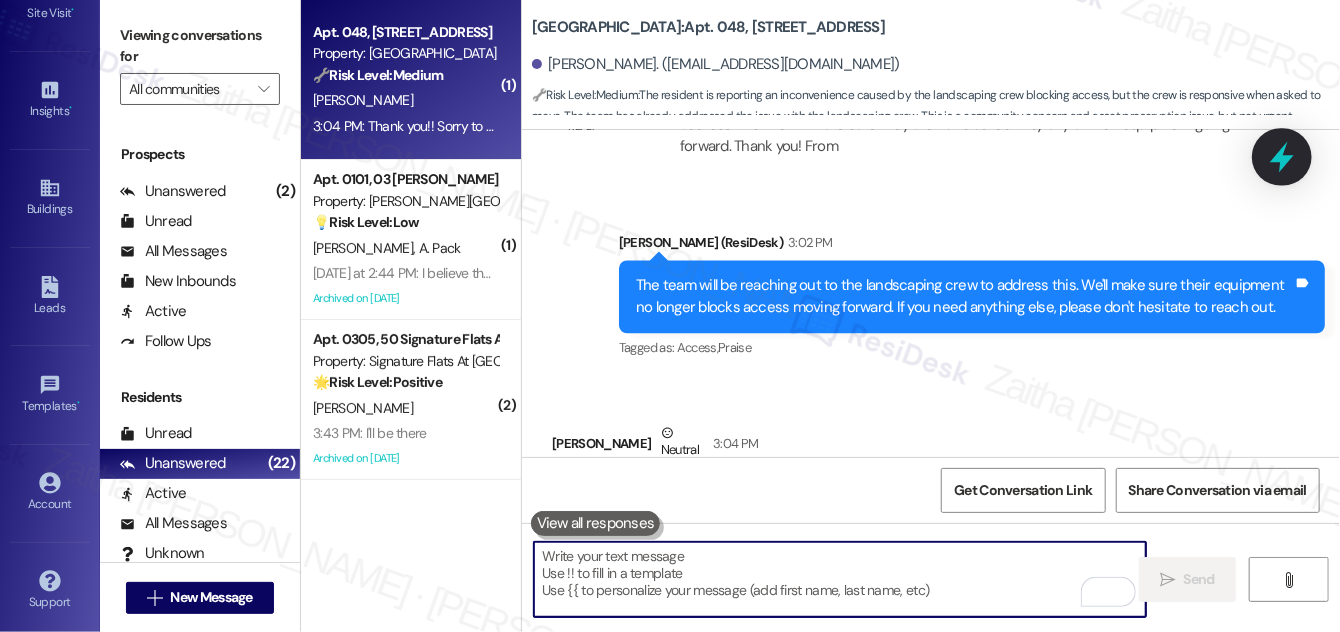 click 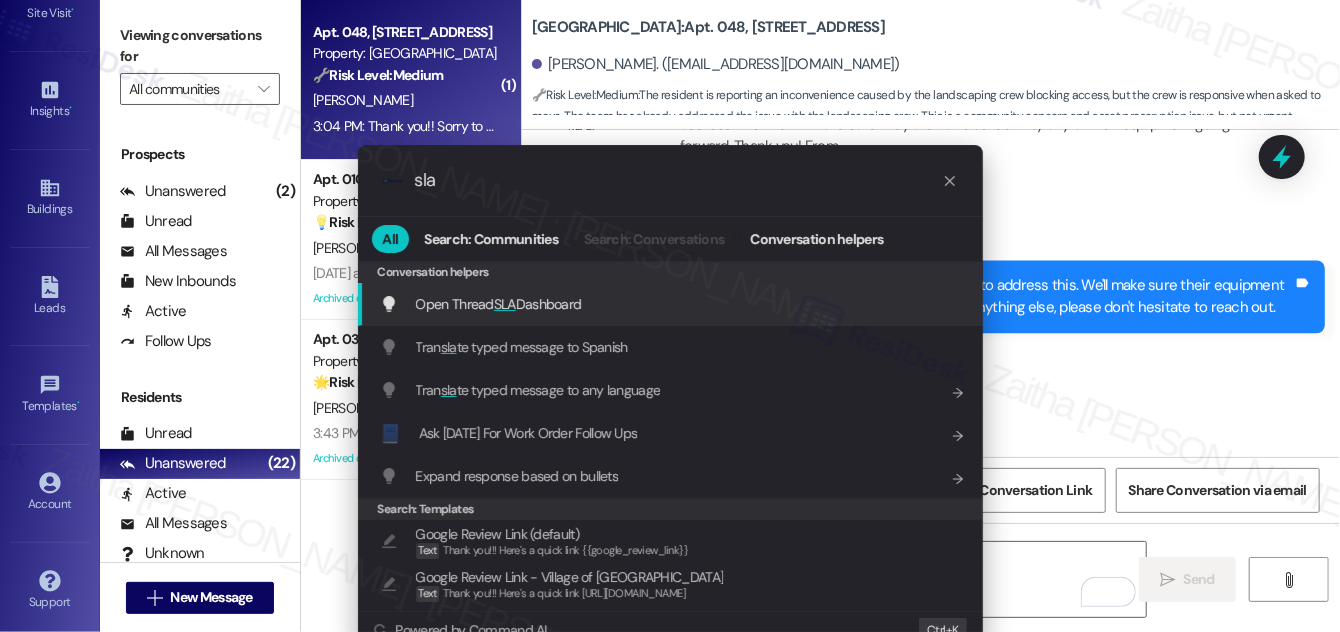 type on "sla" 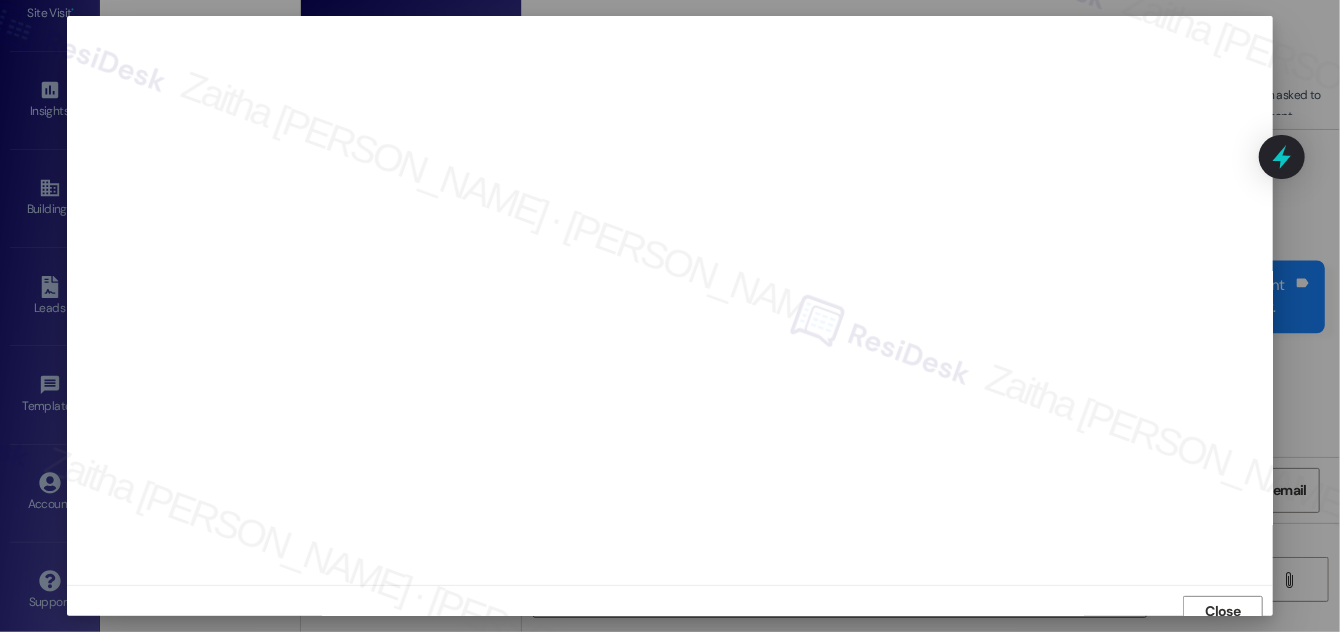 scroll, scrollTop: 11, scrollLeft: 0, axis: vertical 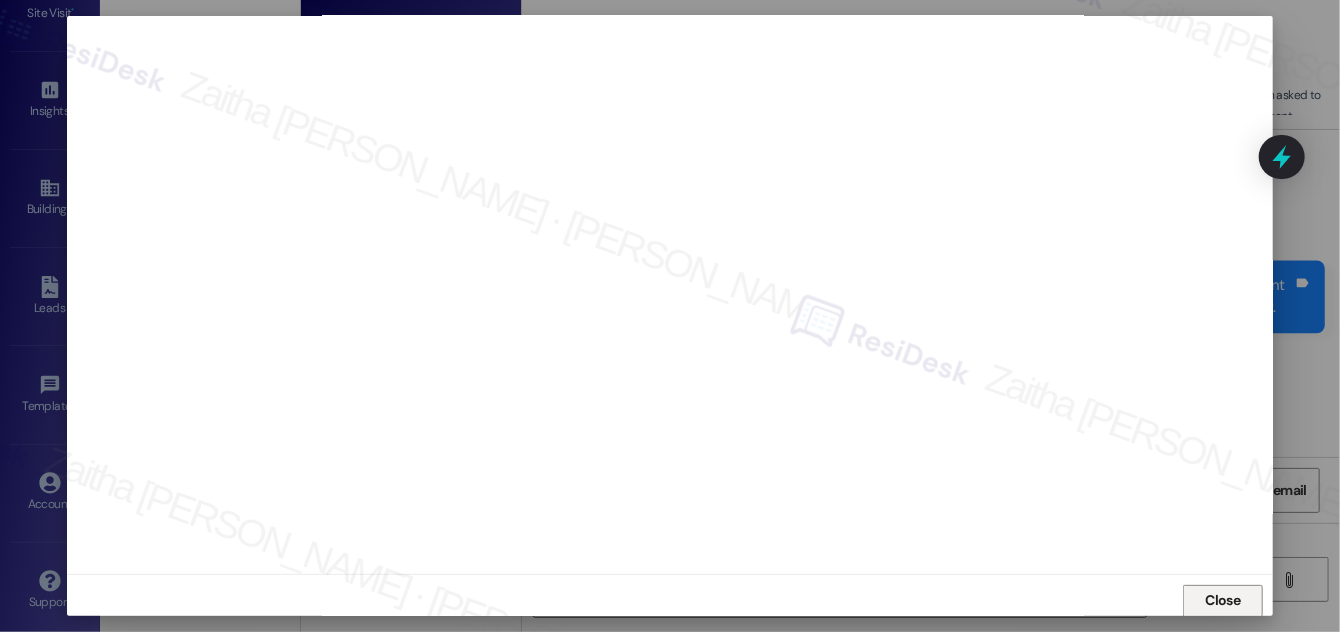 click on "Close" at bounding box center [1223, 600] 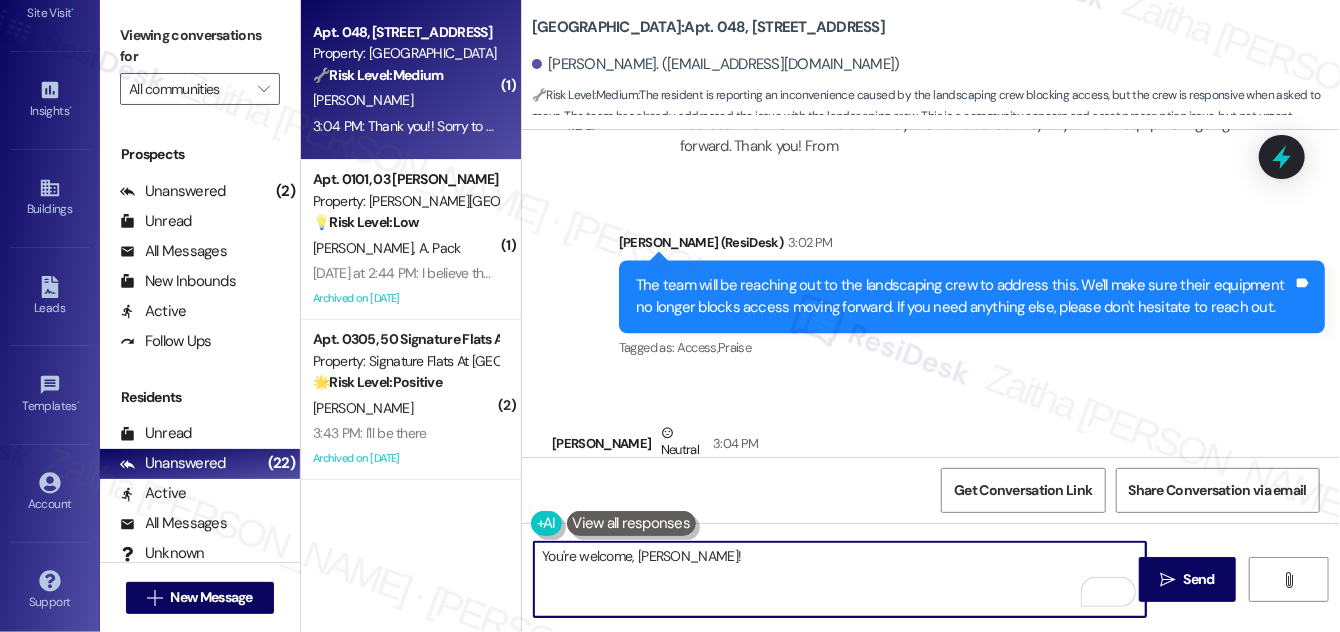 paste on "Not a pain at all—I'm happy to help! Please don’t hesitate to reach out if you need anything else." 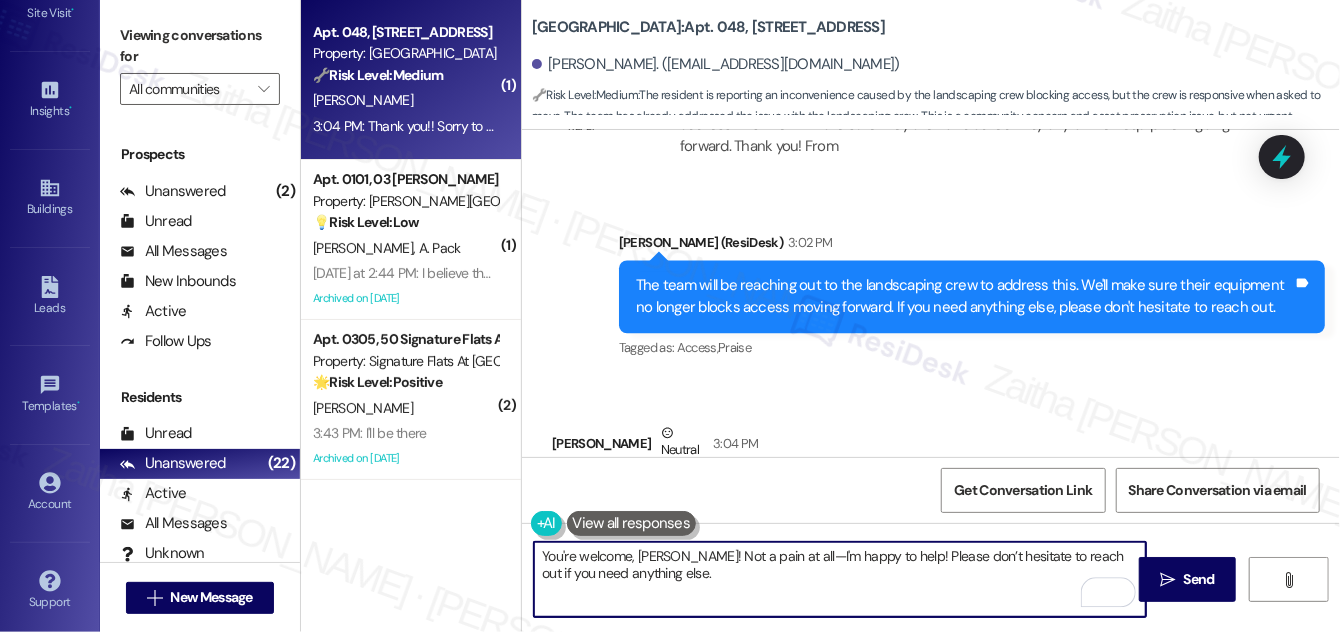 click on "You're welcome, [PERSON_NAME]! Not a pain at all—I'm happy to help! Please don’t hesitate to reach out if you need anything else." at bounding box center (840, 579) 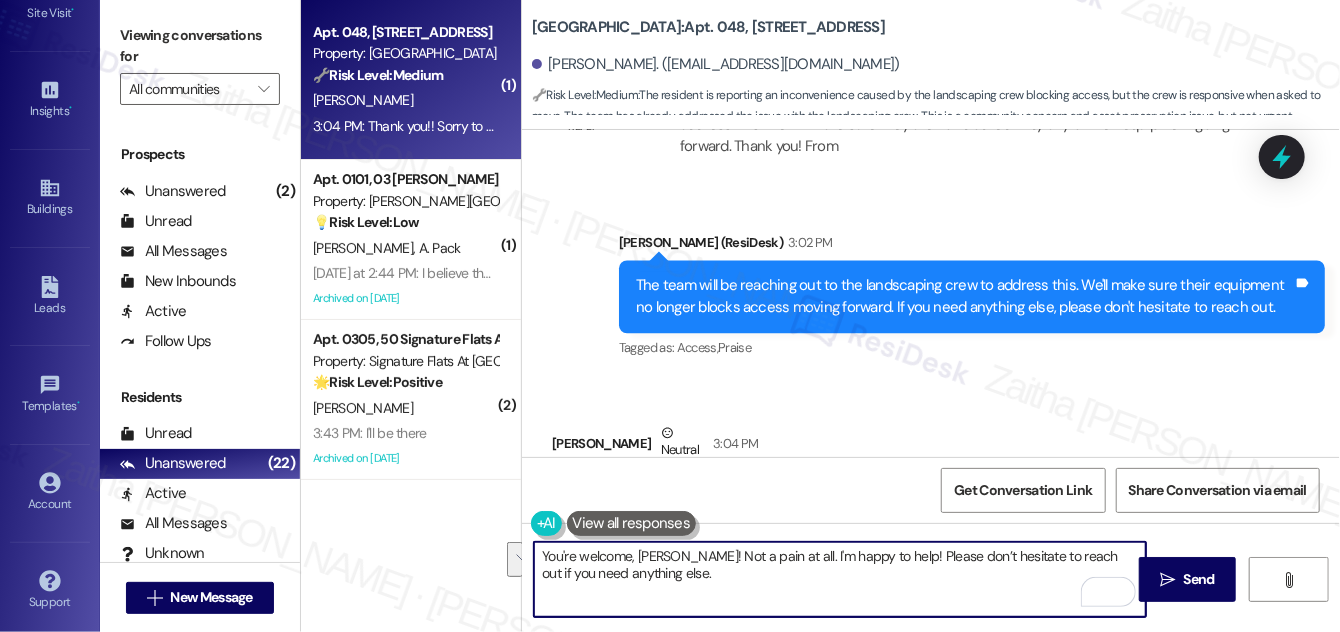 drag, startPoint x: 878, startPoint y: 554, endPoint x: 890, endPoint y: 575, distance: 24.186773 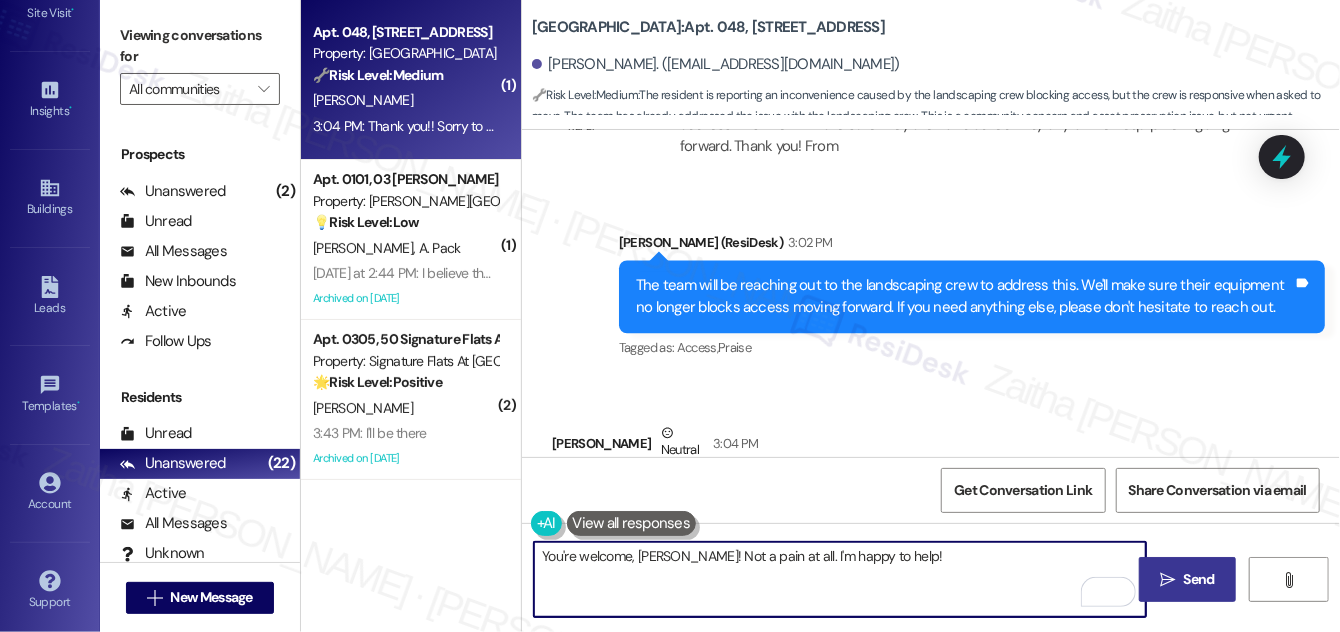 type on "You're welcome, [PERSON_NAME]! Not a pain at all. I'm happy to help!" 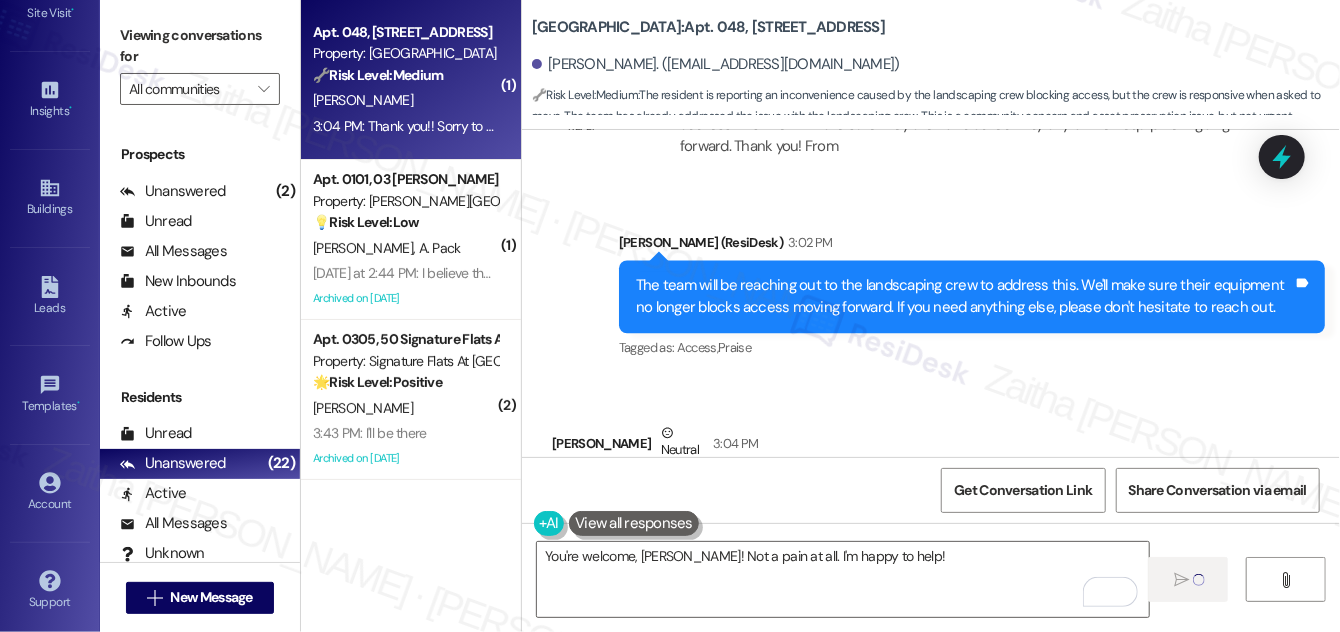 type 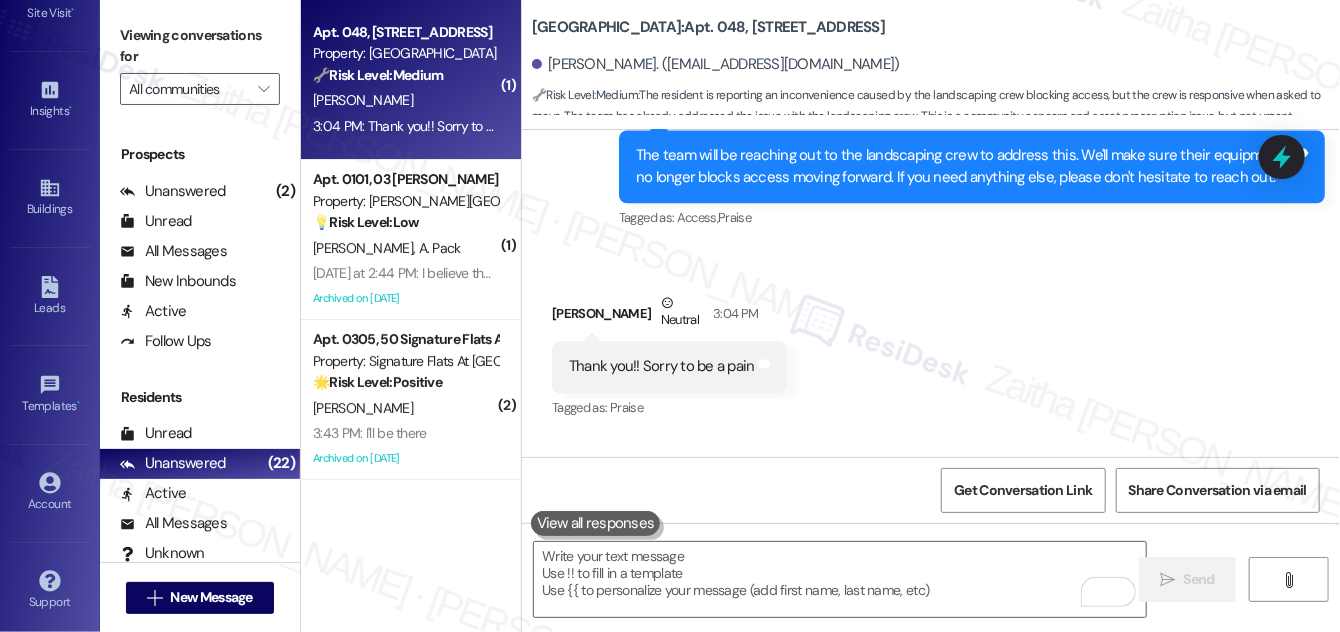 scroll, scrollTop: 35441, scrollLeft: 0, axis: vertical 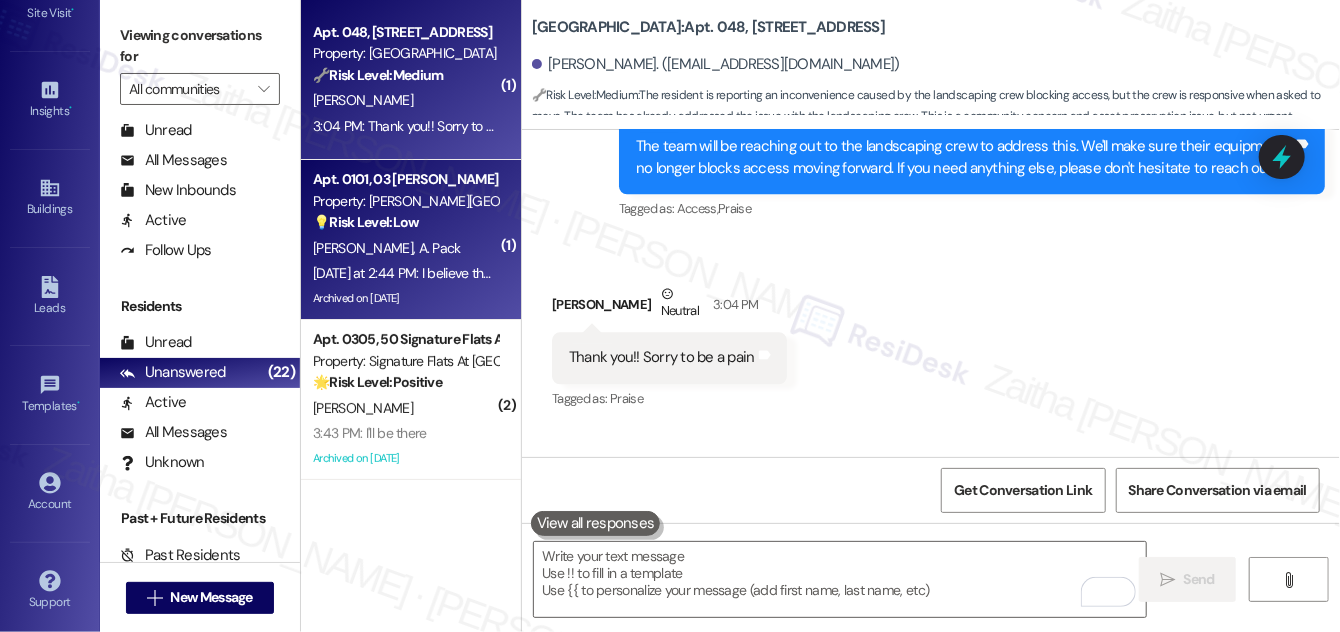 click on "[PERSON_NAME] A. Pack" at bounding box center [405, 248] 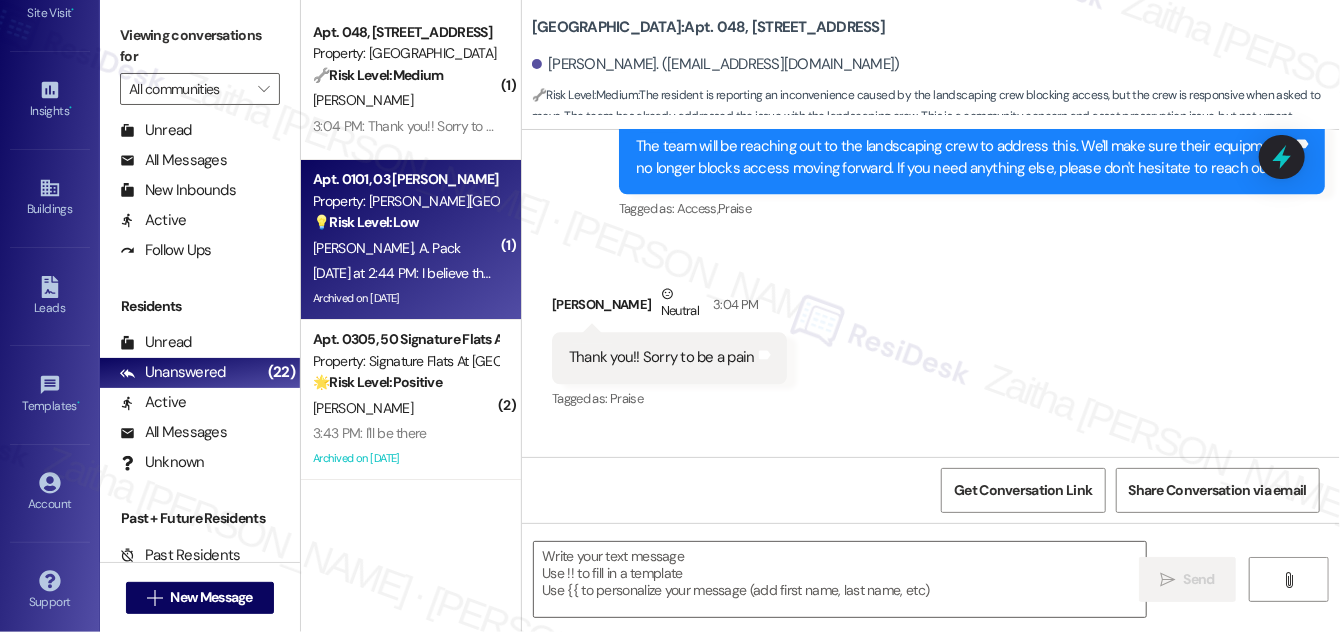 type on "Fetching suggested responses. Please feel free to read through the conversation in the meantime." 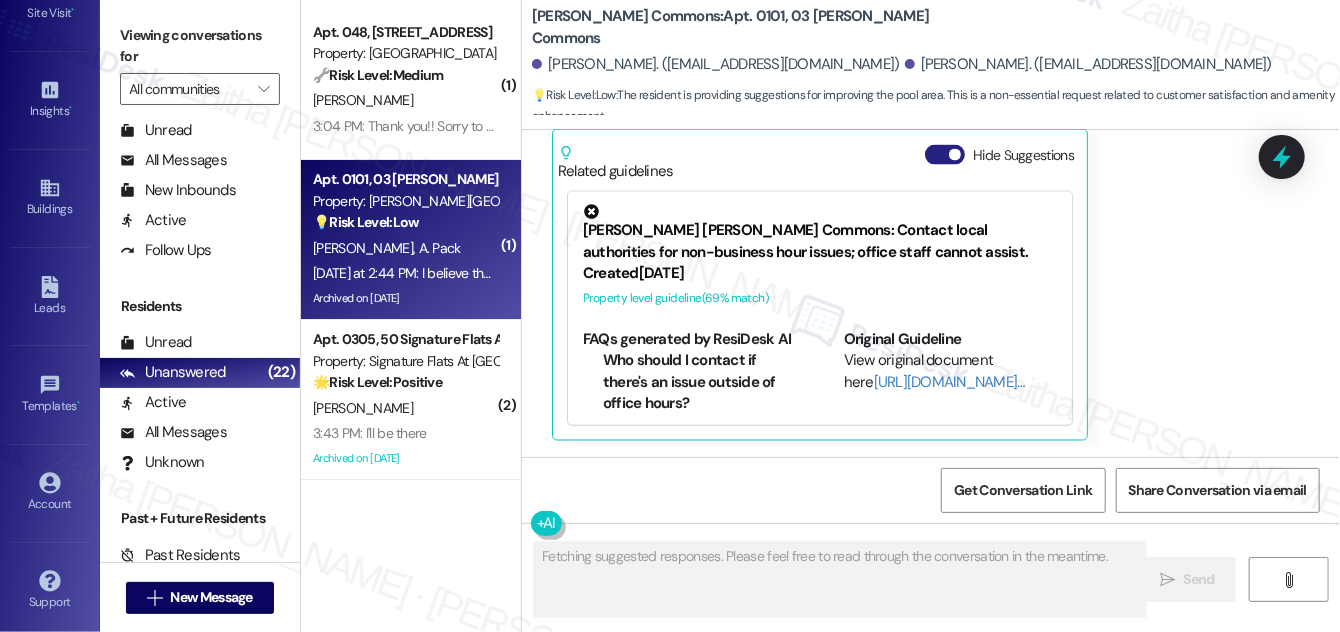 click on "Hide Suggestions" at bounding box center (945, 155) 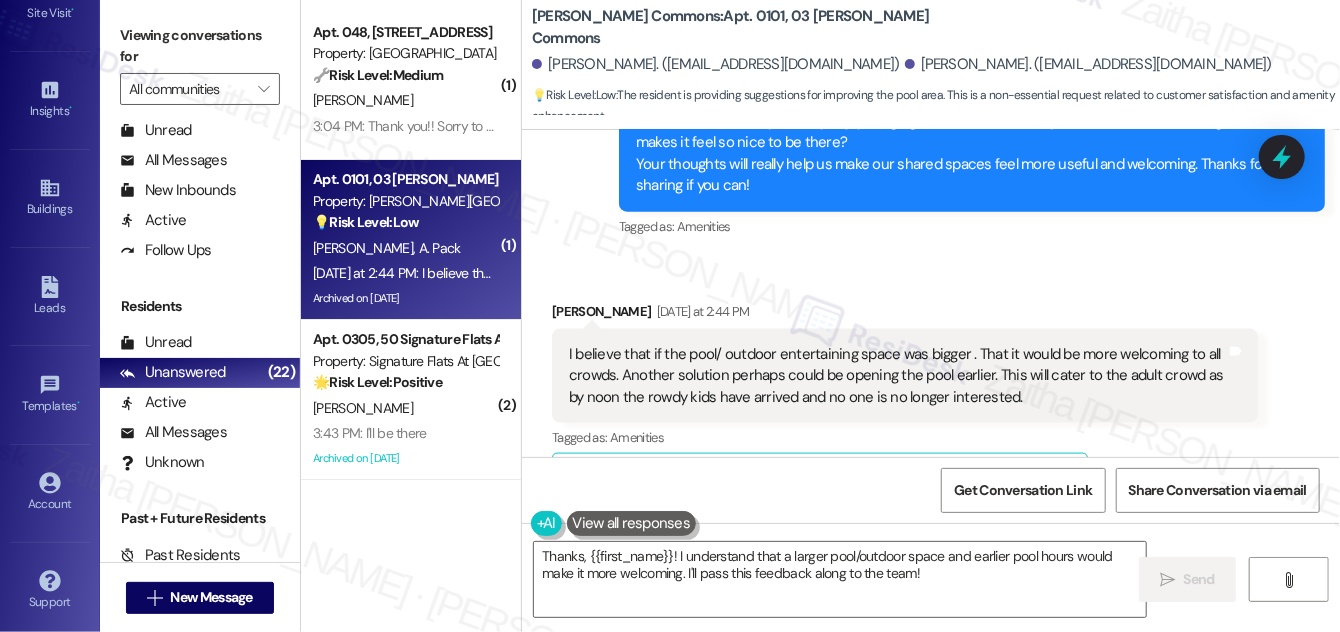 scroll, scrollTop: 8656, scrollLeft: 0, axis: vertical 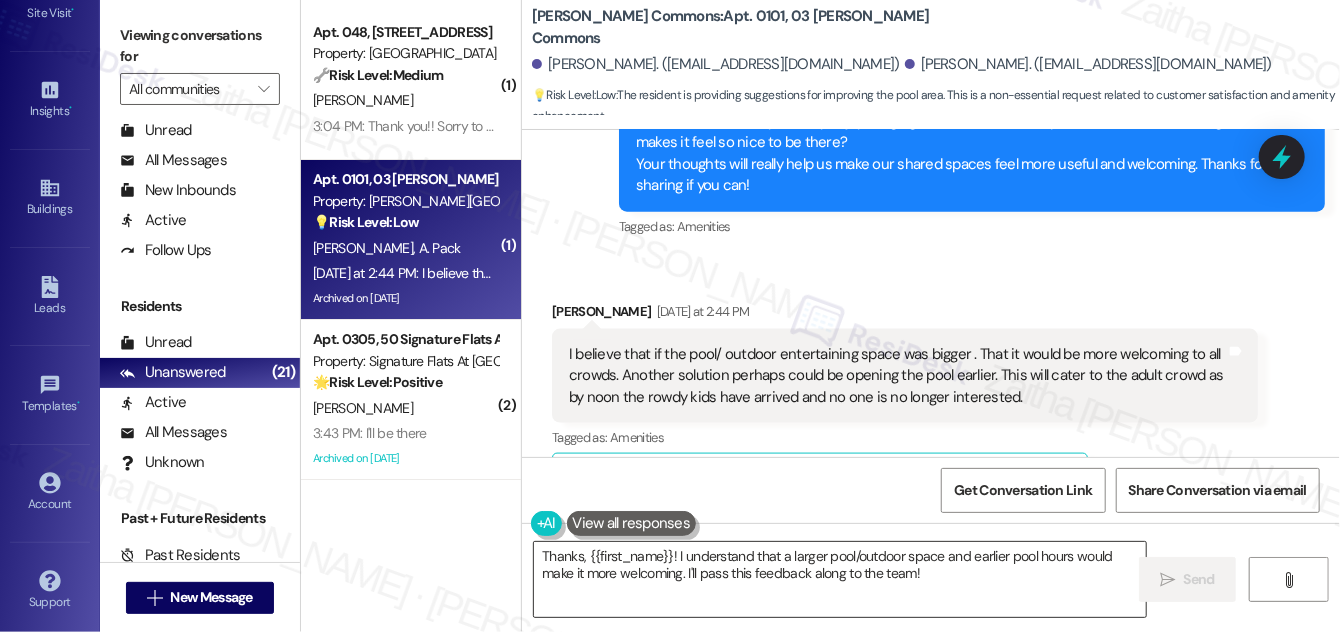 click on "Thanks, {{first_name}}! I understand that a larger pool/outdoor space and earlier pool hours would make it more welcoming. I'll pass this feedback along to the team!" at bounding box center (840, 579) 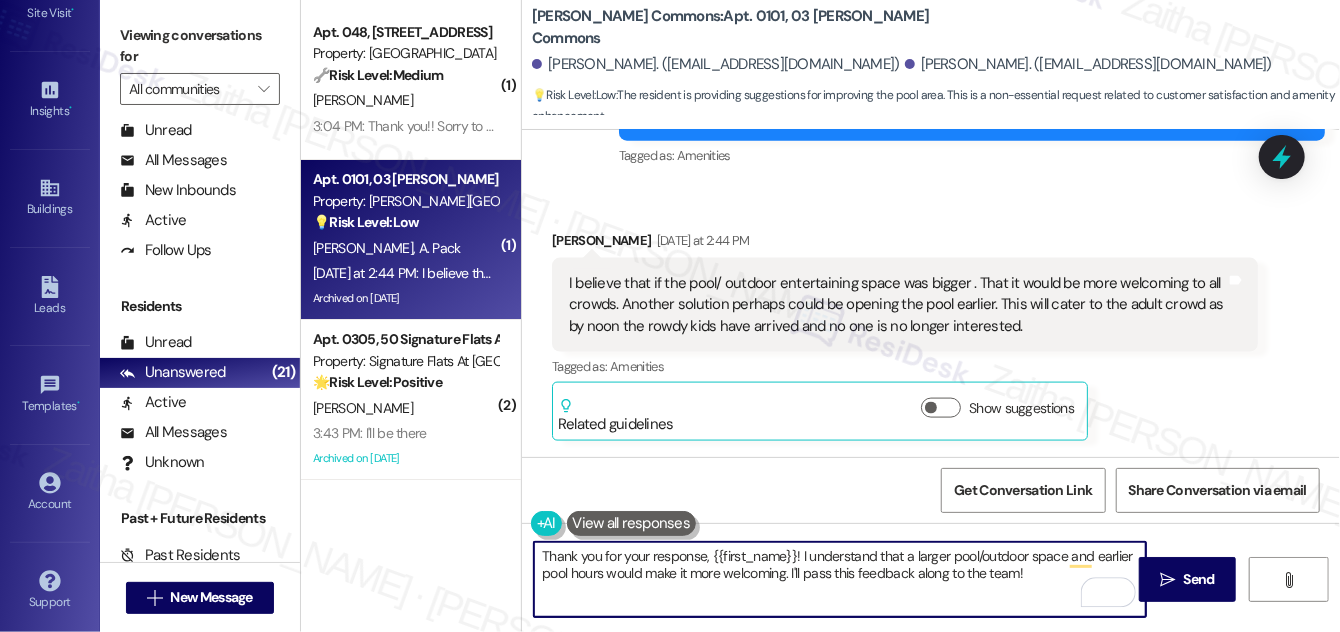 scroll, scrollTop: 8656, scrollLeft: 0, axis: vertical 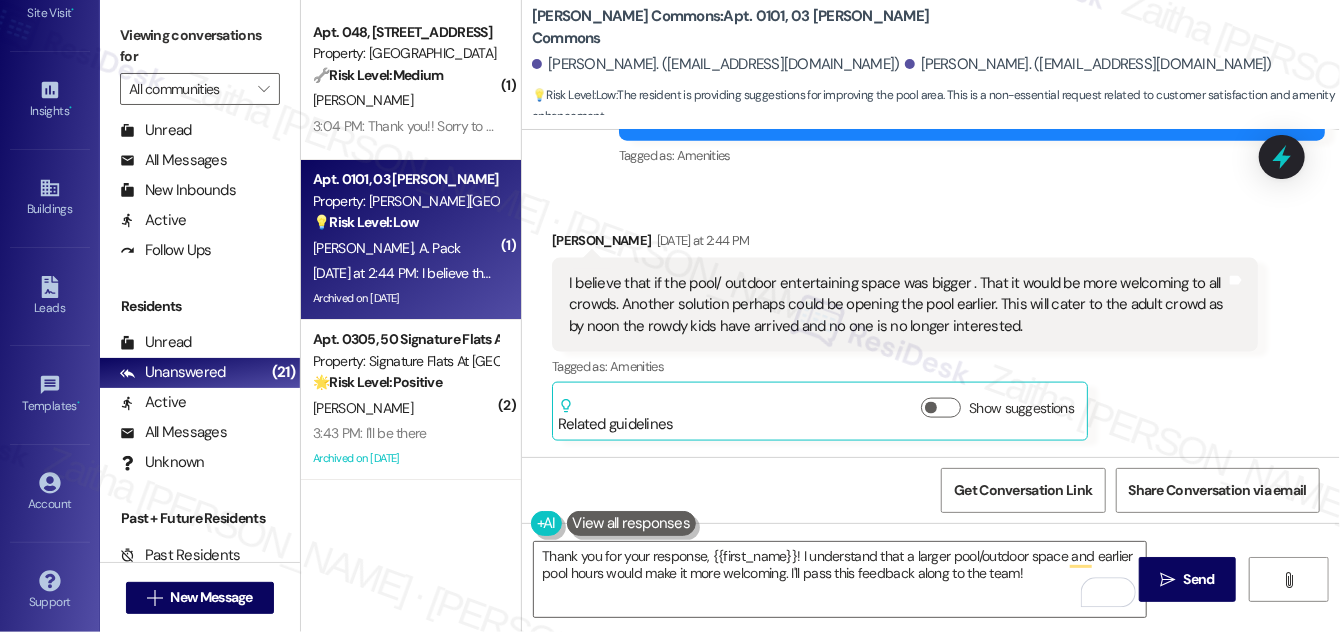 click on "[PERSON_NAME] [DATE] at 2:44 PM" at bounding box center (905, 244) 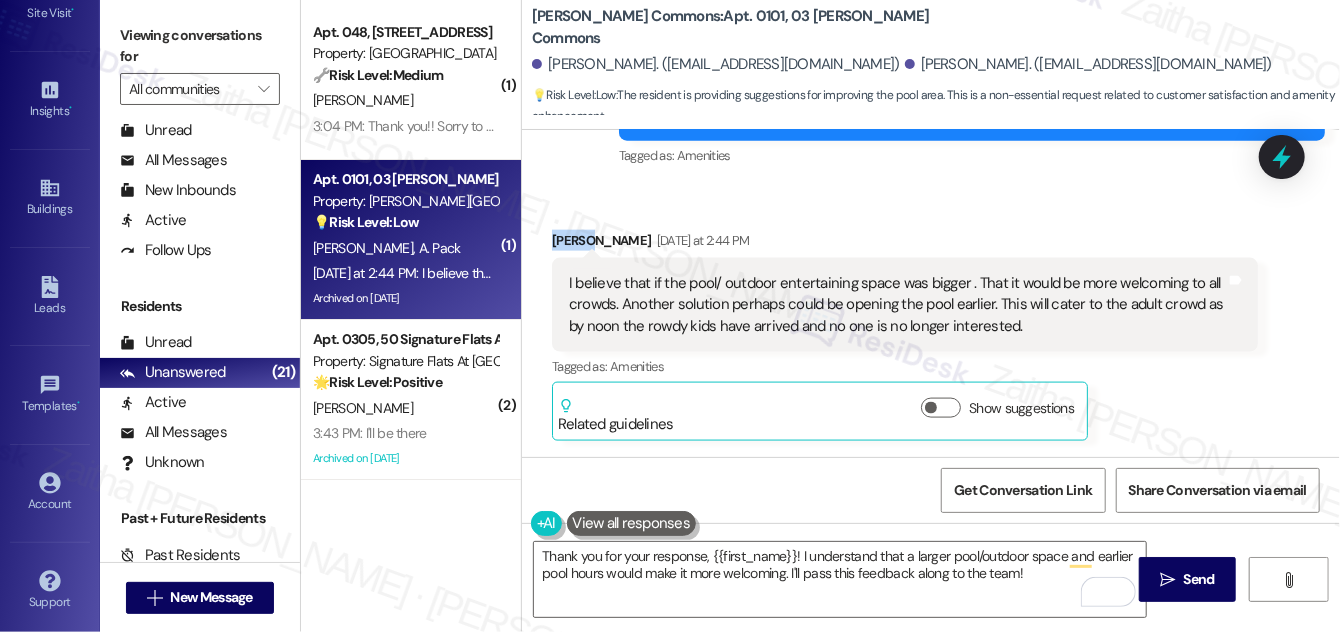 click on "[PERSON_NAME] [DATE] at 2:44 PM" at bounding box center [905, 244] 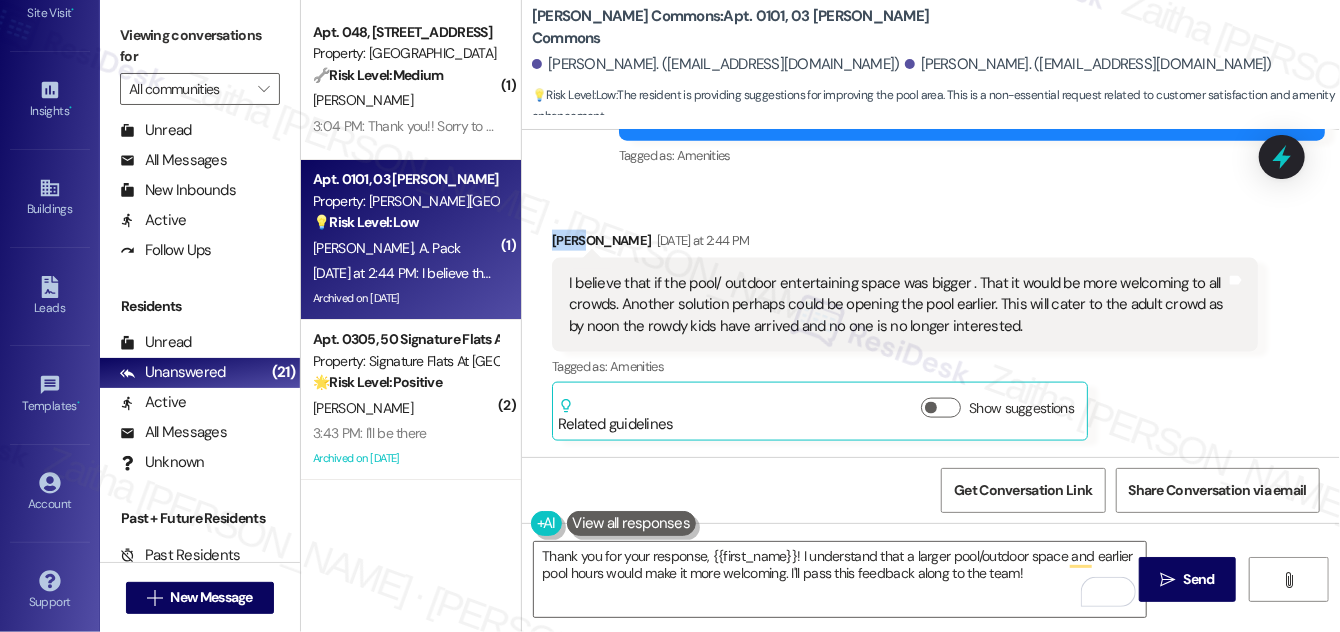 copy on "[PERSON_NAME]" 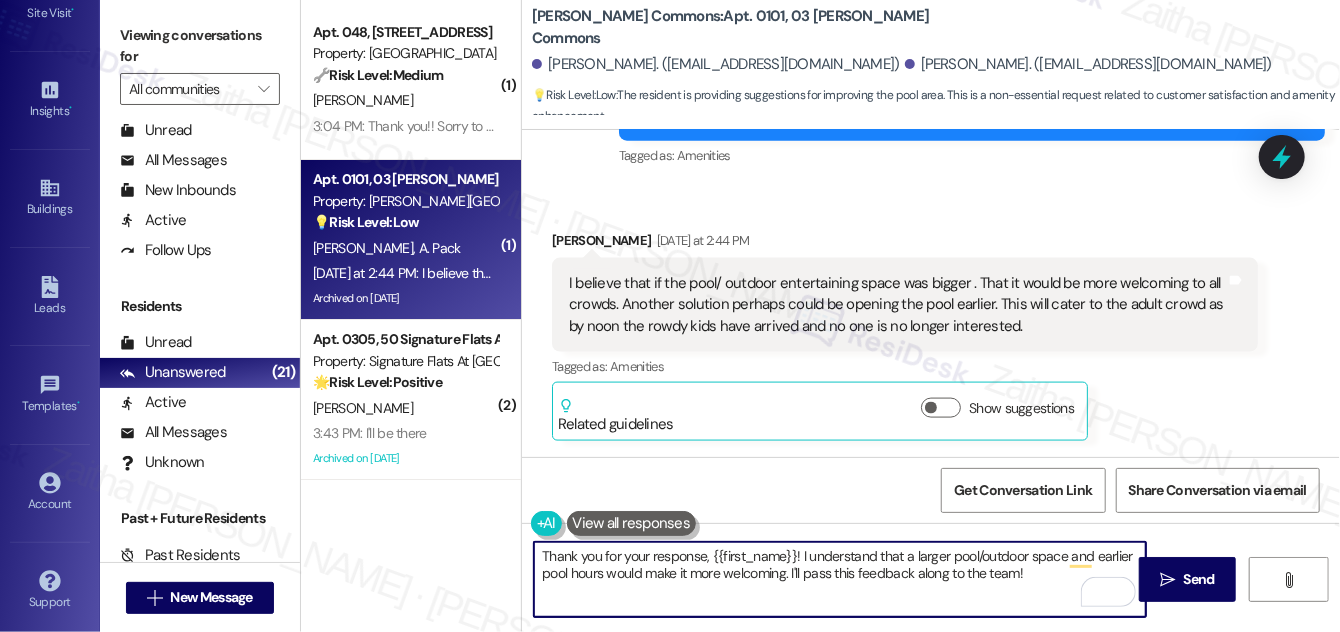 click on "Thank you for your response, {{first_name}}! I understand that a larger pool/outdoor space and earlier pool hours would make it more welcoming. I'll pass this feedback along to the team!" at bounding box center [840, 579] 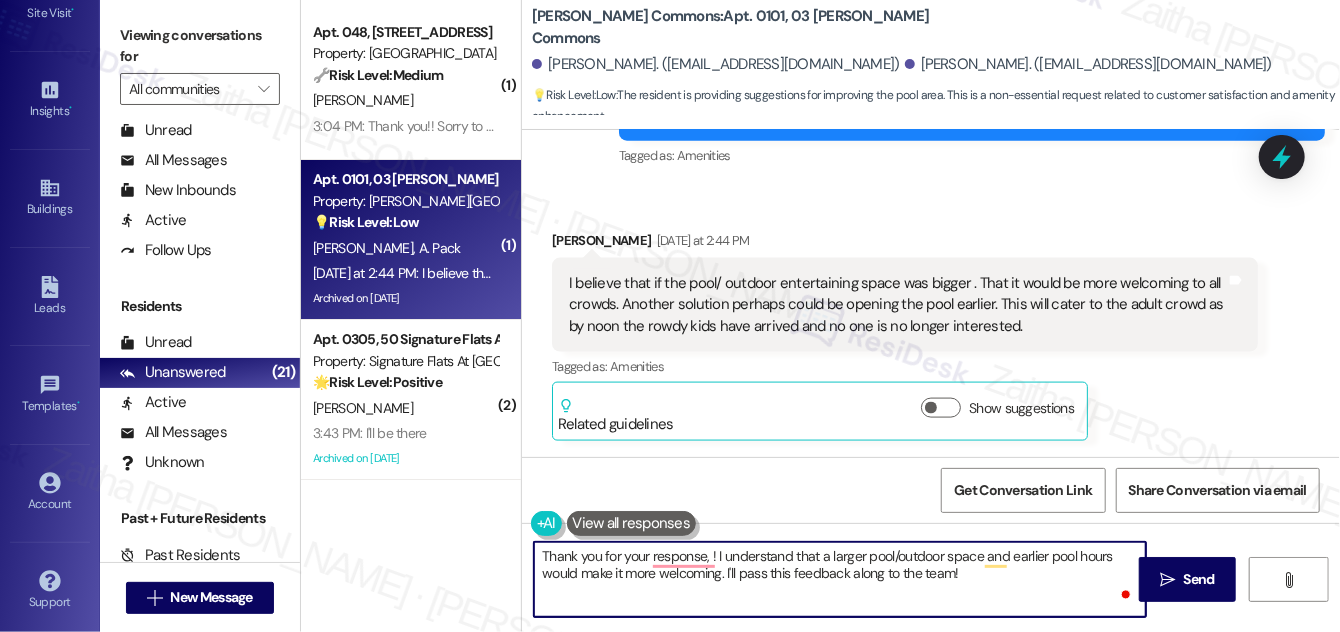 paste on "[PERSON_NAME]" 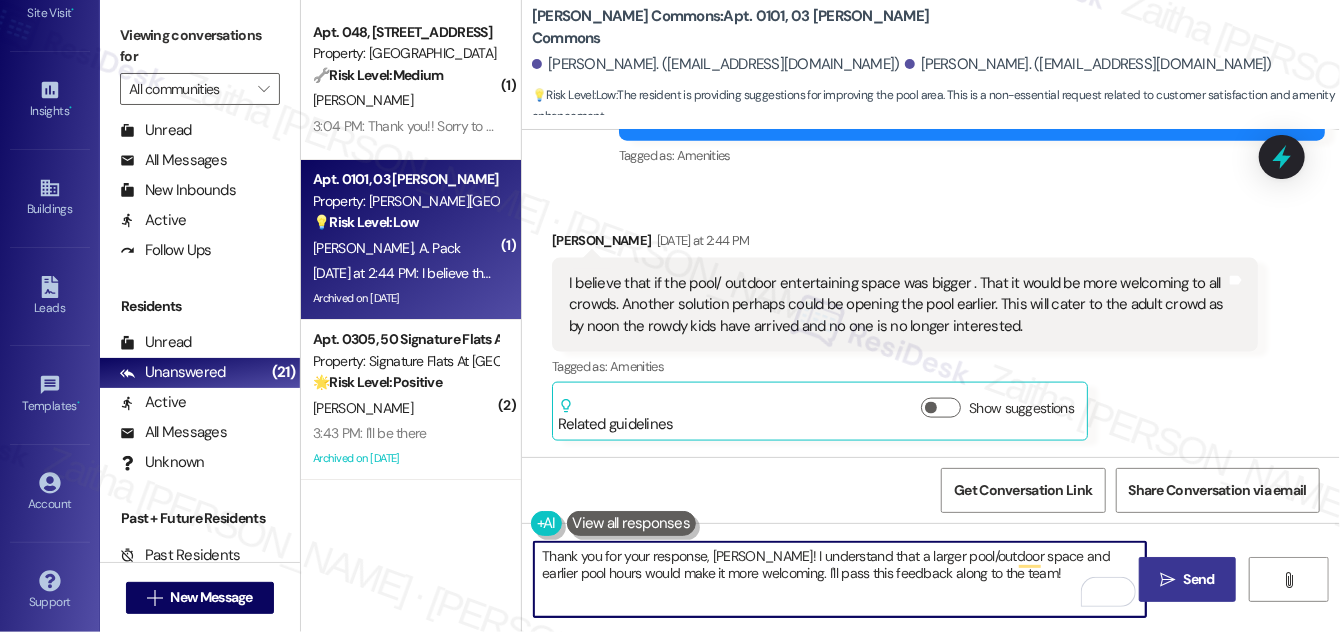 type on "Thank you for your response, [PERSON_NAME]! I understand that a larger pool/outdoor space and earlier pool hours would make it more welcoming. I'll pass this feedback along to the team!" 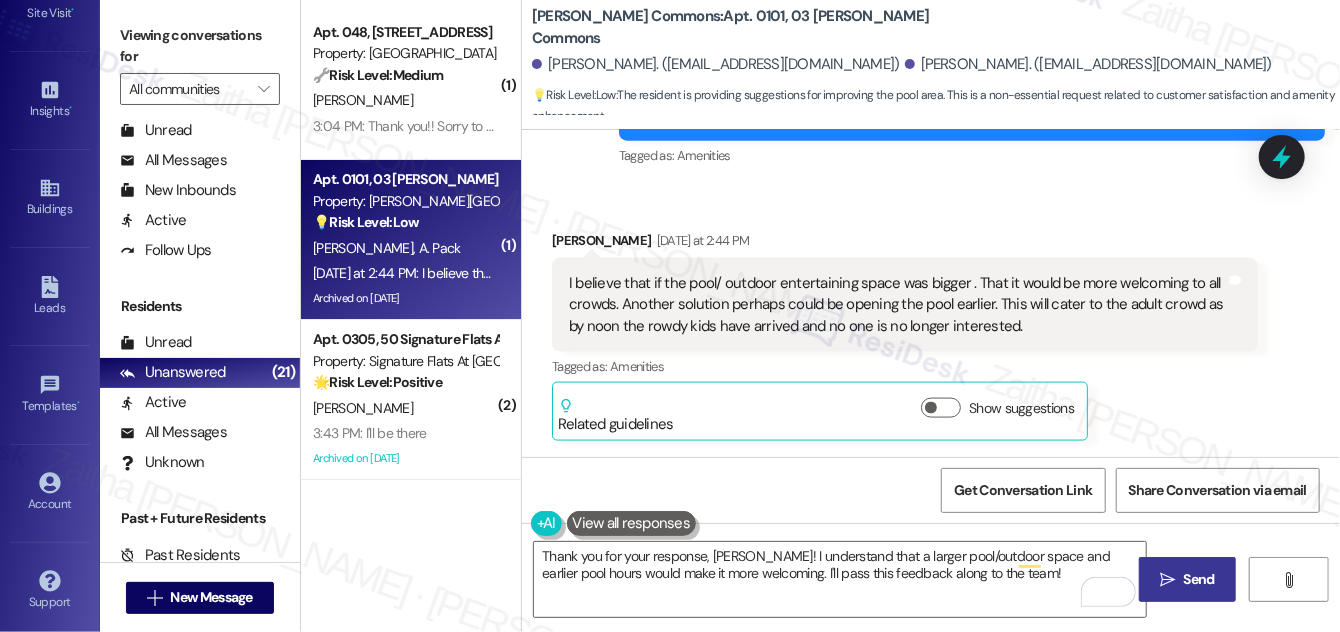 click on "Send" at bounding box center (1199, 579) 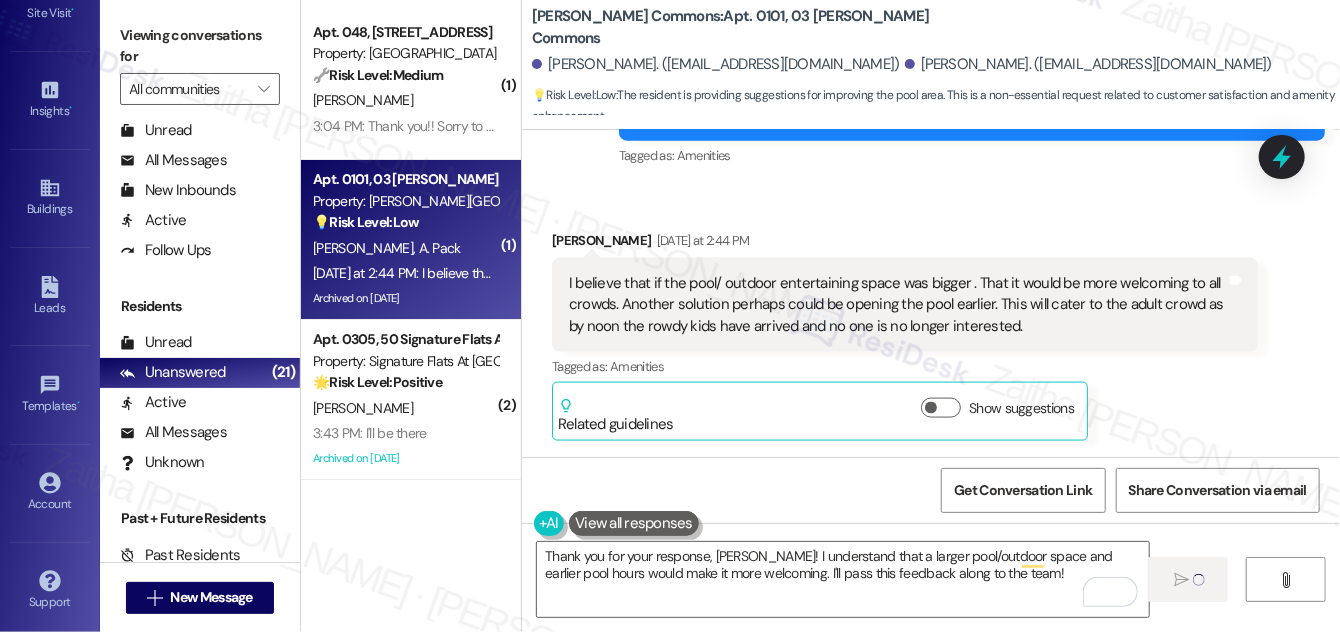 type 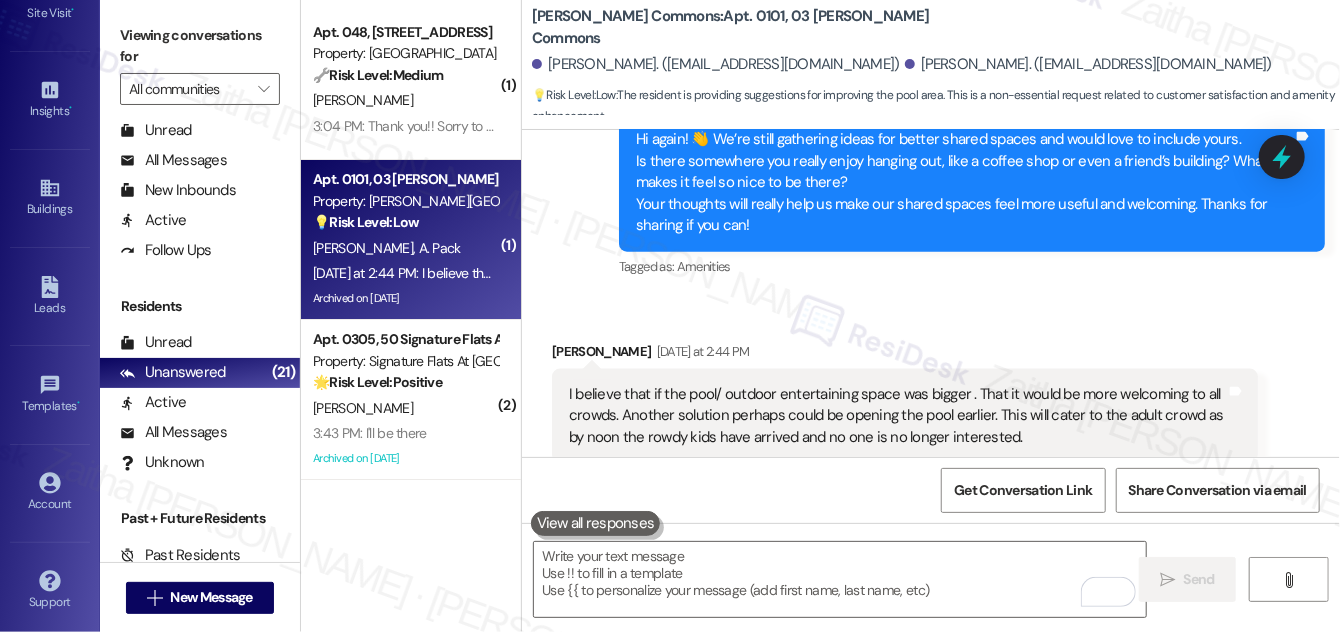 scroll, scrollTop: 8473, scrollLeft: 0, axis: vertical 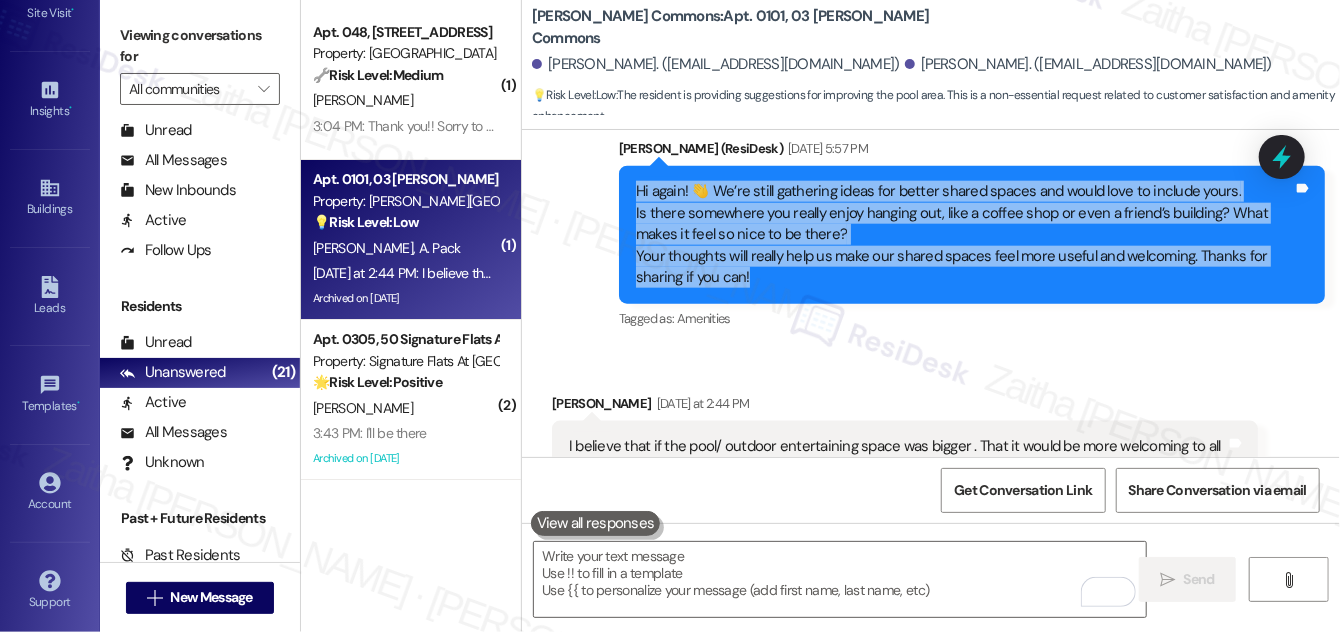 drag, startPoint x: 633, startPoint y: 208, endPoint x: 760, endPoint y: 301, distance: 157.4103 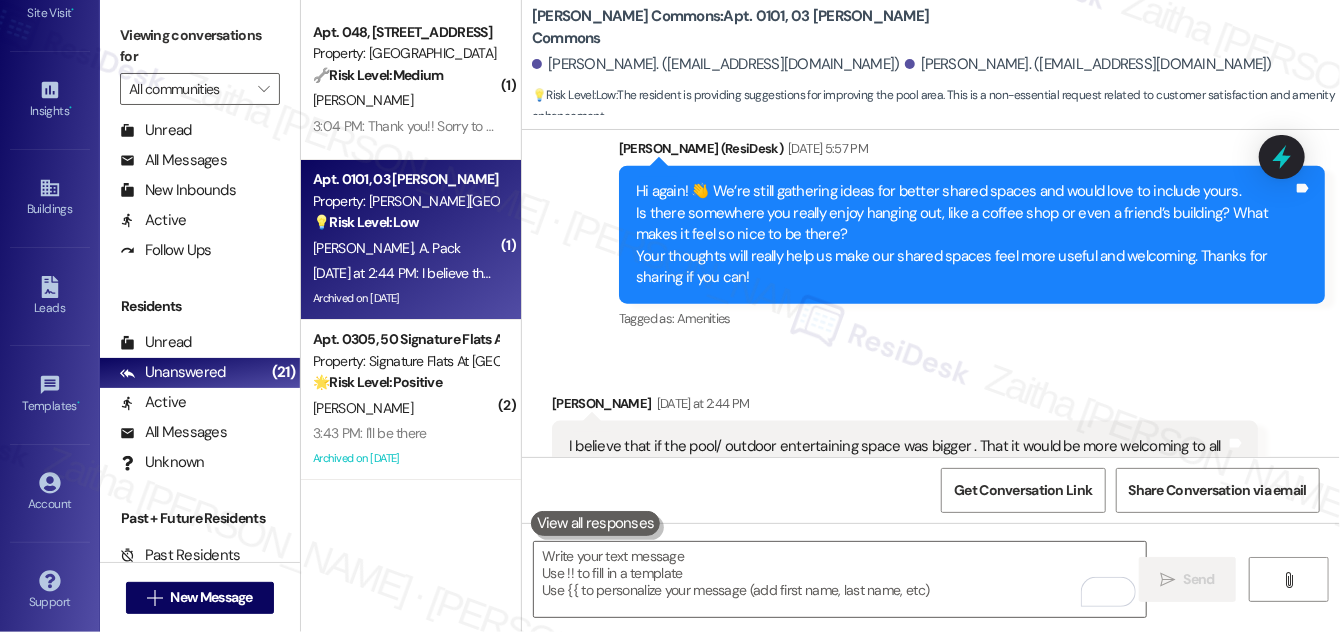 click on "Received via SMS [PERSON_NAME] [DATE] at 2:44 PM I believe that if the pool/ outdoor entertaining space was bigger . That it would be more welcoming to all crowds. Another solution perhaps could be opening the pool earlier. This will cater to the adult crowd as by noon the rowdy kids have arrived and no one is no longer interested.  Tags and notes Tagged as:   Amenities Click to highlight conversations about Amenities  Related guidelines Show suggestions" at bounding box center [931, 483] 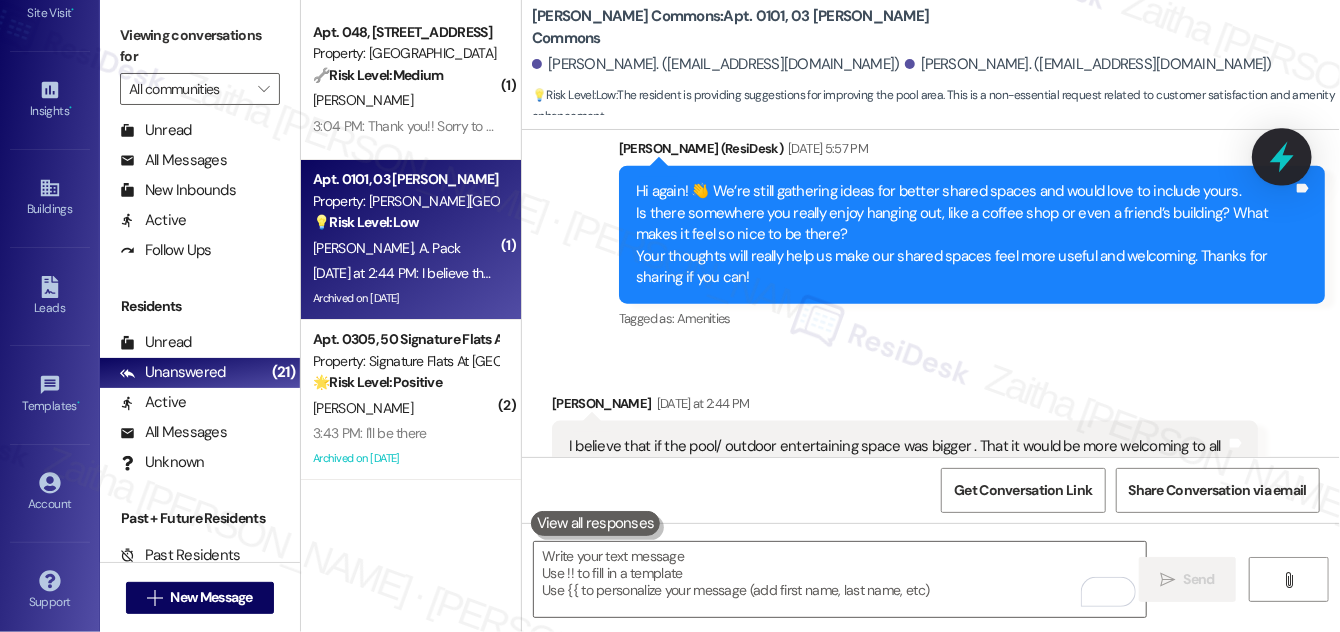 click 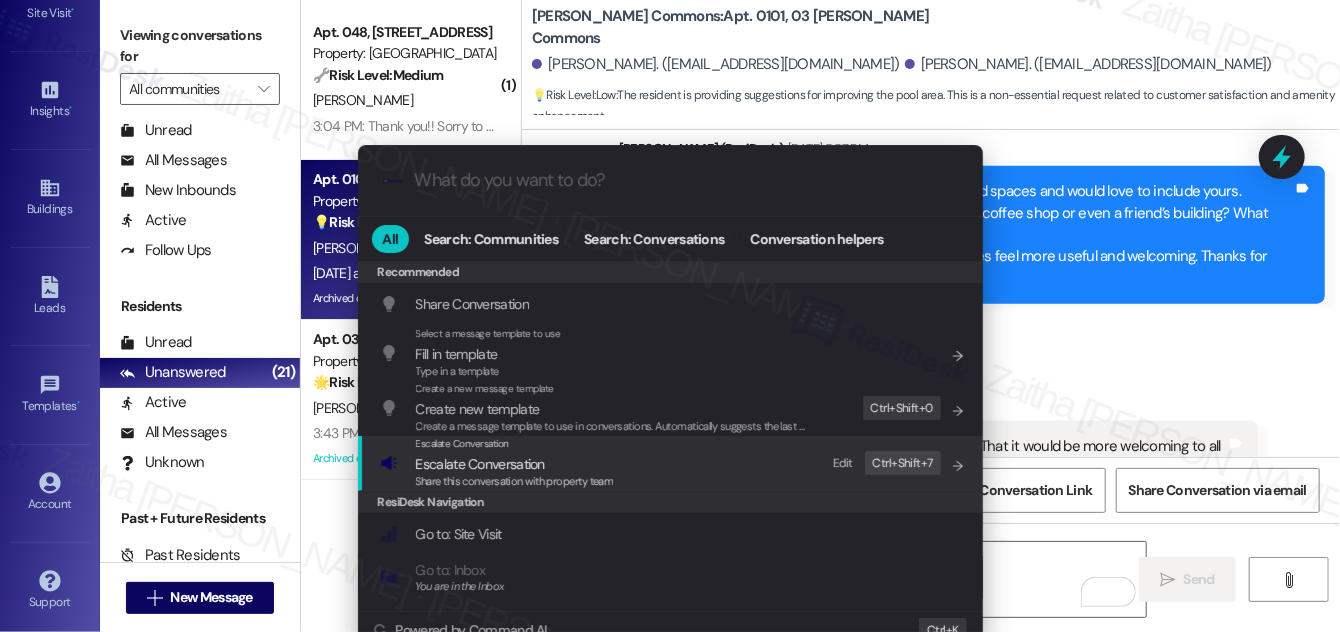 click on "Escalate Conversation" at bounding box center (480, 464) 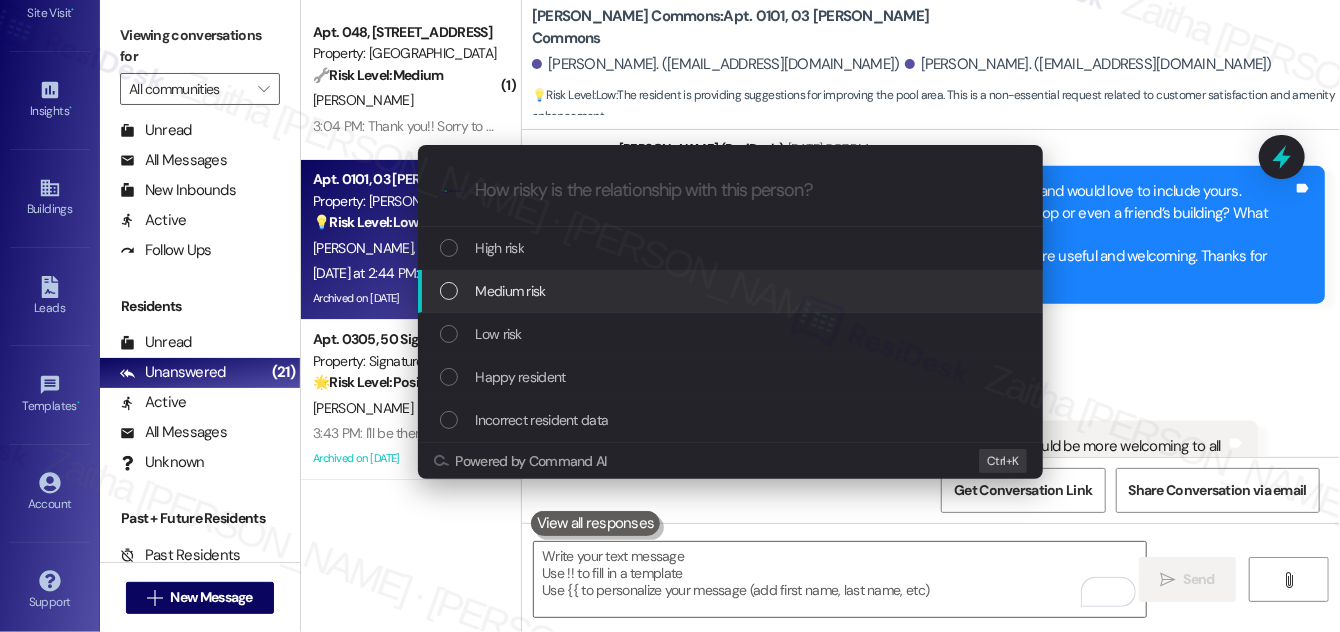 click on "Medium risk" at bounding box center (732, 291) 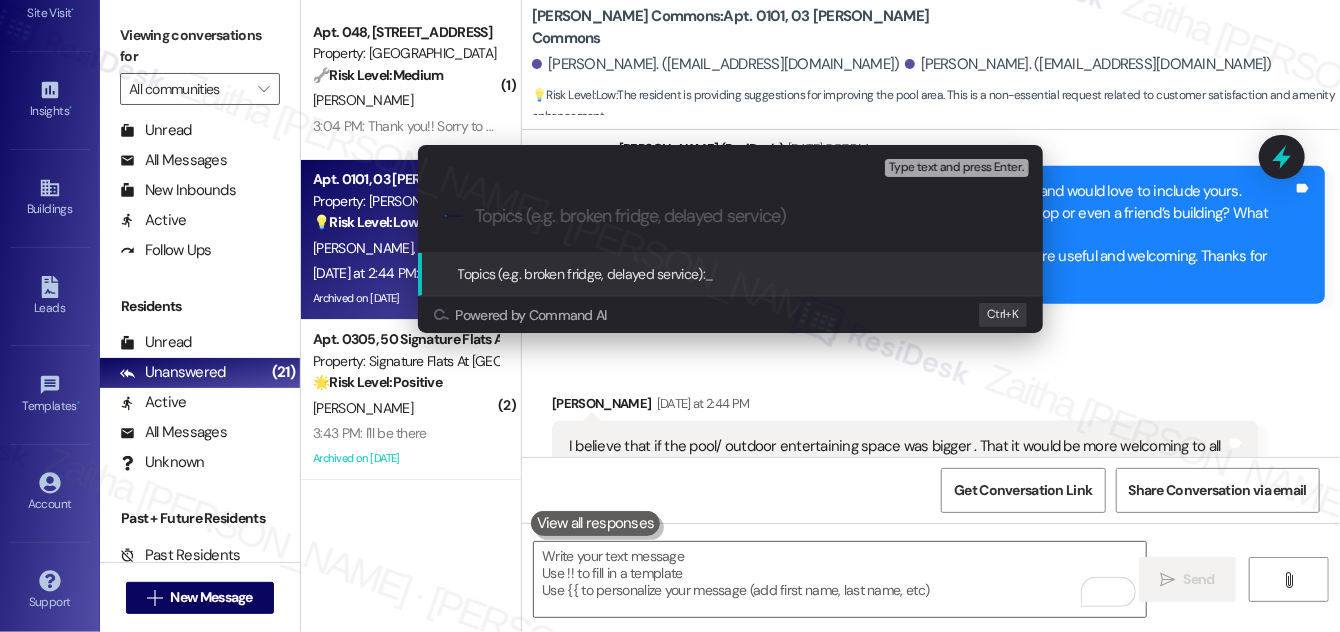 drag, startPoint x: 1130, startPoint y: 136, endPoint x: 1218, endPoint y: 144, distance: 88.362885 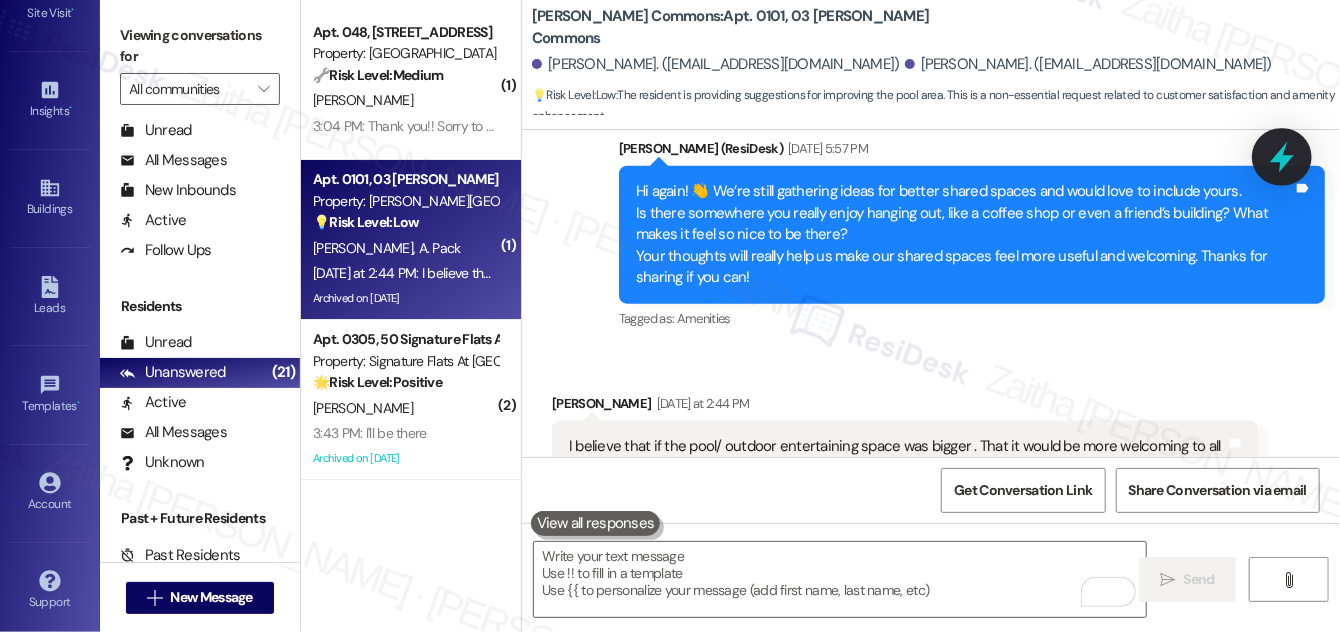 click 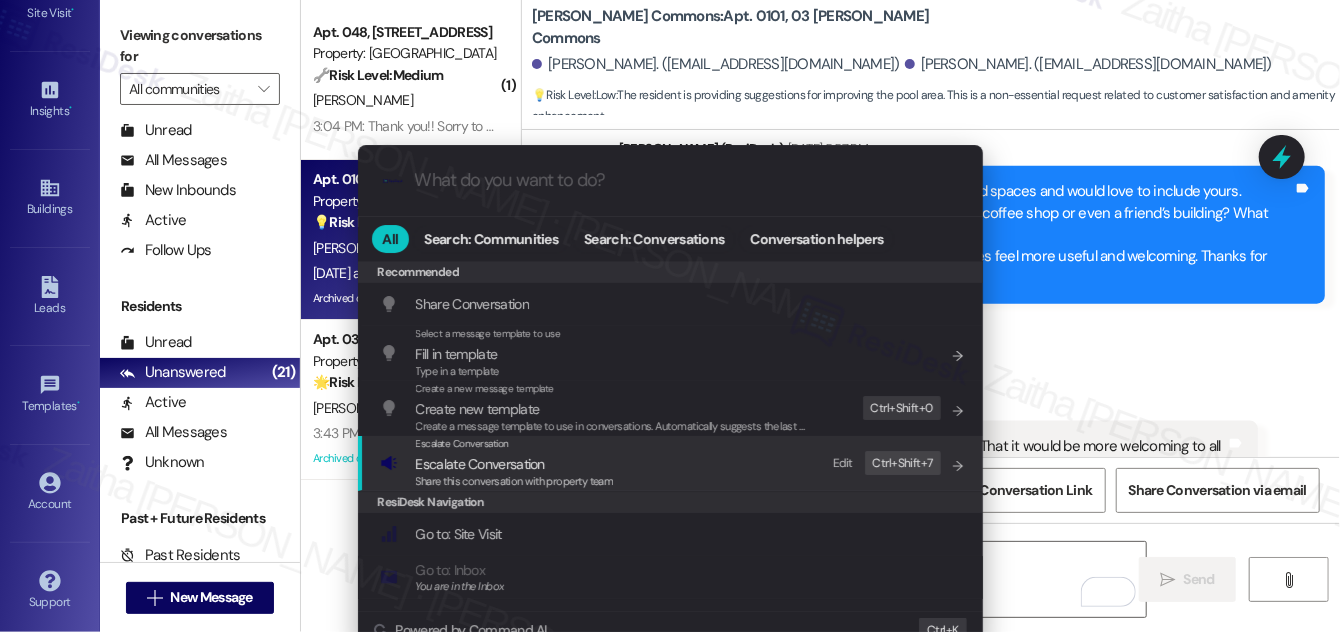 click on "Escalate Conversation" at bounding box center [480, 464] 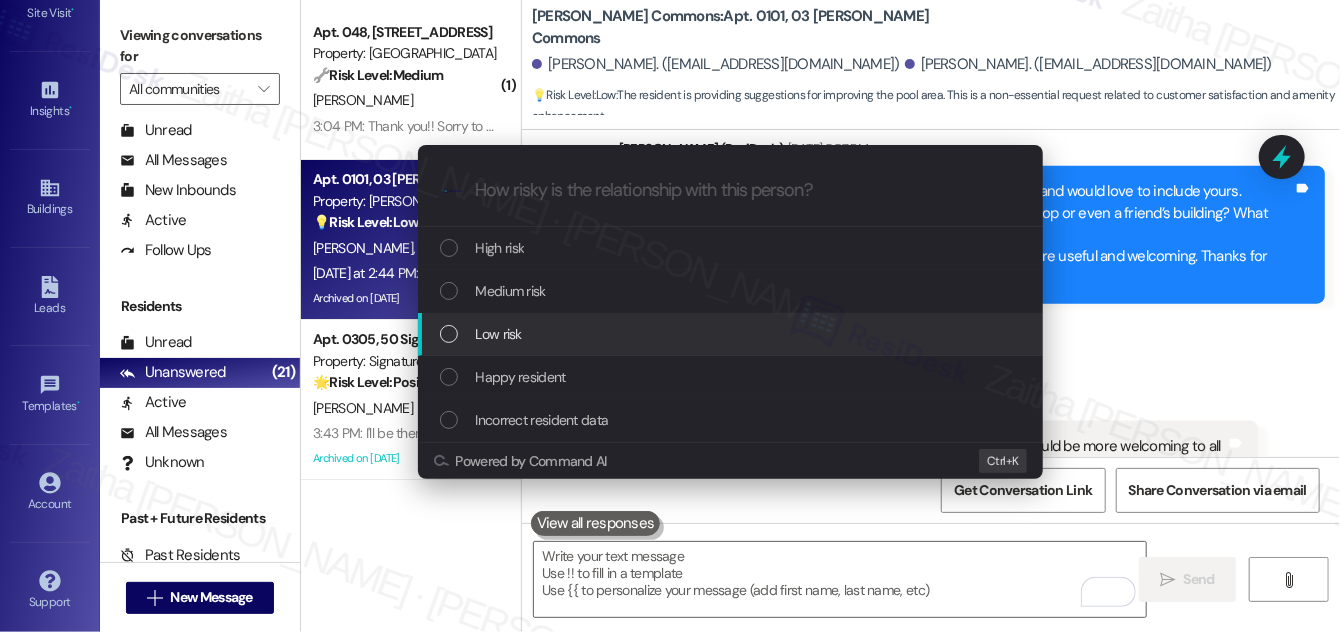 click on "Low risk" at bounding box center (499, 334) 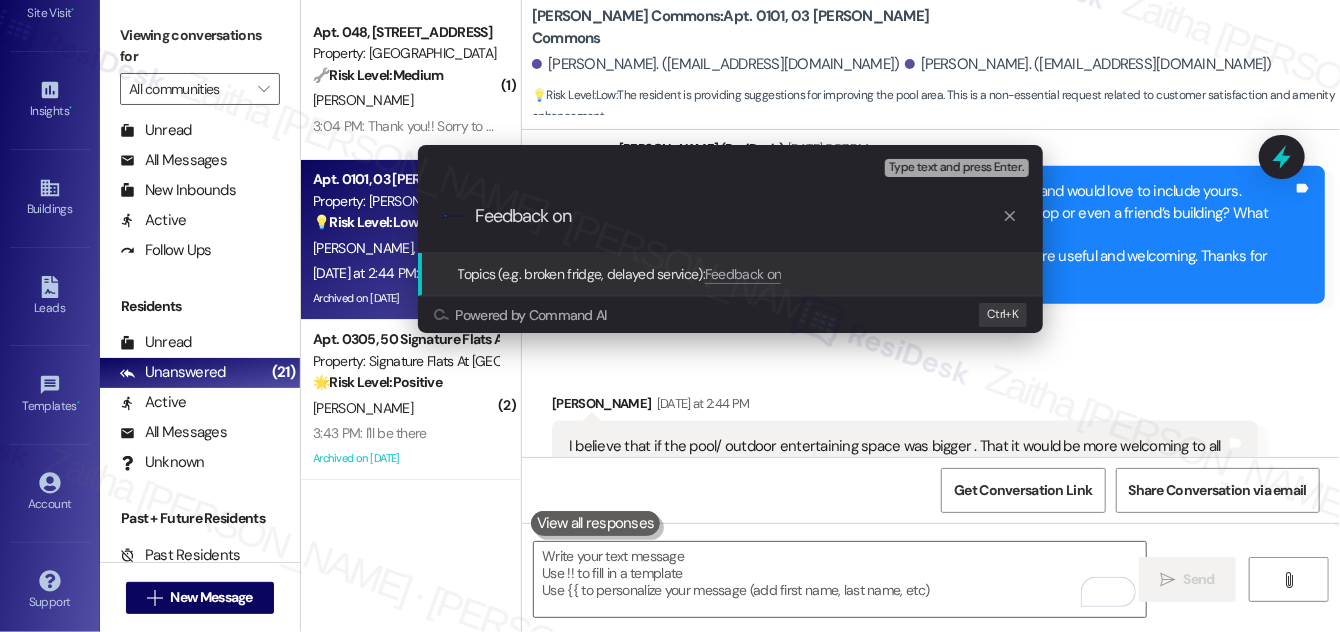 paste on "on Shared Spaces" 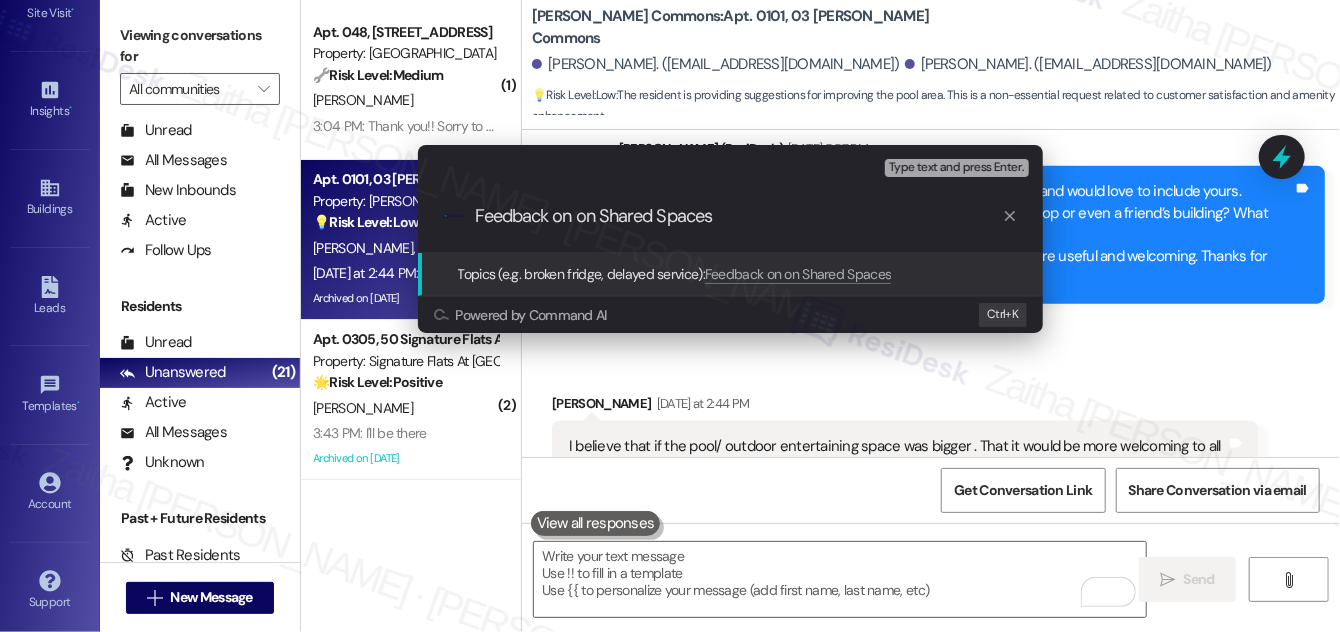 click on "Feedback on on Shared Spaces" at bounding box center [738, 216] 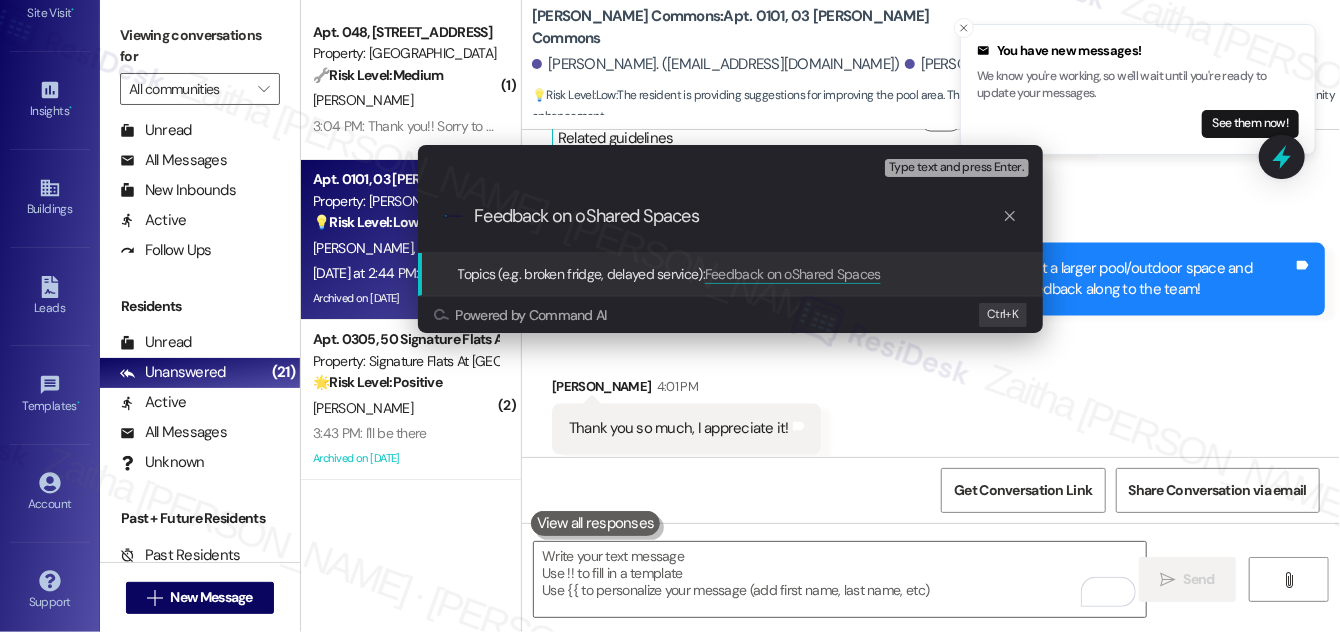 scroll, scrollTop: 8954, scrollLeft: 0, axis: vertical 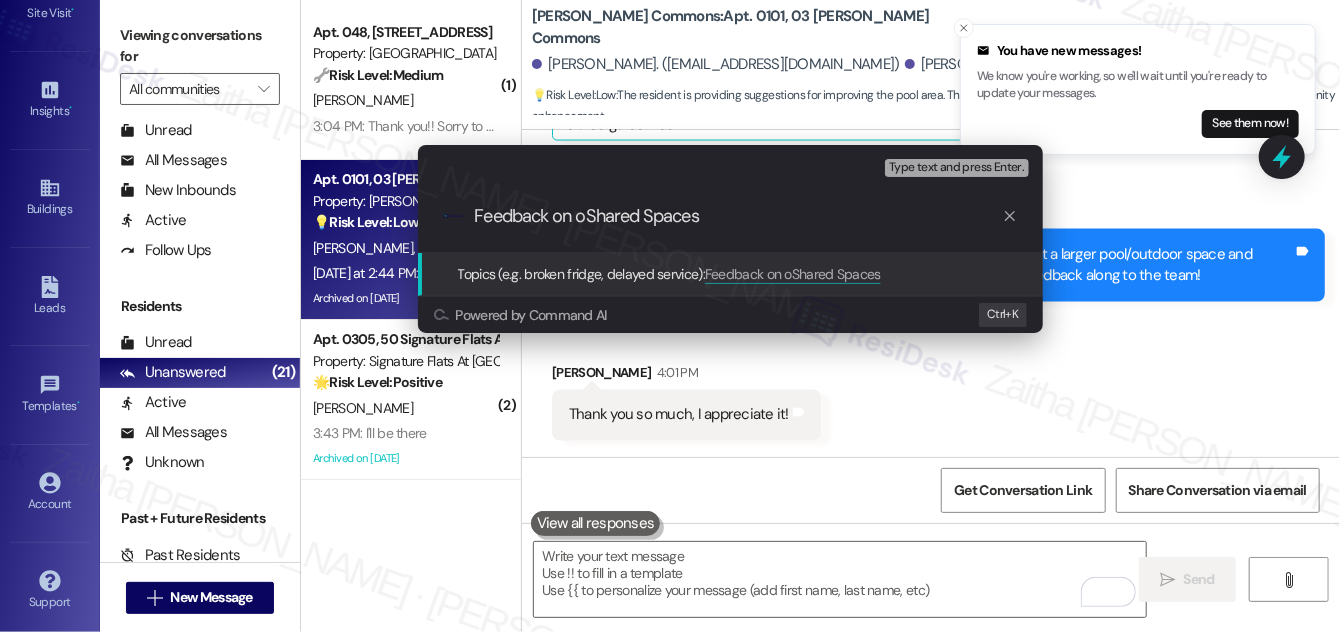 type on "Feedback on Shared Spaces" 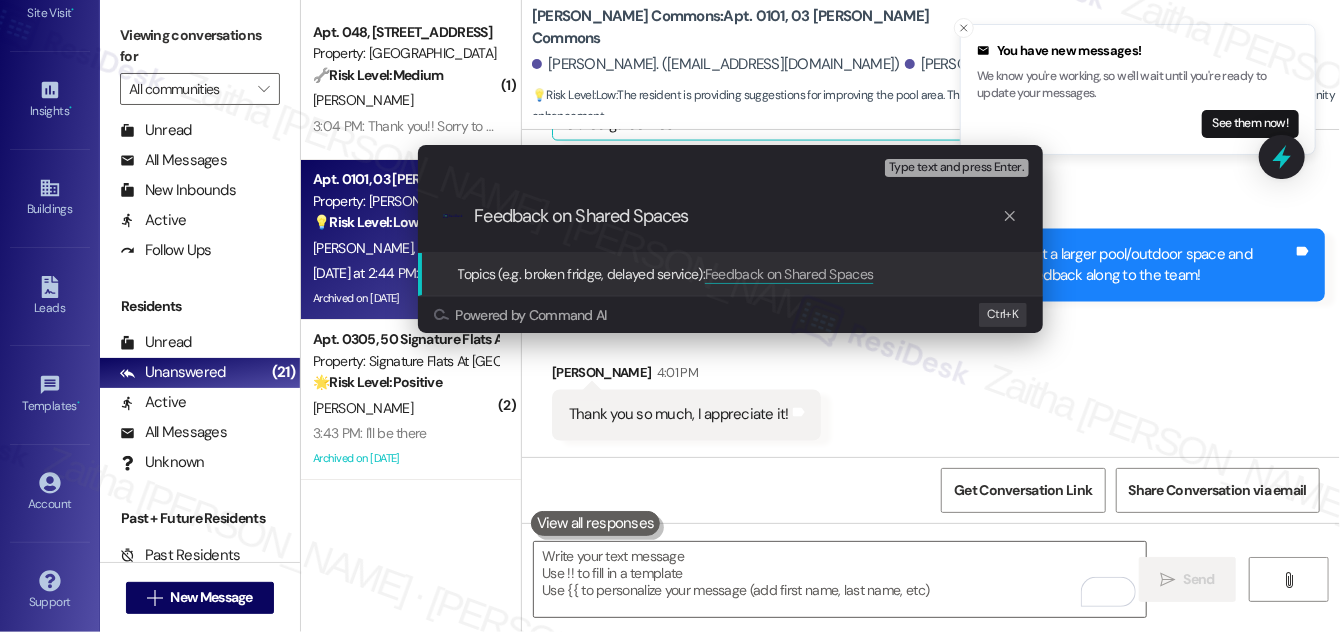 type 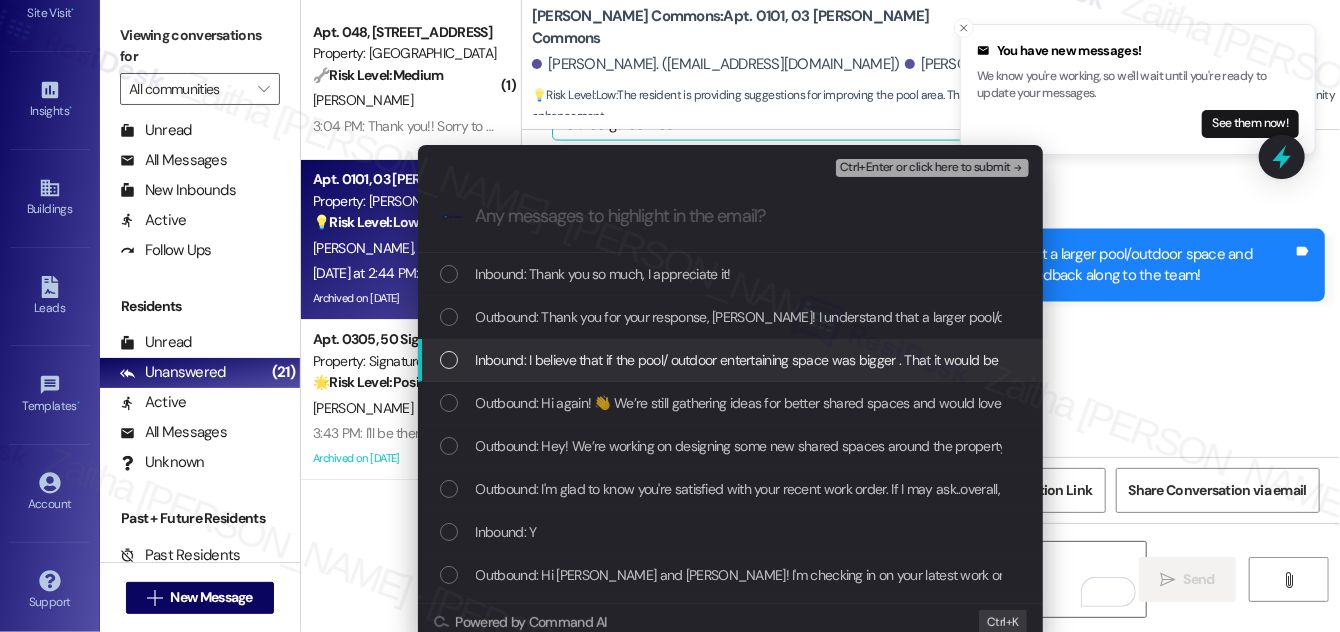 click at bounding box center [449, 360] 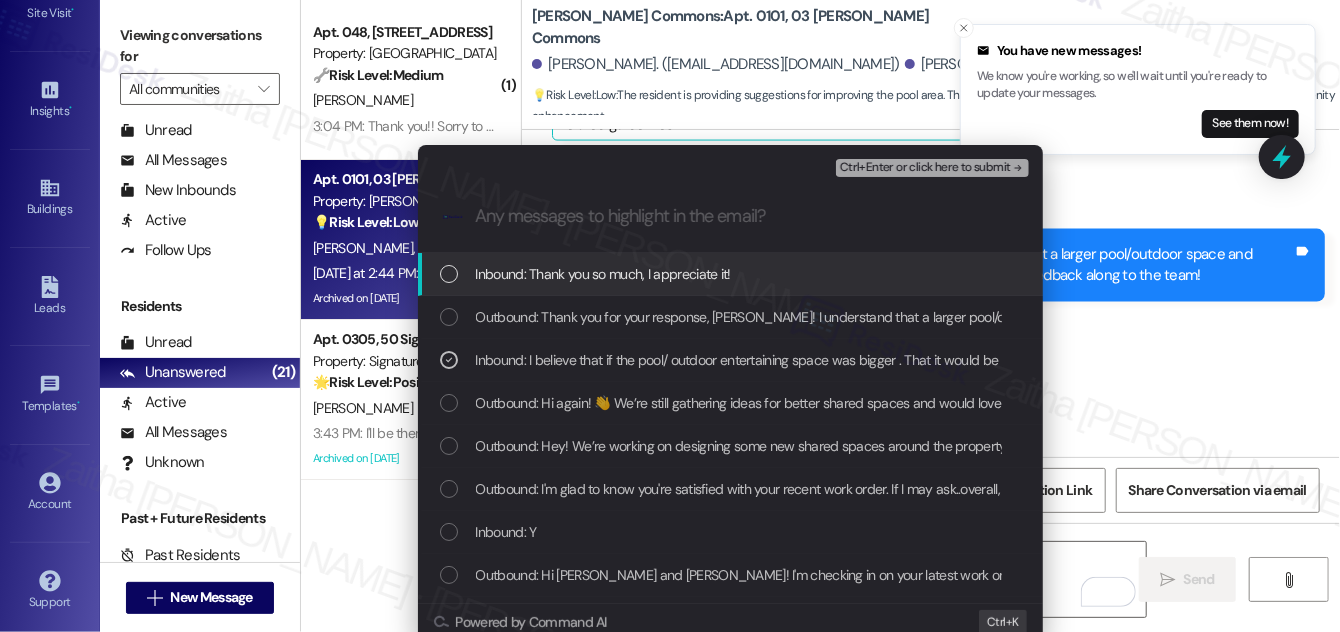 click on "Escalate Conversation Low risk Feedback on Shared Spaces Inbound: I believe that if the pool/ outdoor entertaining space was bigger . That it would be more welcoming to all crowds. Another solution perhaps could be opening the pool earlier. This will cater to the adult crowd as by noon the rowdy kids have arrived and no one is no longer interested.  Ctrl+Enter or click here to submit .cls-1{fill:#0a055f;}.cls-2{fill:#0cc4c4;} resideskLogoBlueOrange Inbound: Thank you so much, I appreciate it!  Outbound: Thank you for your response, [PERSON_NAME]! I understand that a larger pool/outdoor space and earlier pool hours would make it more welcoming. I'll pass this feedback along to the team! Inbound: I believe that if the pool/ outdoor entertaining space was bigger . That it would be more welcoming to all crowds. Another solution perhaps could be opening the pool earlier. This will cater to the adult crowd as by noon the rowdy kids have arrived and no one is no longer interested.  Inbound: Y   Outbound: Announcement:
K" at bounding box center (670, 316) 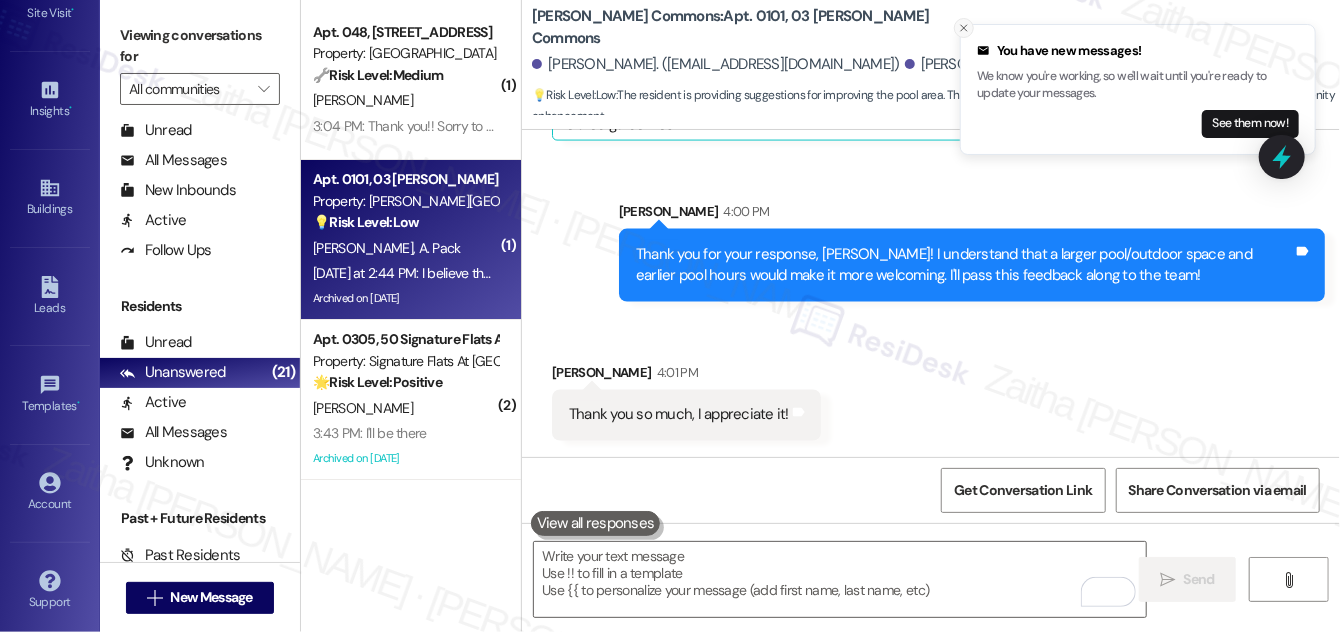 click 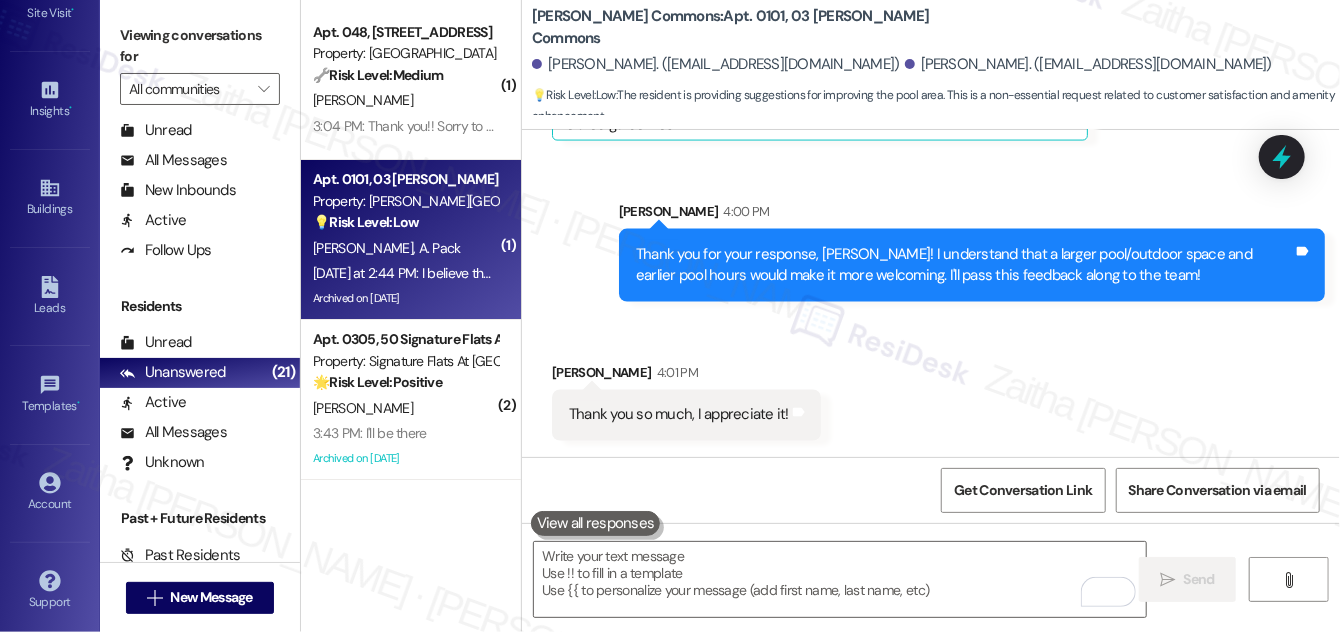 scroll, scrollTop: 8955, scrollLeft: 0, axis: vertical 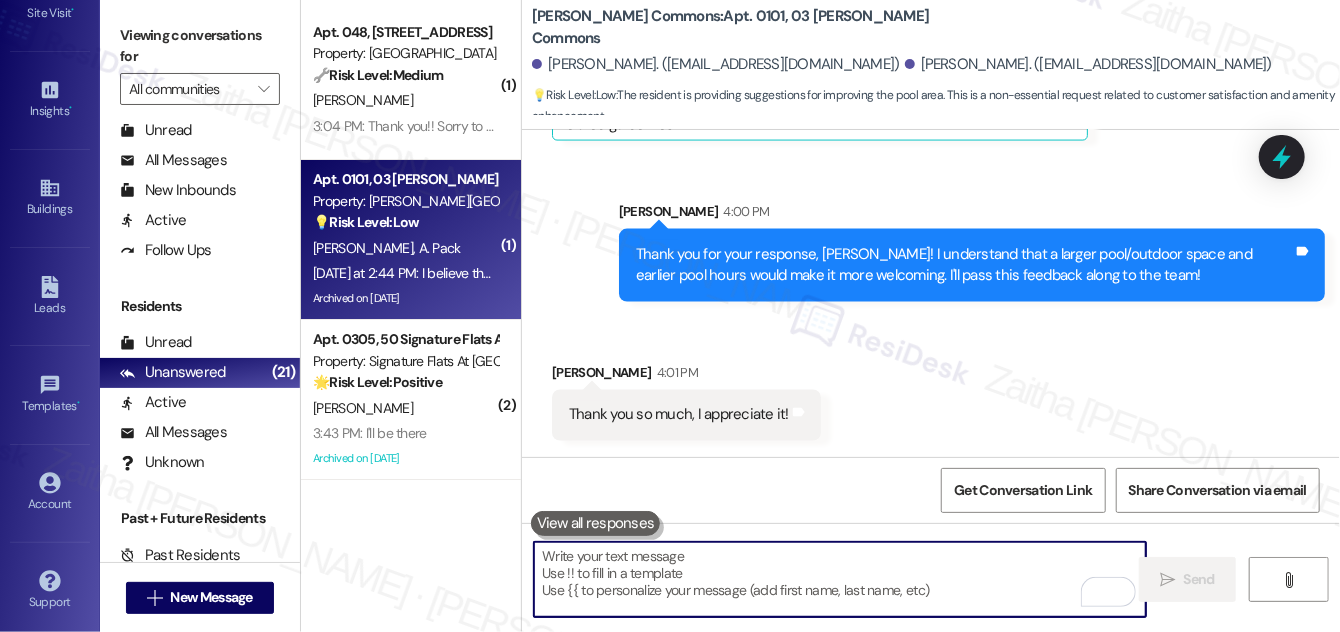 click at bounding box center (840, 579) 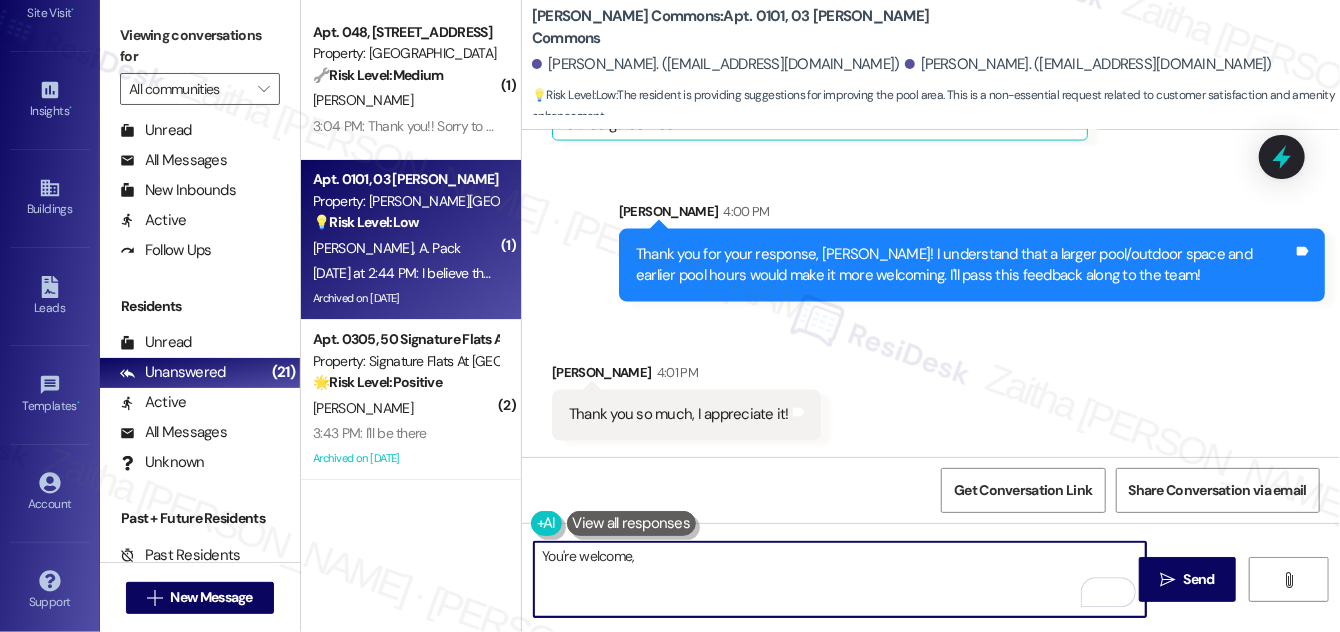 click on "[PERSON_NAME] 4:01 PM" at bounding box center (686, 376) 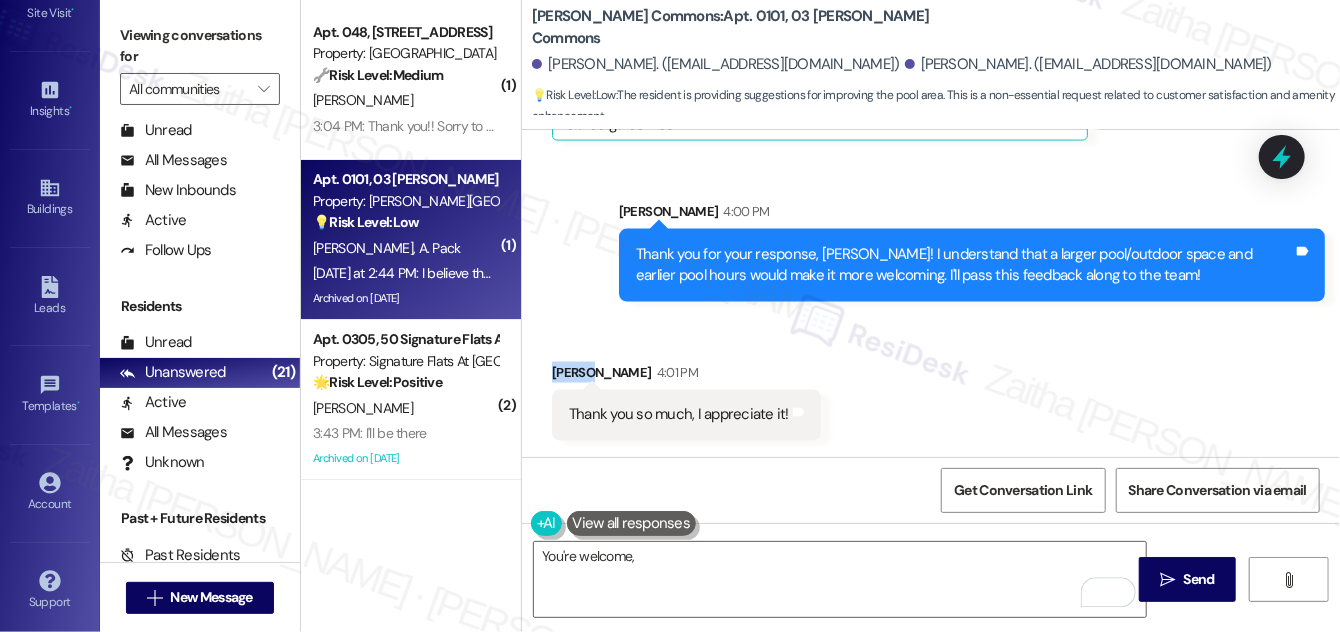 click on "[PERSON_NAME] 4:01 PM" at bounding box center (686, 376) 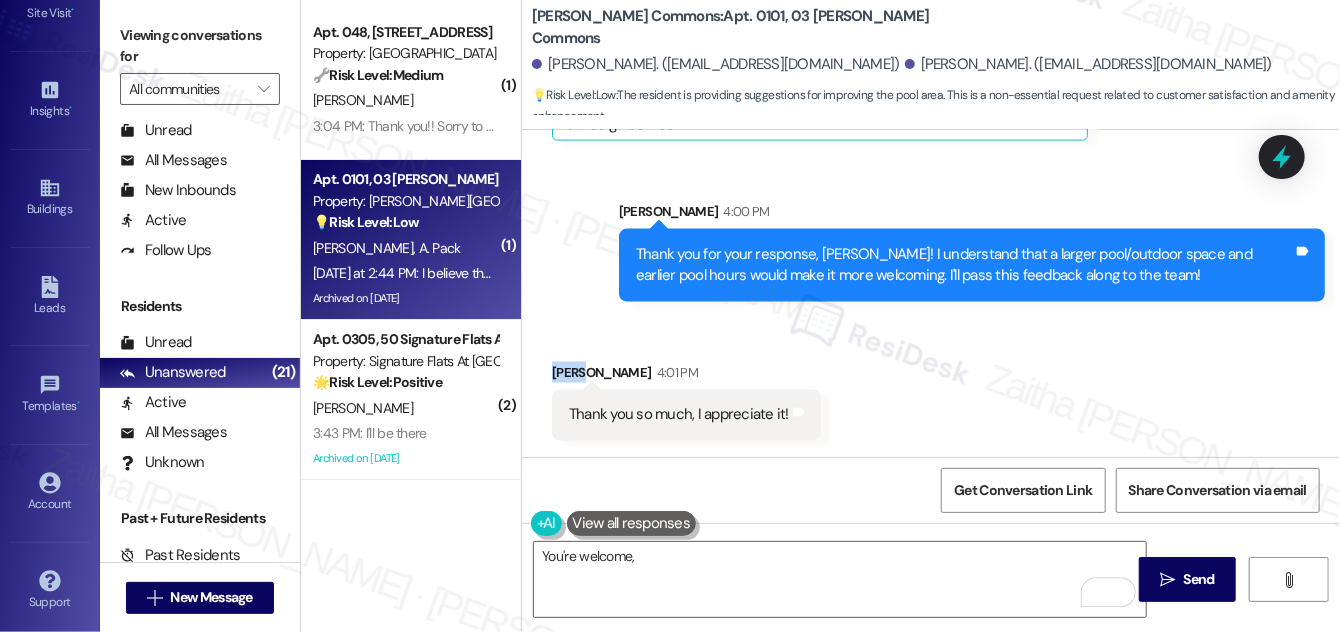 copy on "[PERSON_NAME]" 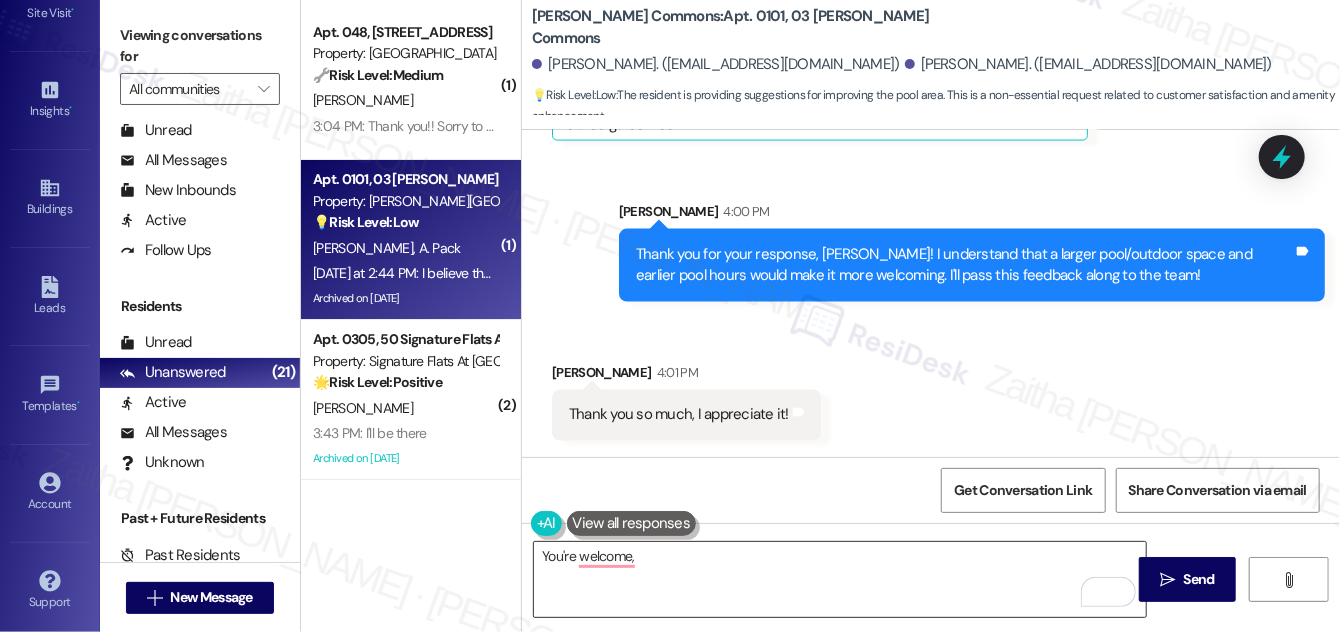 click on "You're welcome," at bounding box center (840, 579) 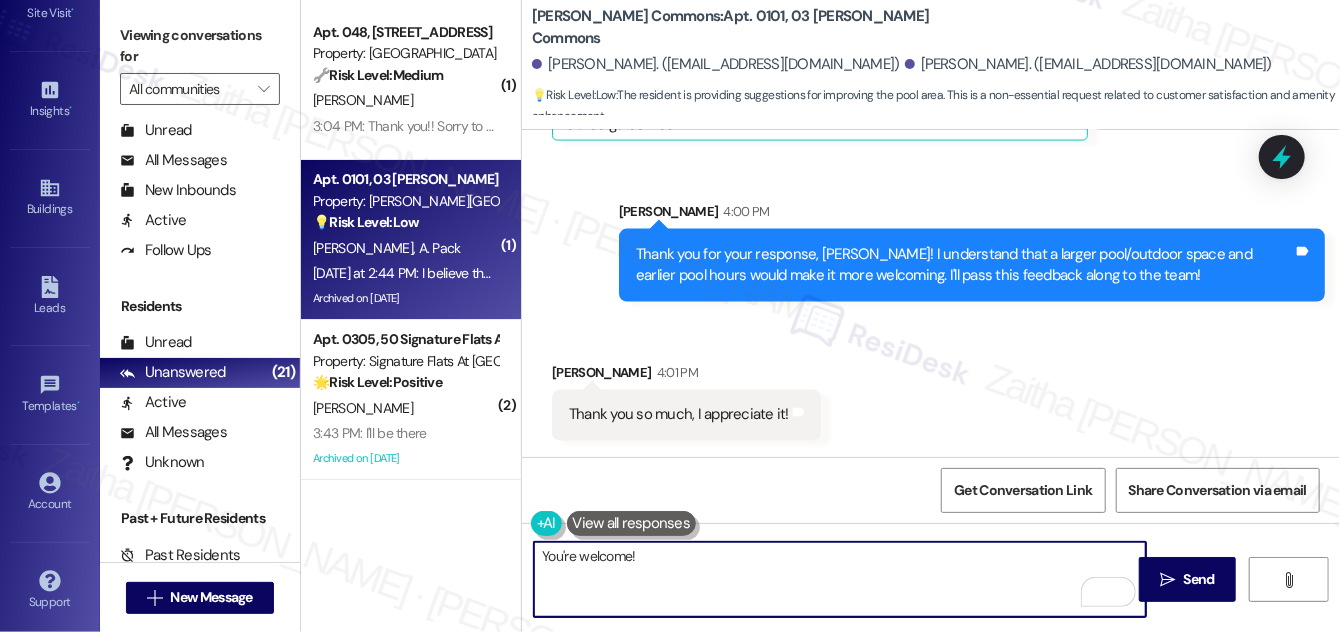 paste on "Your input is valuable to us as we work to improve our community." 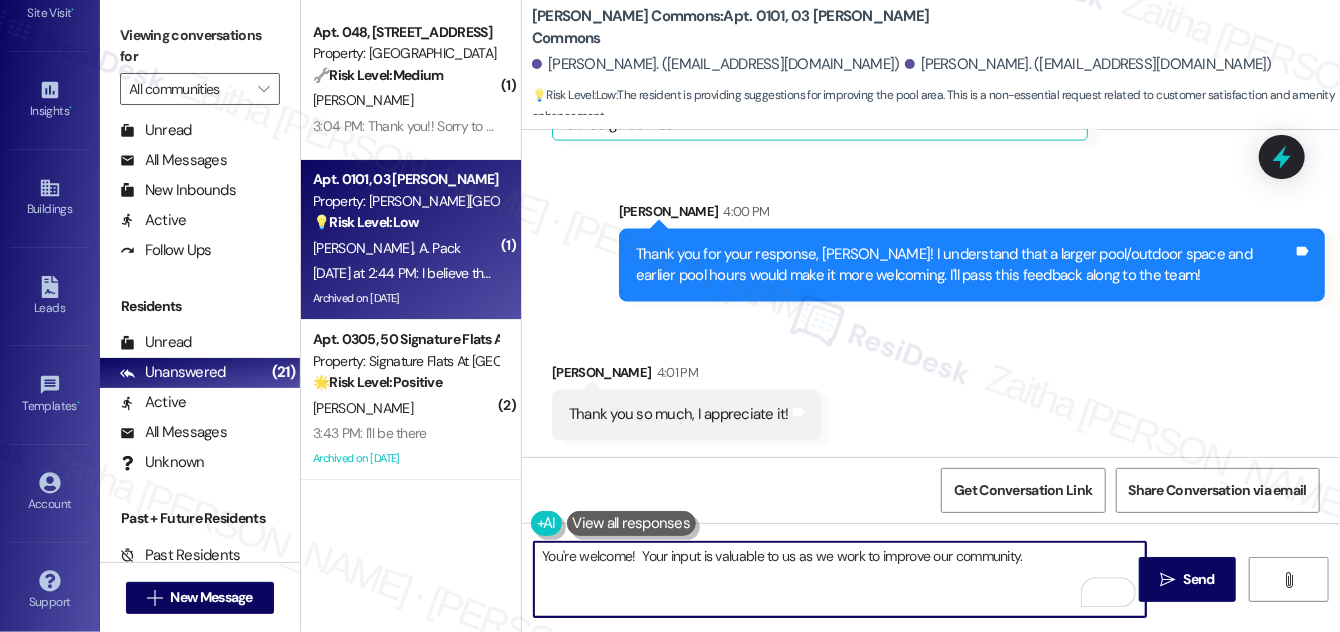 click on "You're welcome!  Your input is valuable to us as we work to improve our community." at bounding box center (840, 579) 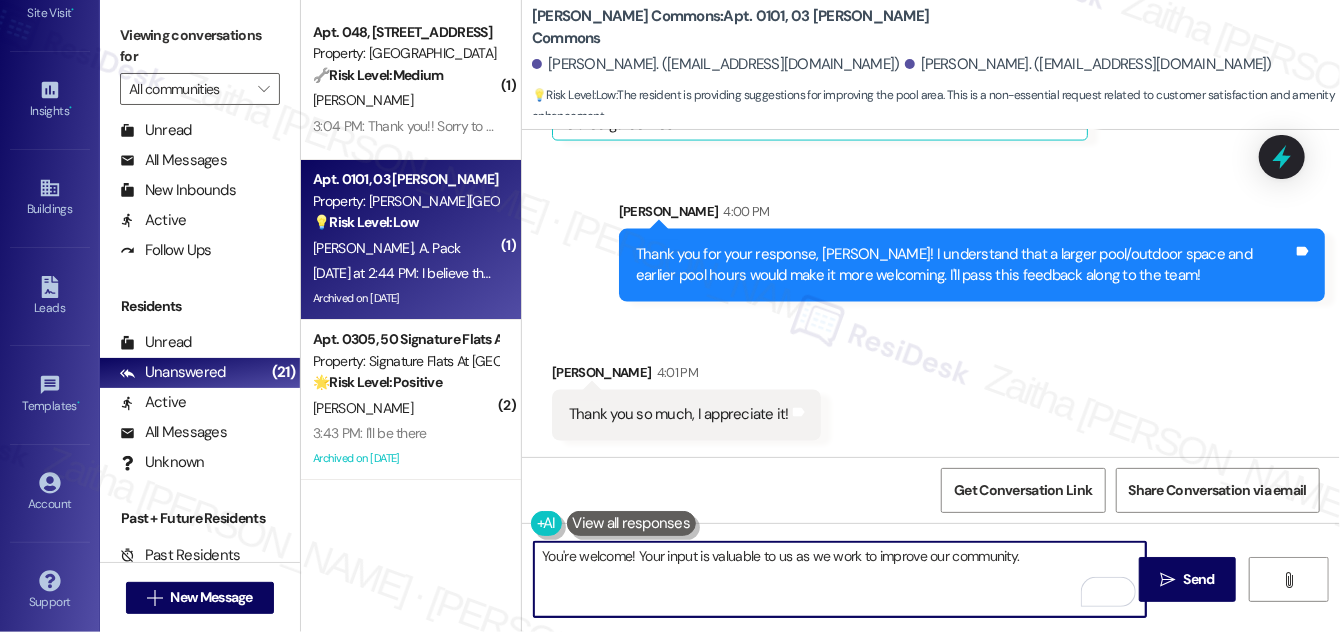 click on "You're welcome! Your input is valuable to us as we work to improve our community." at bounding box center [840, 579] 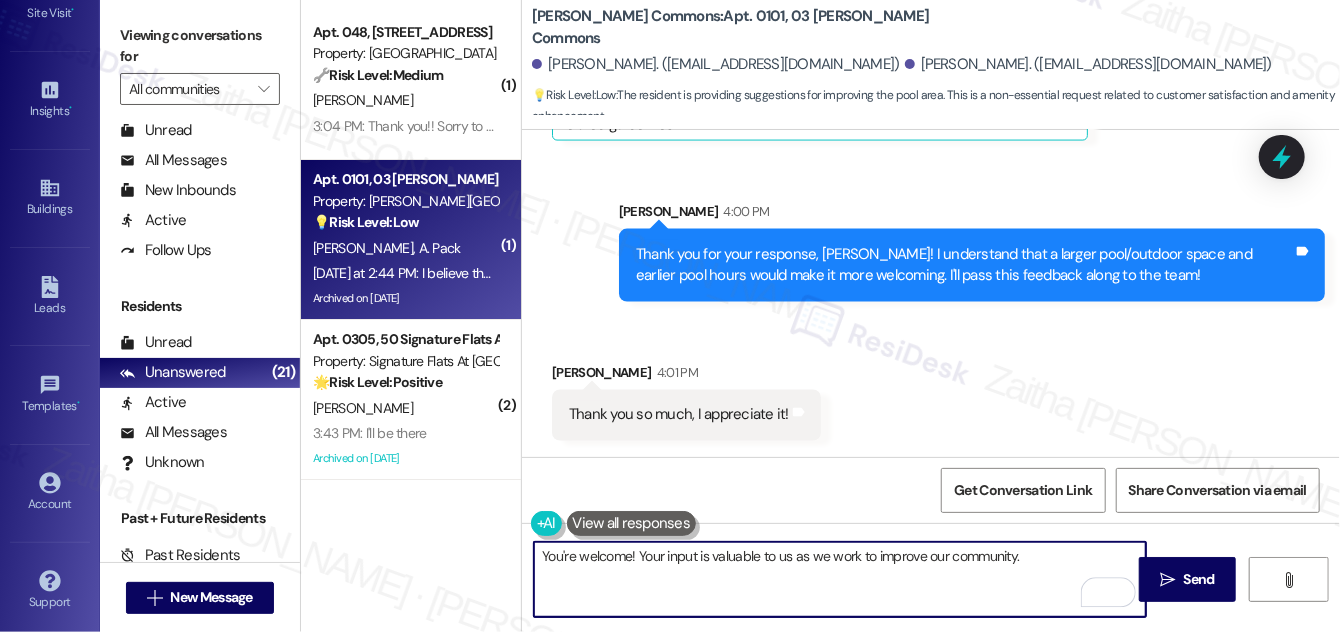 paste on "Please feel free to reach out if you have other concerns!" 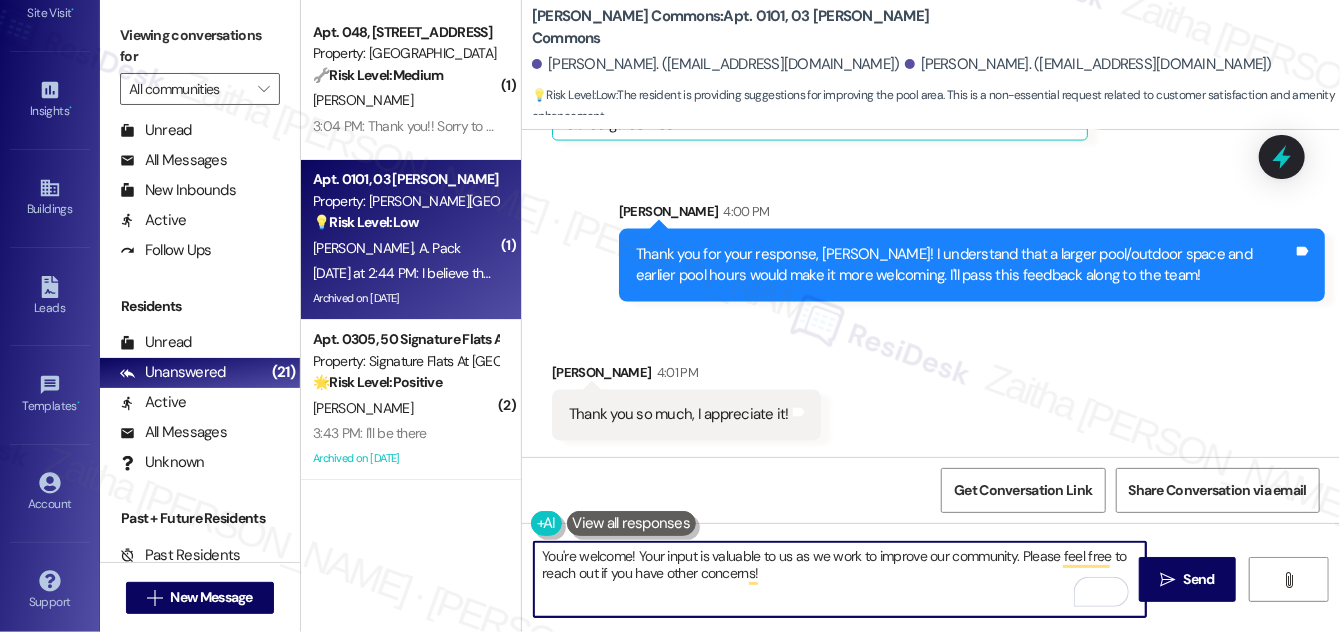 click on "You're welcome! Your input is valuable to us as we work to improve our community. Please feel free to reach out if you have other concerns!" at bounding box center [840, 579] 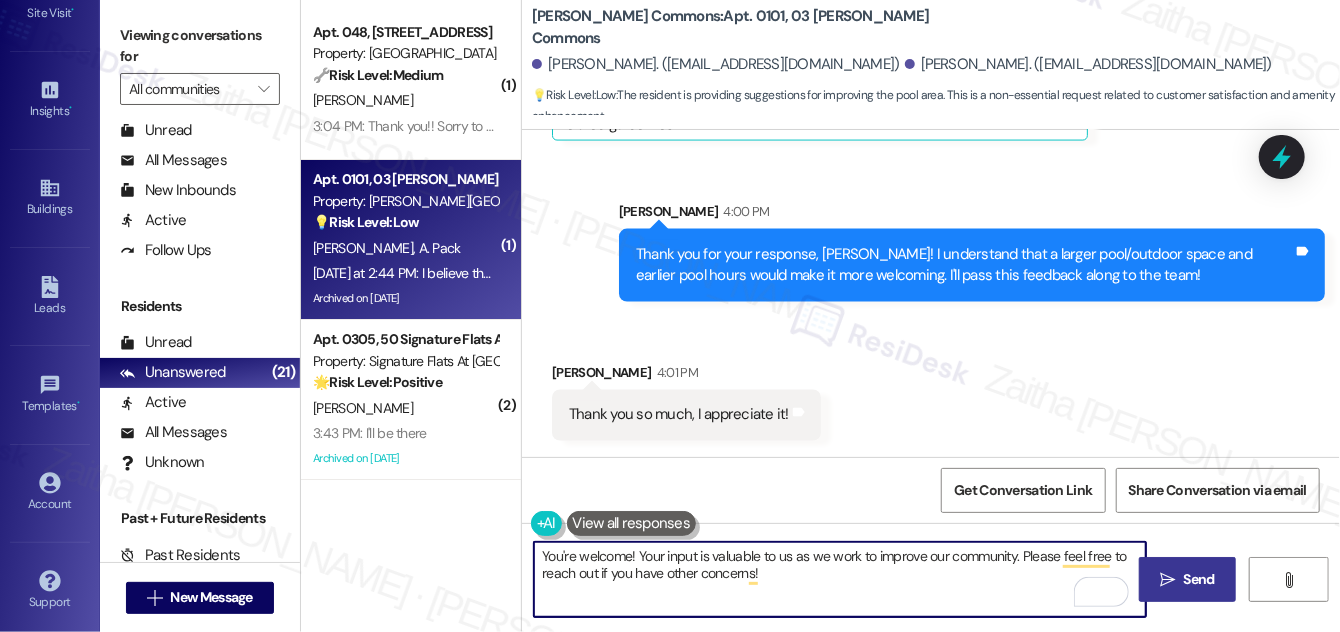 type on "You're welcome! Your input is valuable to us as we work to improve our community. Please feel free to reach out if you have other concerns!" 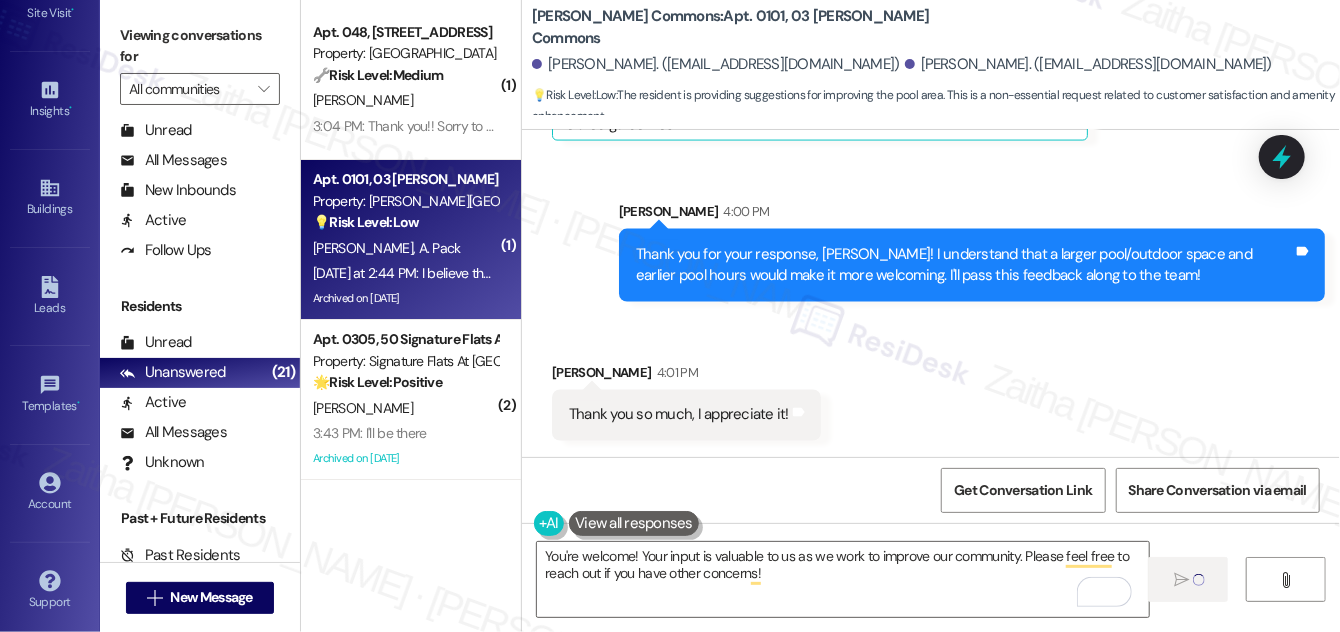type 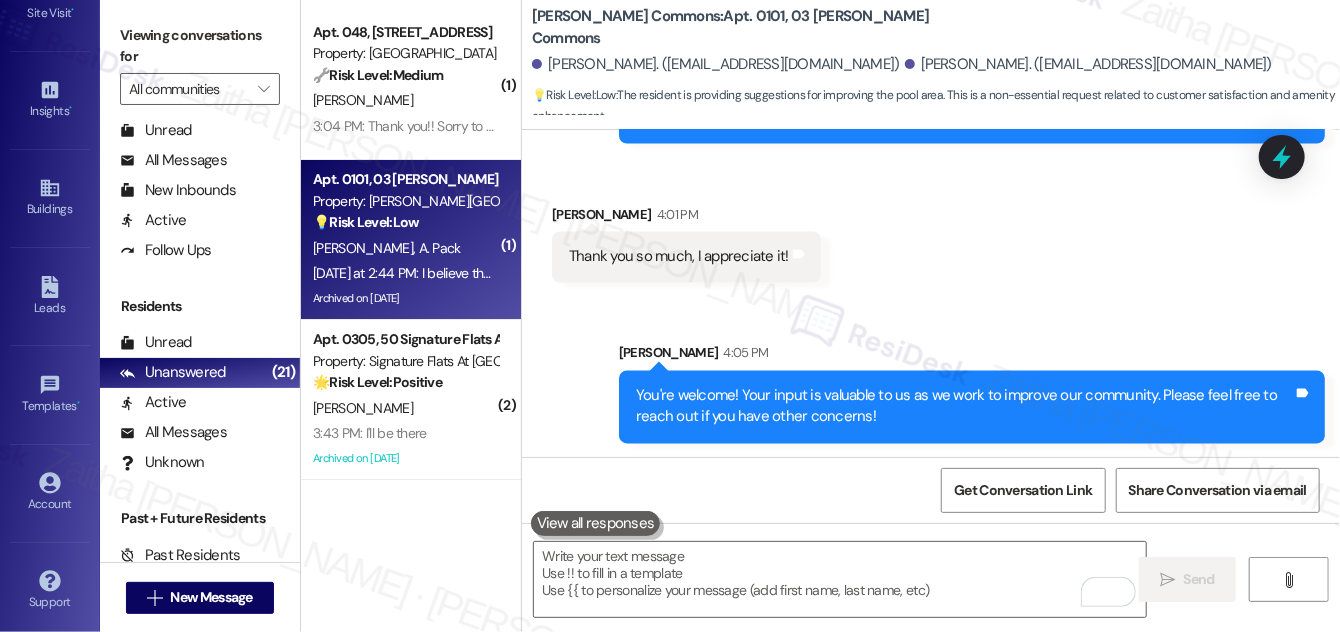 scroll, scrollTop: 9117, scrollLeft: 0, axis: vertical 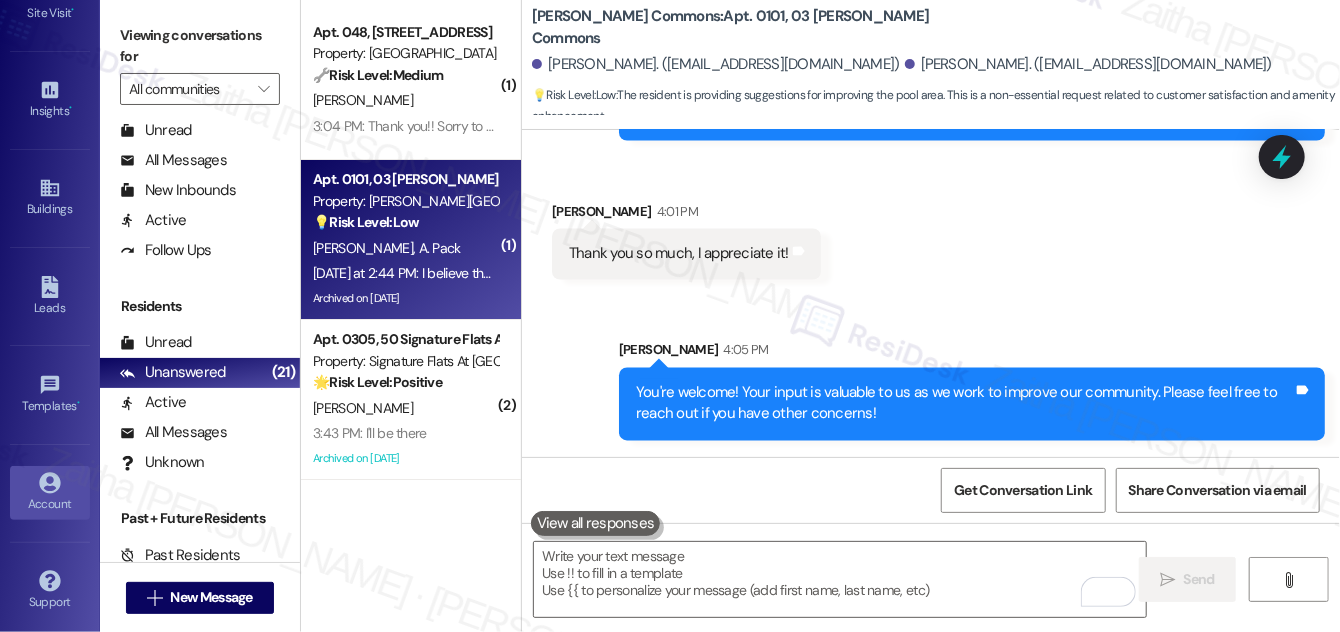 click 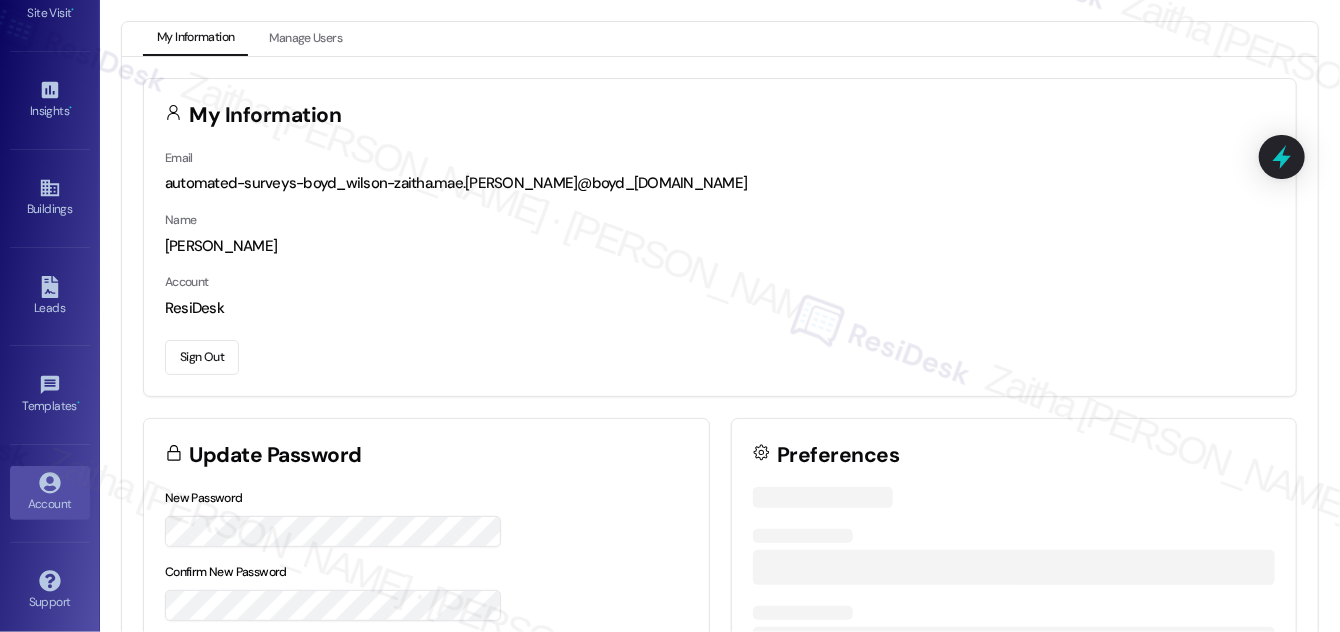 click on "Sign Out" at bounding box center (202, 357) 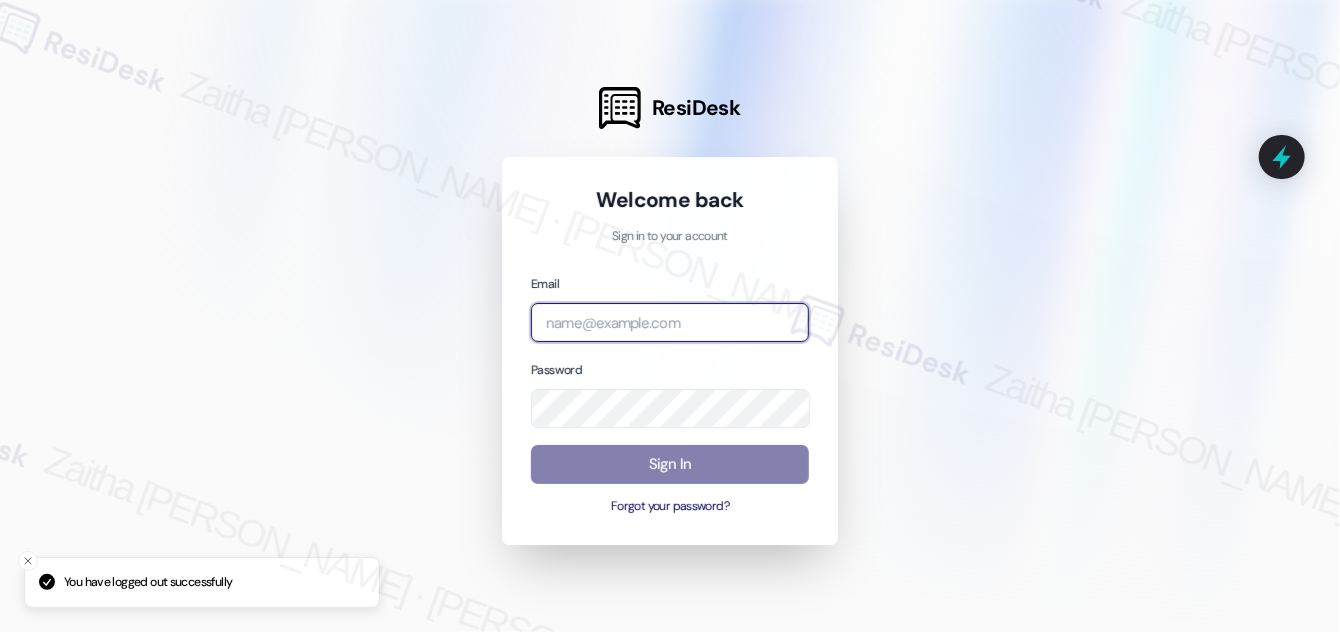 click at bounding box center [670, 322] 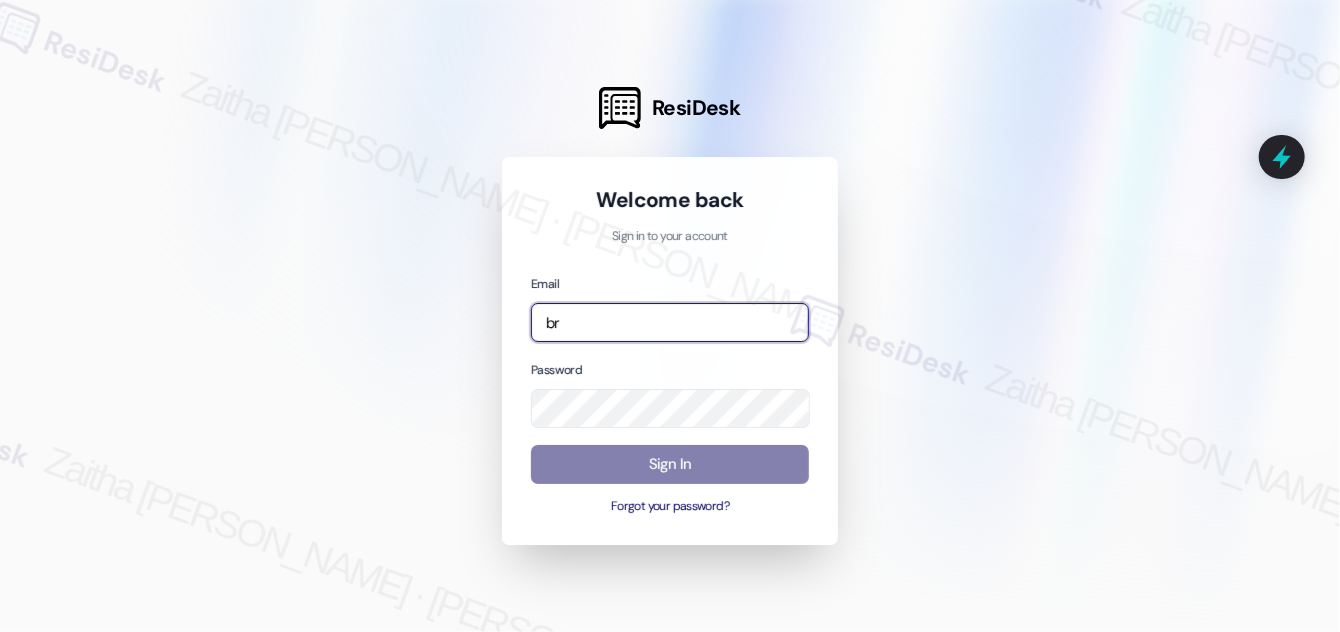 type on "b" 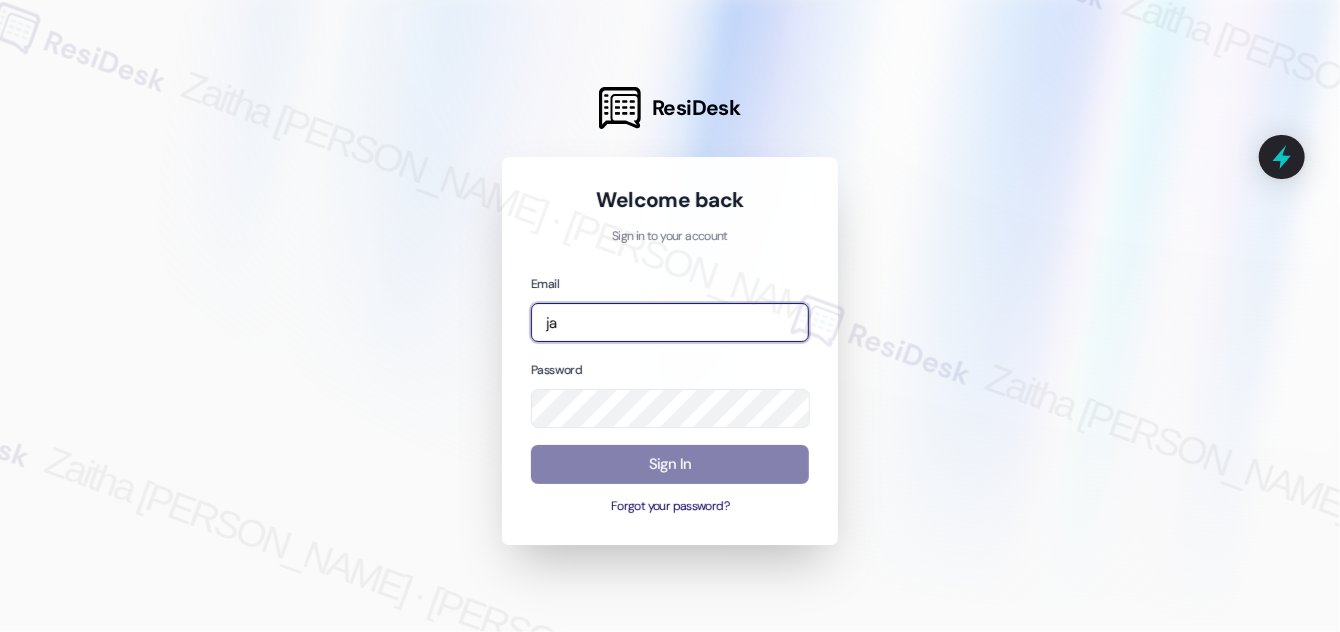 type on "j" 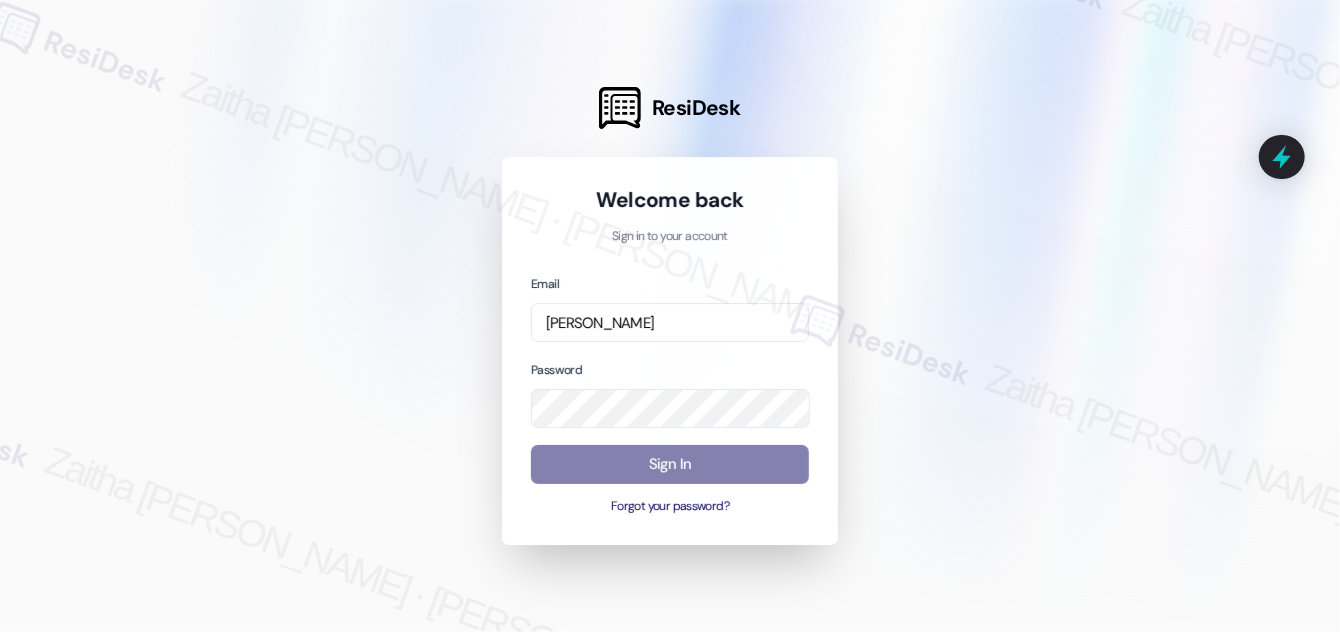 click at bounding box center (670, 316) 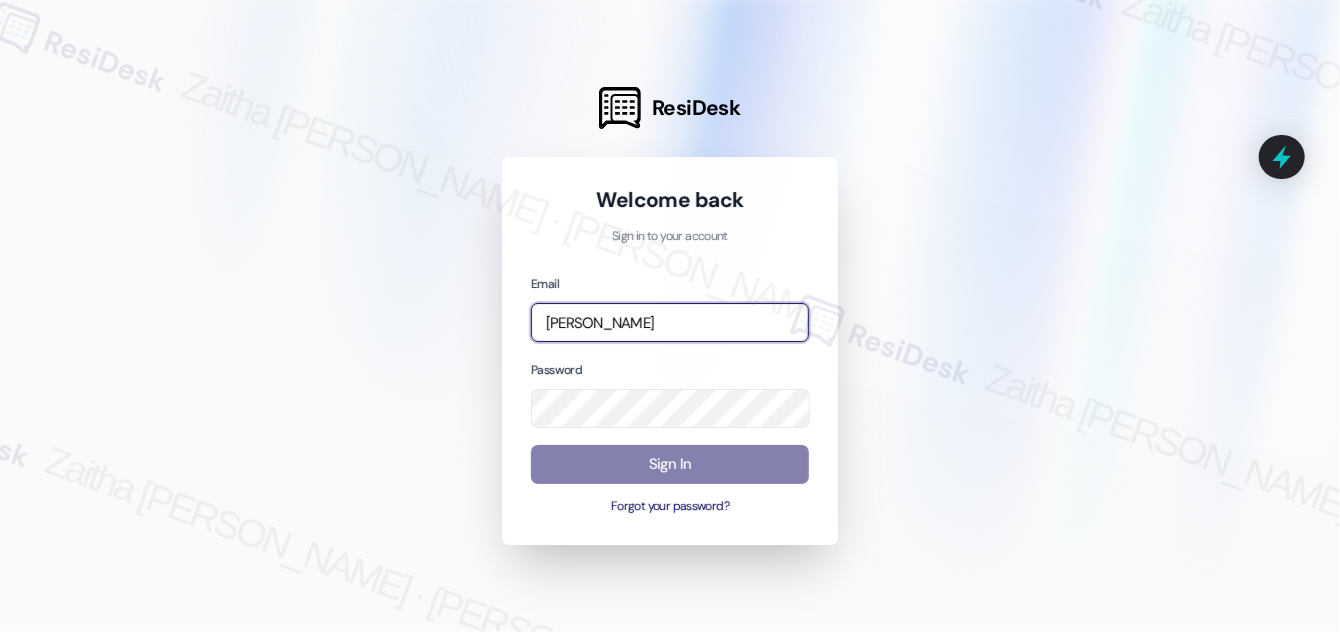 click on "[PERSON_NAME]" at bounding box center [670, 322] 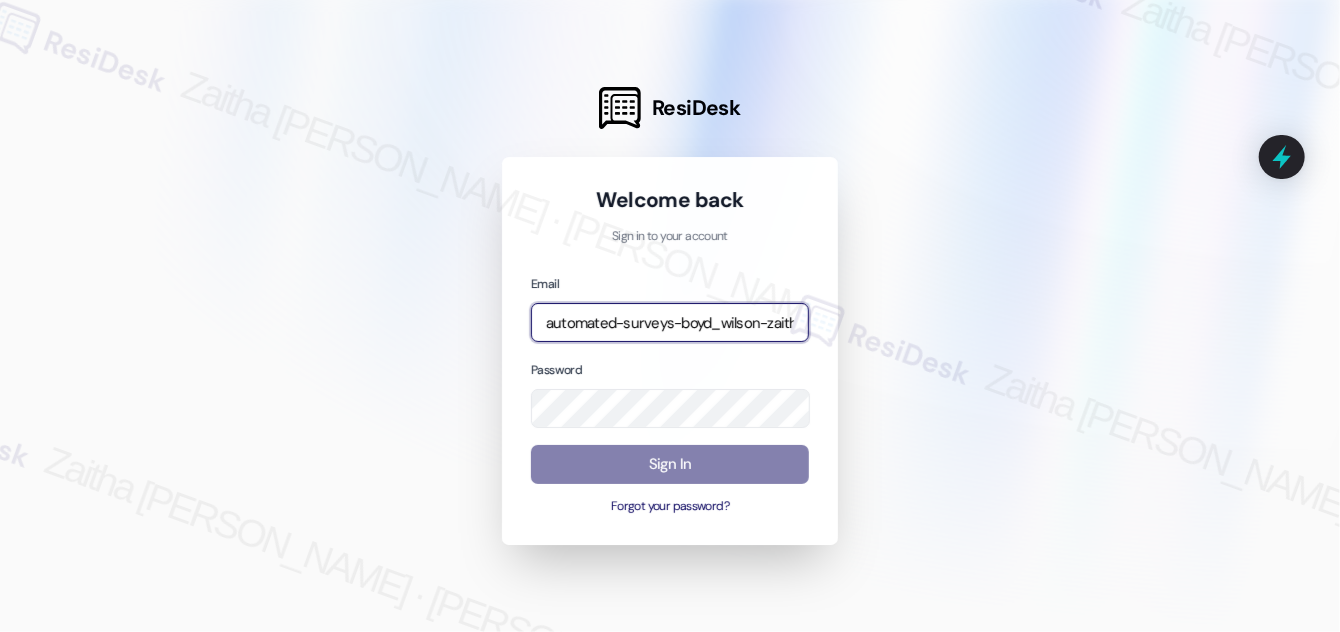 type on "automated-surveys-boyd_wilson-zaitha.mae.[PERSON_NAME]@boyd_[DOMAIN_NAME]" 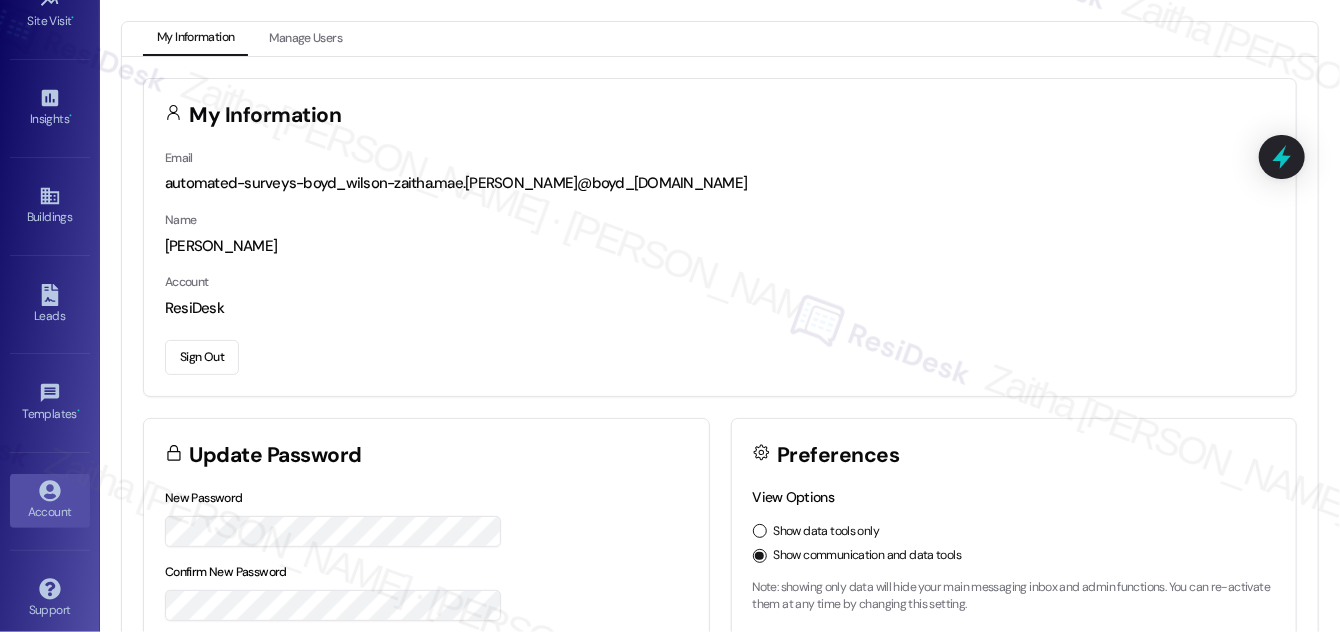 scroll, scrollTop: 314, scrollLeft: 0, axis: vertical 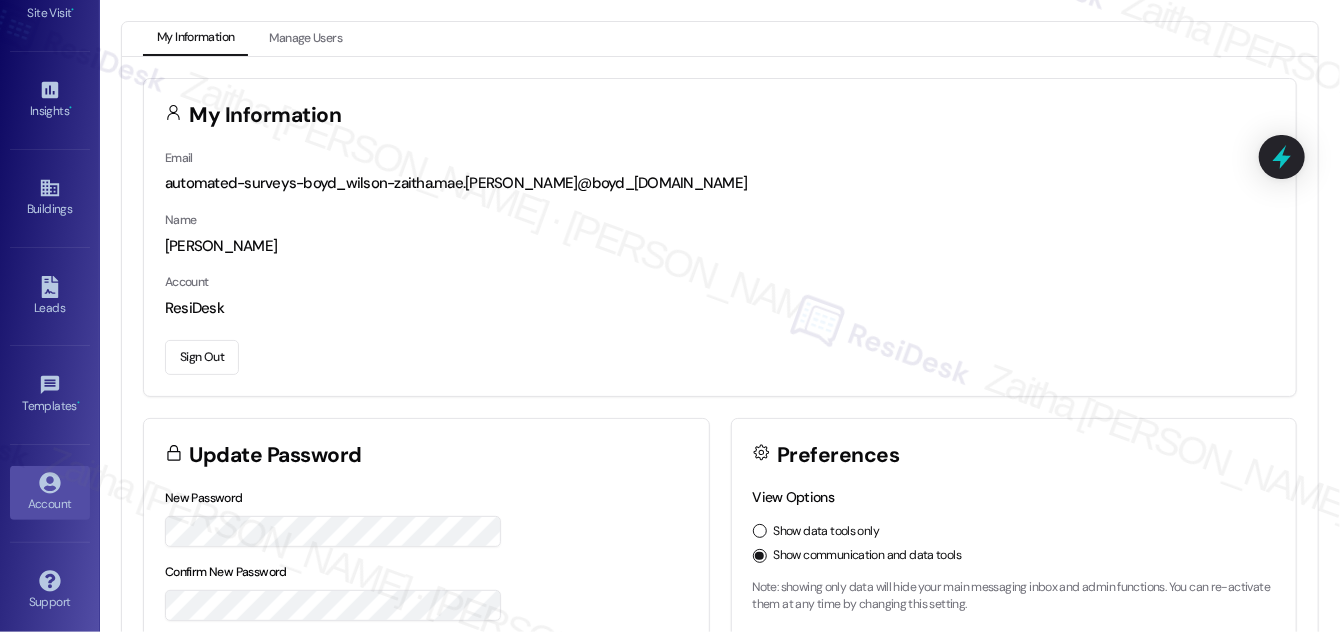 click on "Sign Out" at bounding box center (202, 357) 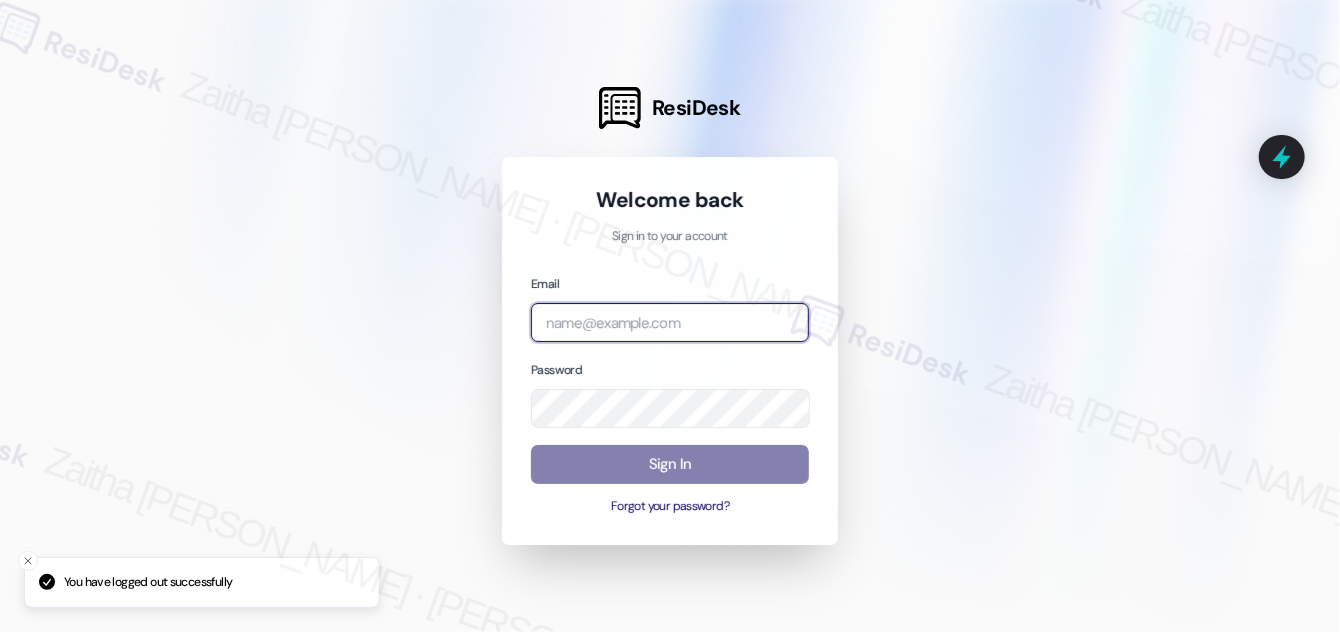 click at bounding box center (670, 322) 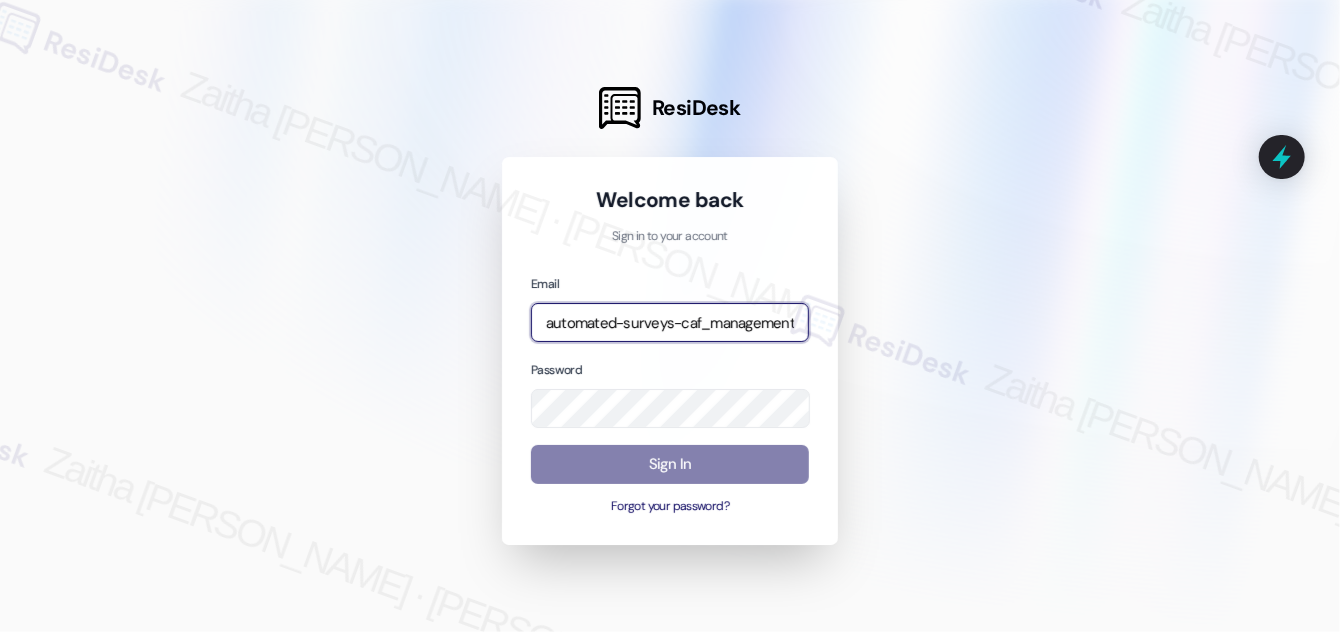 type on "automated-surveys-caf_management-zaitha.mae.[PERSON_NAME]@caf_[DOMAIN_NAME]" 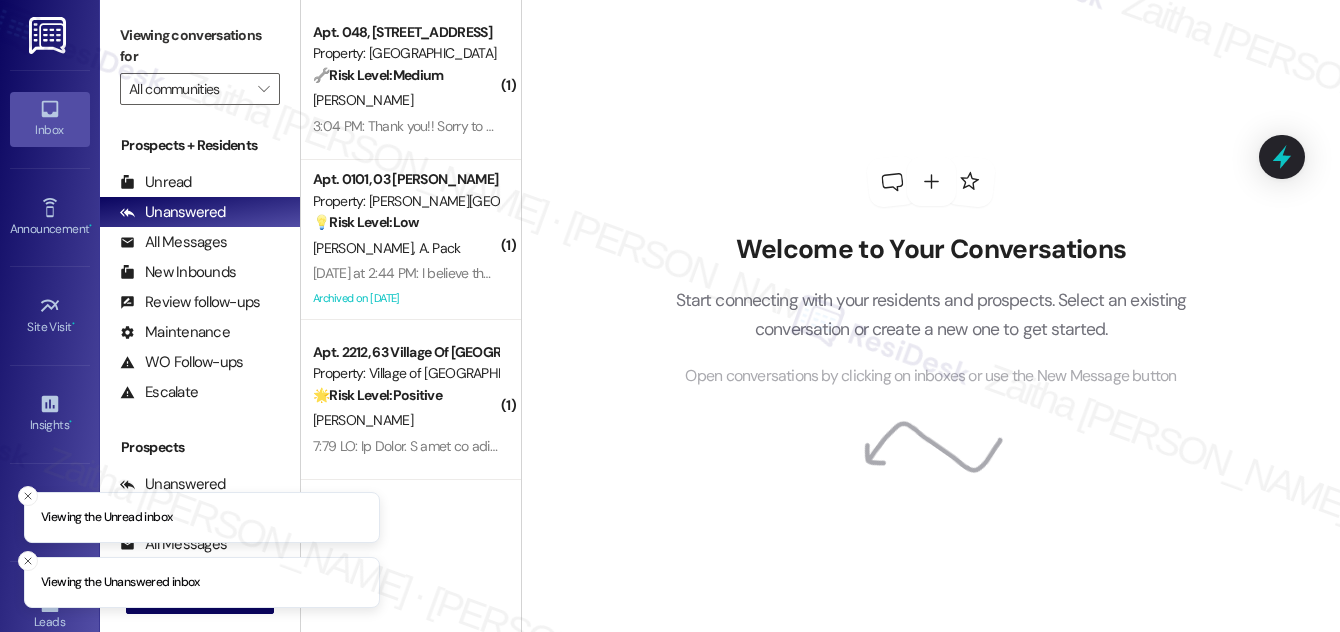 scroll, scrollTop: 0, scrollLeft: 0, axis: both 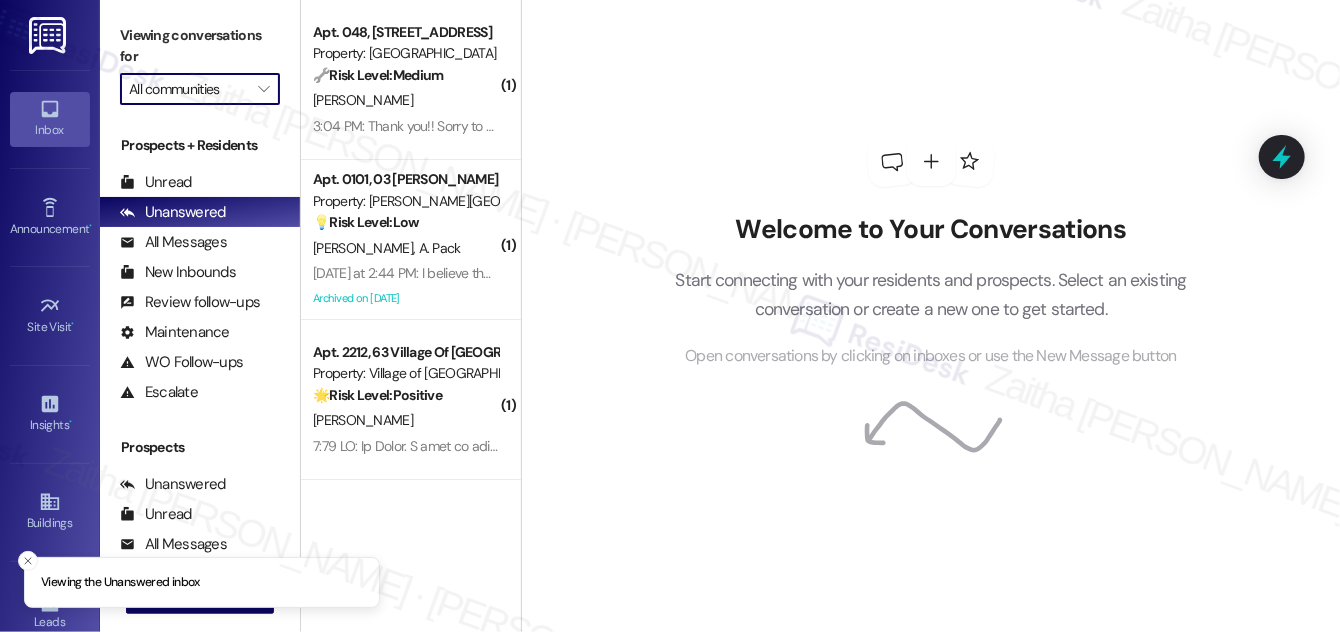 click on "All communities" at bounding box center (188, 89) 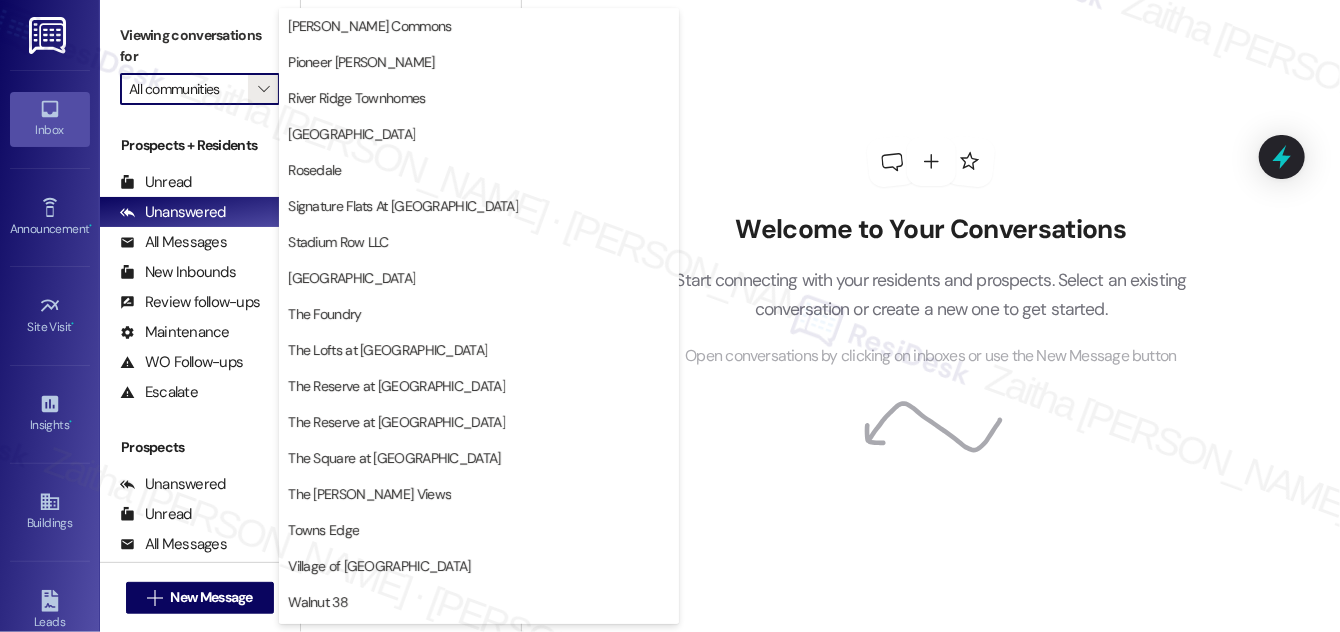 scroll, scrollTop: 363, scrollLeft: 0, axis: vertical 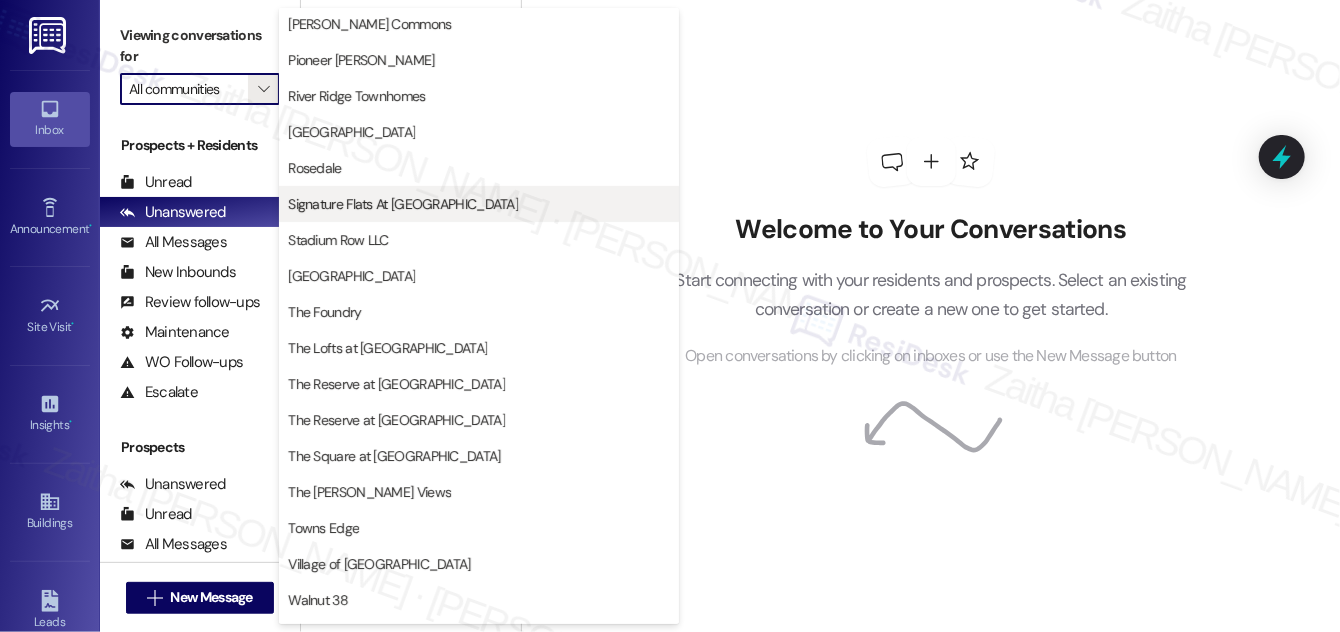 click on "Signature Flats At [GEOGRAPHIC_DATA]" at bounding box center (403, 204) 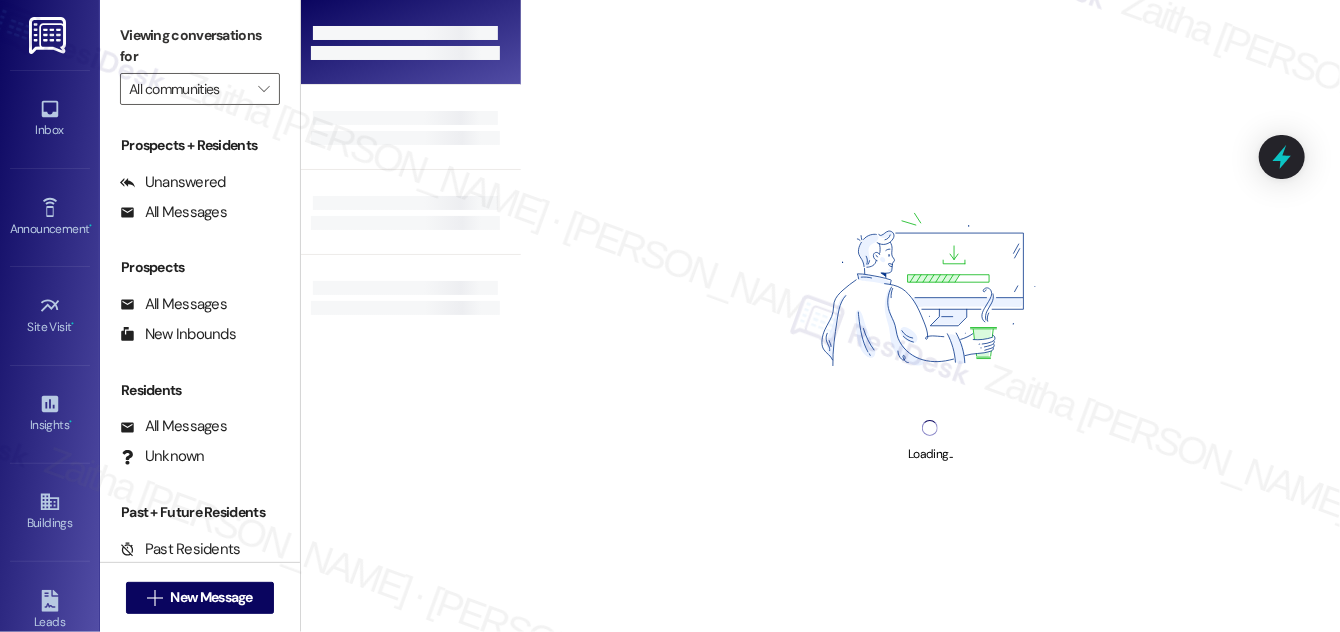 type on "Signature Flats At [GEOGRAPHIC_DATA]" 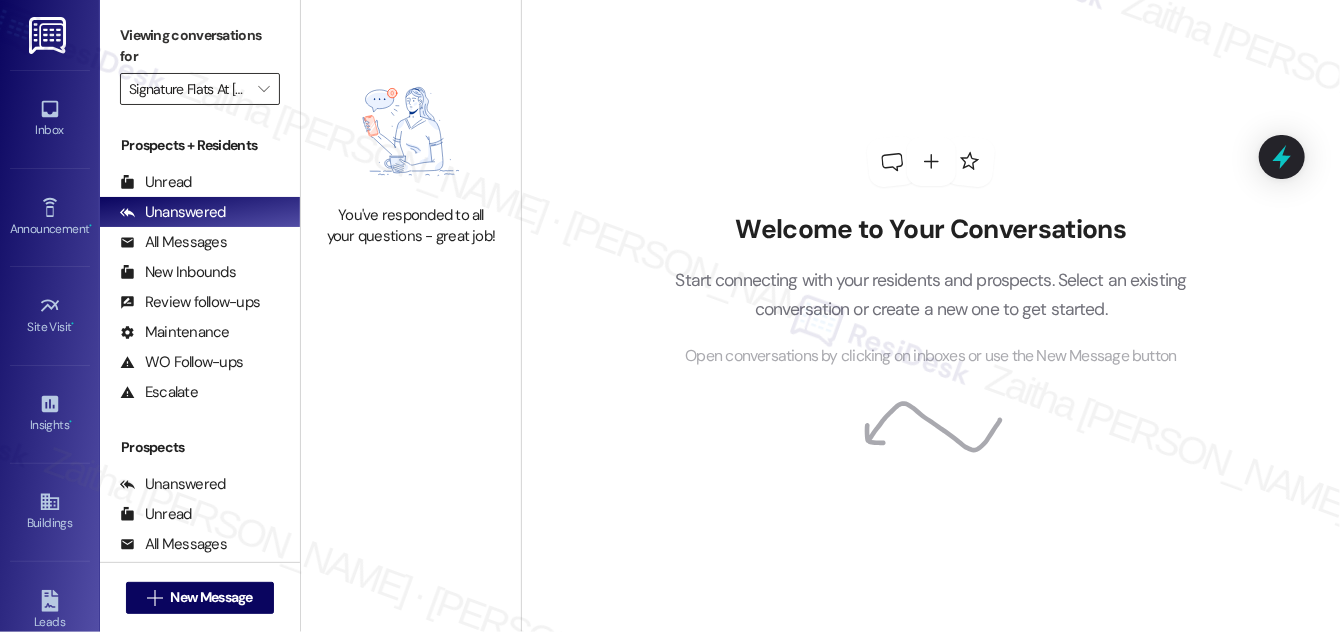 click on "Signature Flats At [GEOGRAPHIC_DATA]" at bounding box center (188, 89) 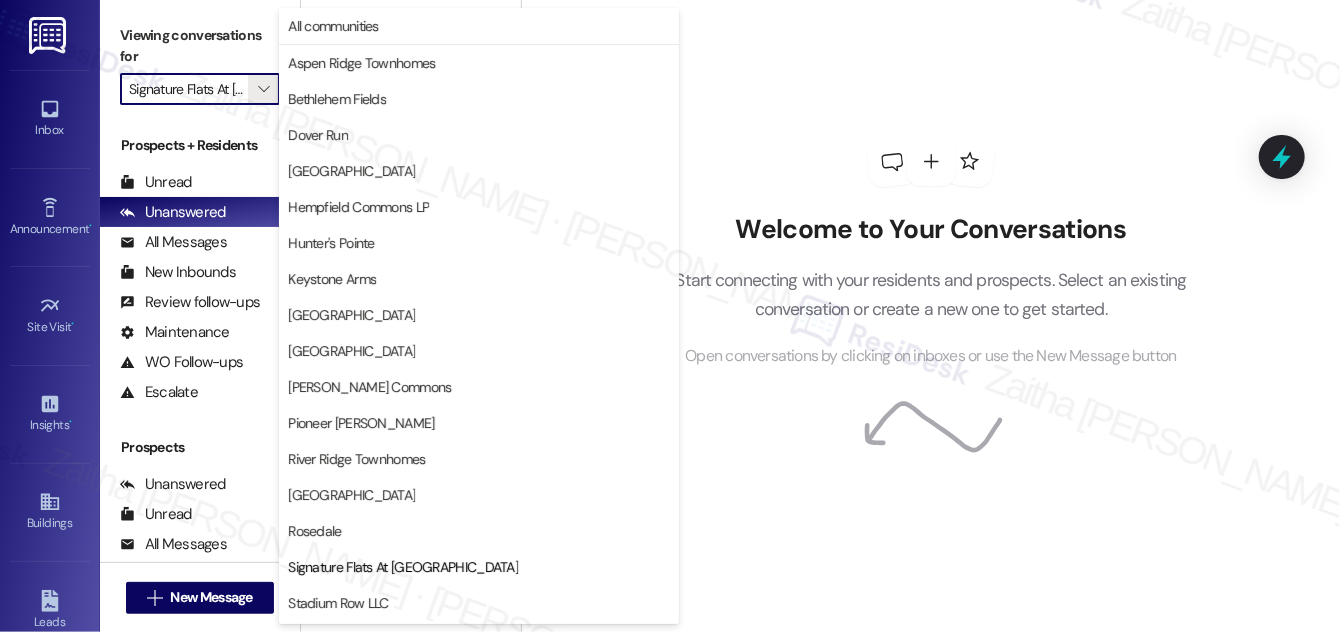 scroll, scrollTop: 325, scrollLeft: 0, axis: vertical 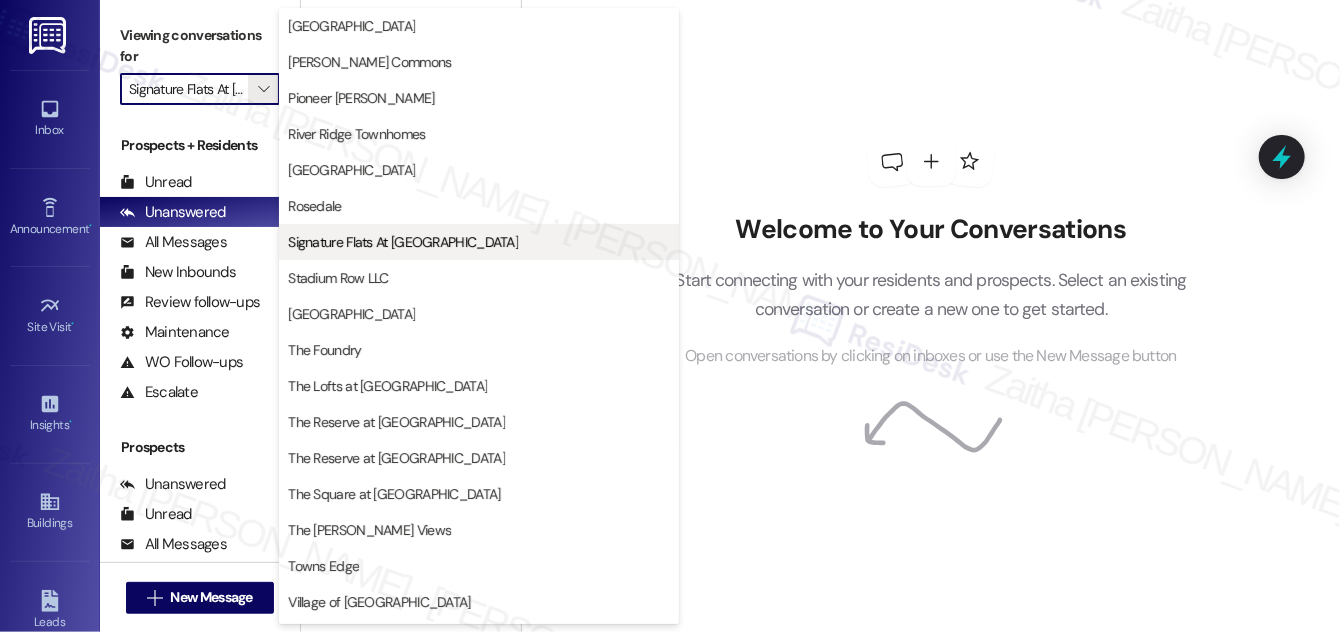 click on "Signature Flats At [GEOGRAPHIC_DATA]" at bounding box center (403, 242) 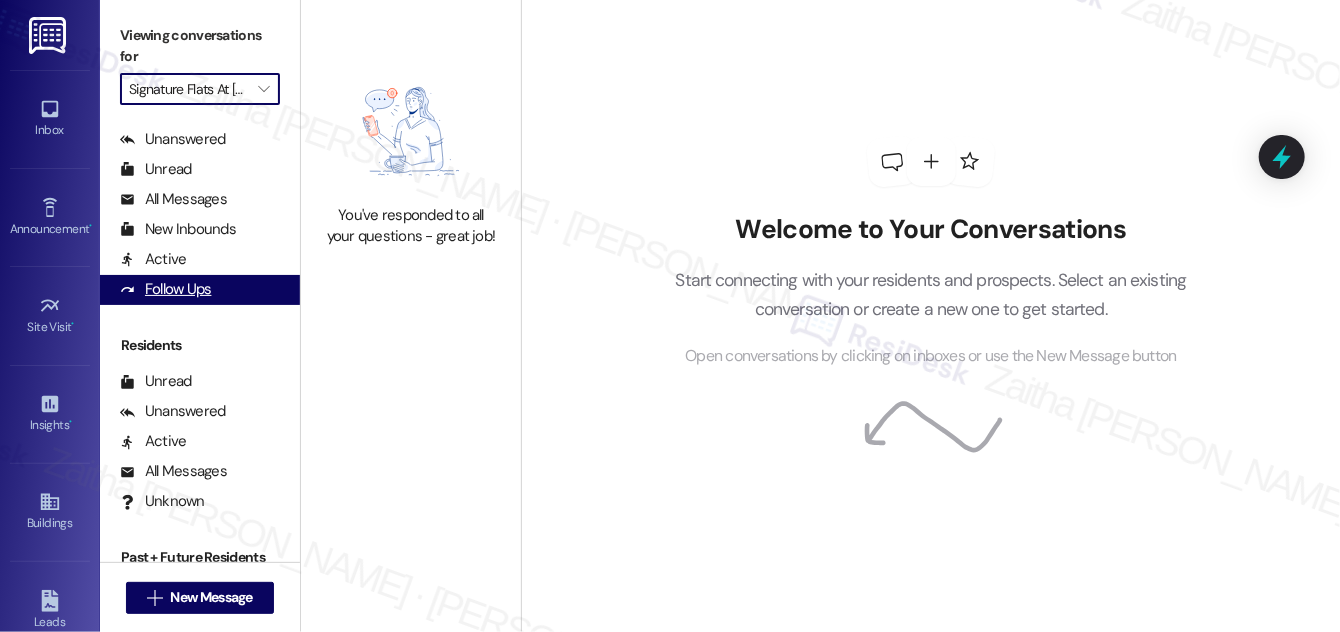 scroll, scrollTop: 384, scrollLeft: 0, axis: vertical 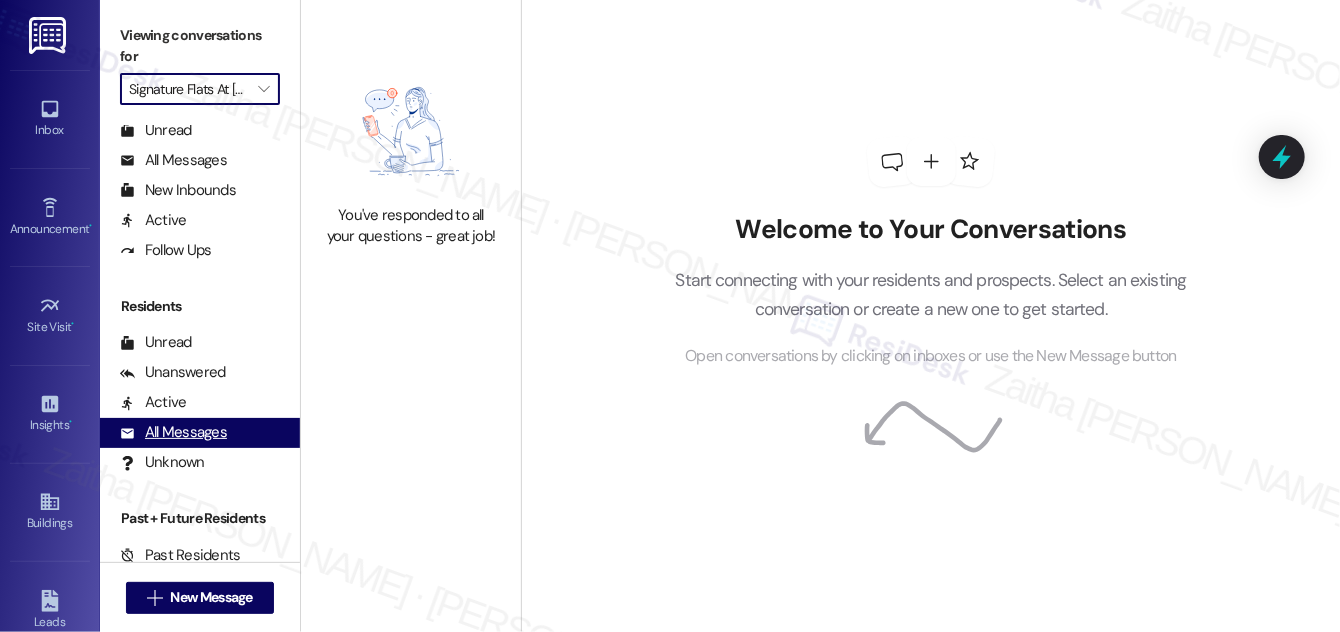 click on "All Messages" at bounding box center (173, 432) 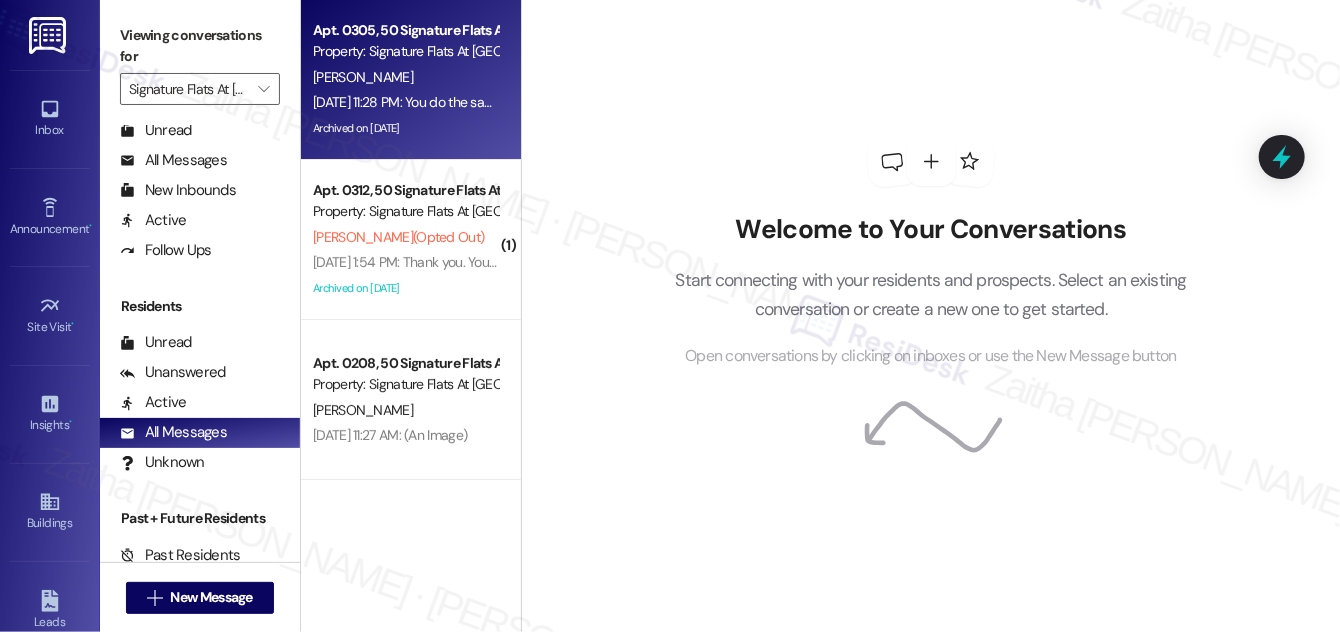 click on "[PERSON_NAME]" at bounding box center [405, 77] 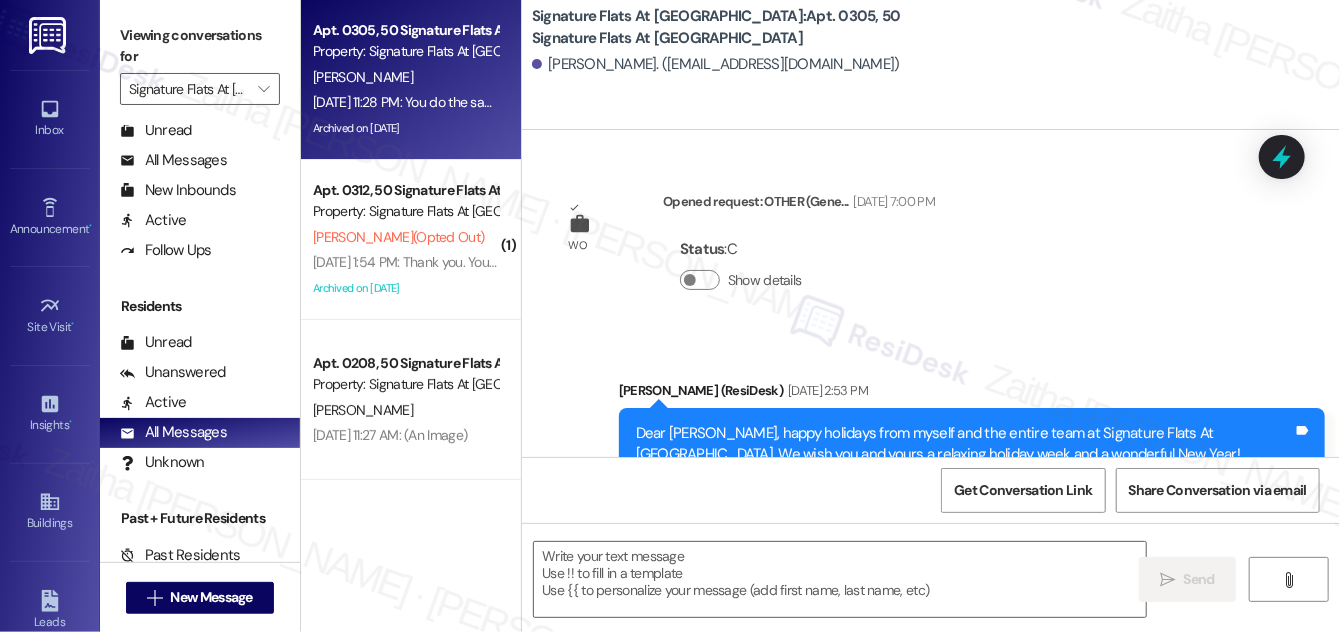 type on "Fetching suggested responses. Please feel free to read through the conversation in the meantime." 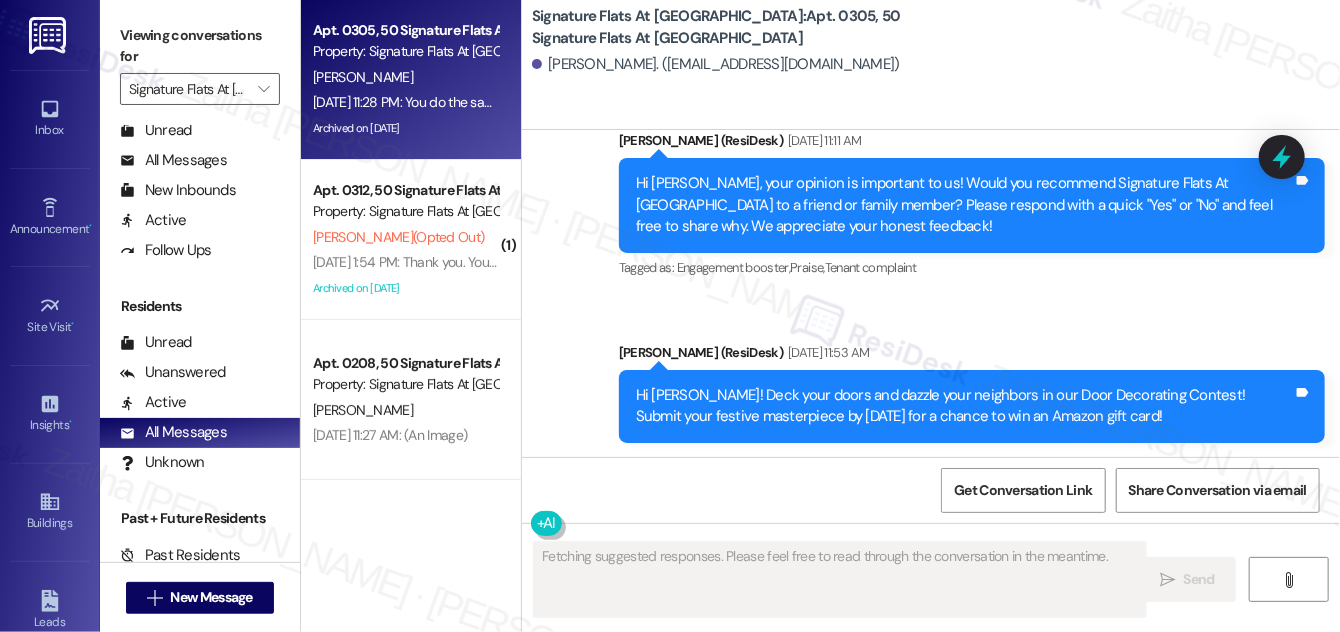 type 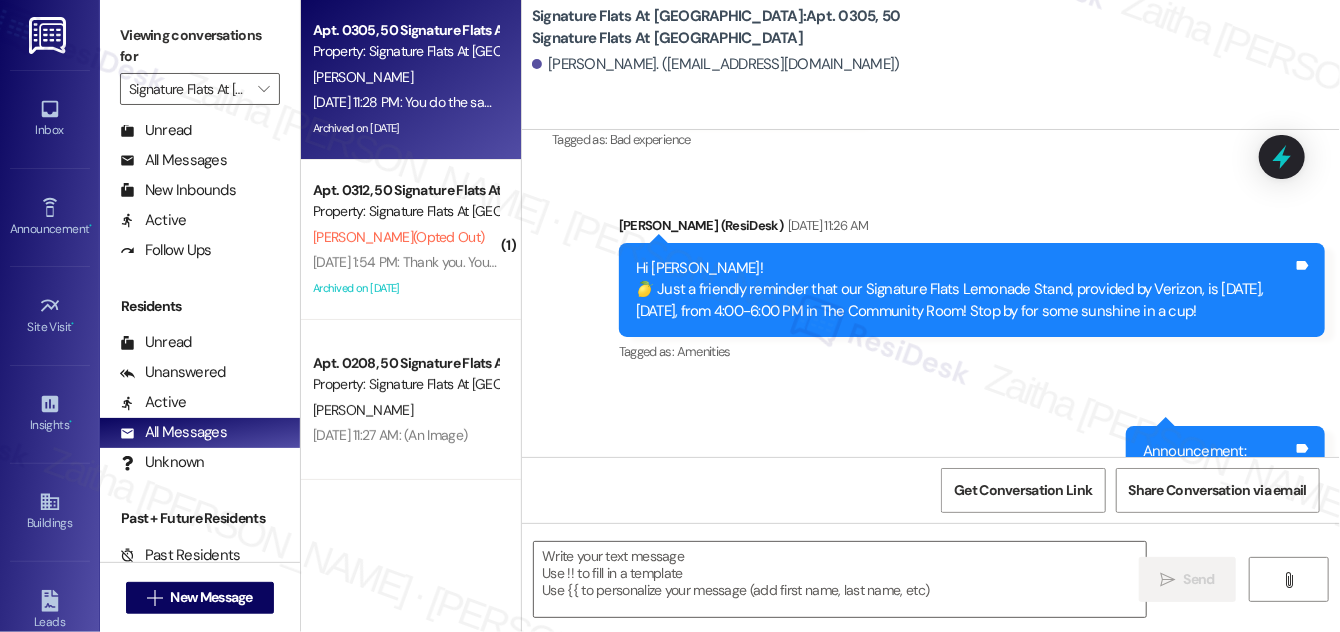 scroll, scrollTop: 10272, scrollLeft: 0, axis: vertical 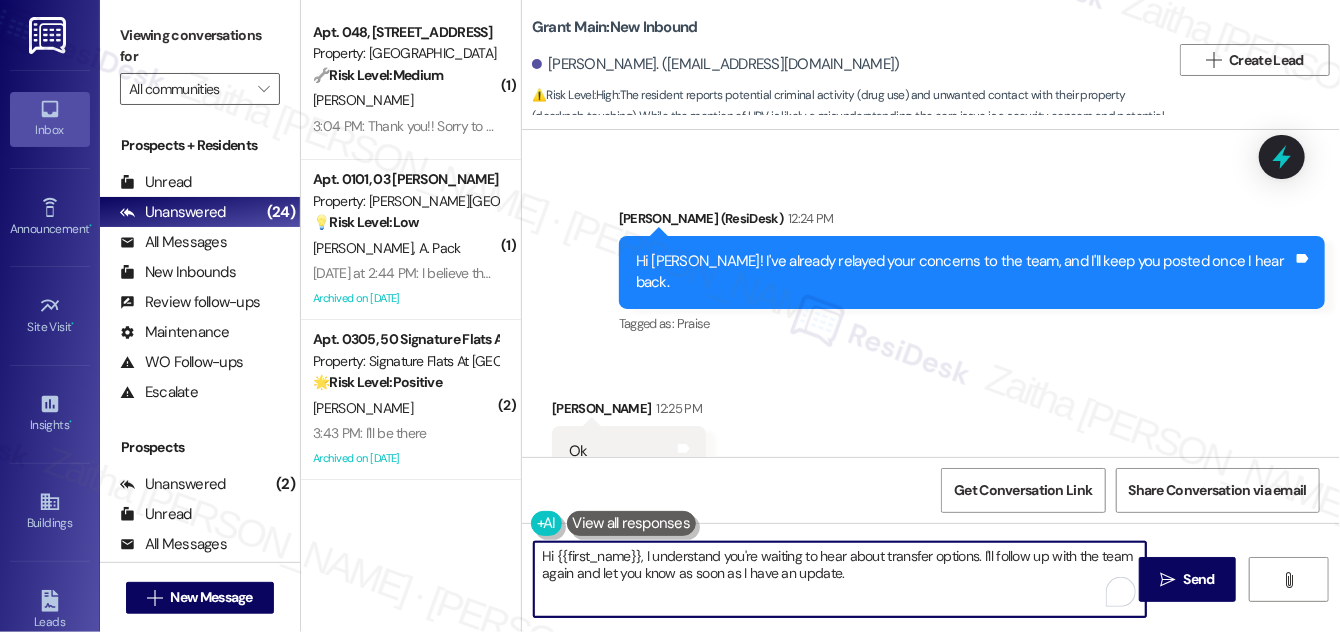 drag, startPoint x: 537, startPoint y: 554, endPoint x: 864, endPoint y: 572, distance: 327.49503 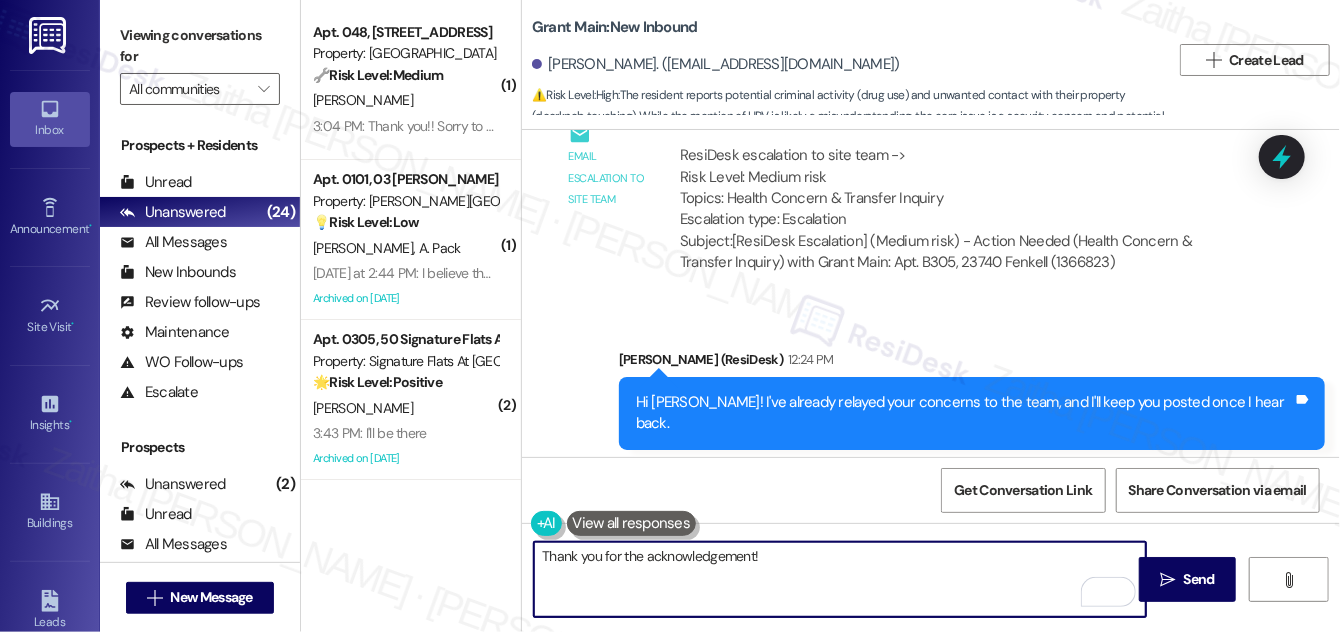 scroll, scrollTop: 5824, scrollLeft: 0, axis: vertical 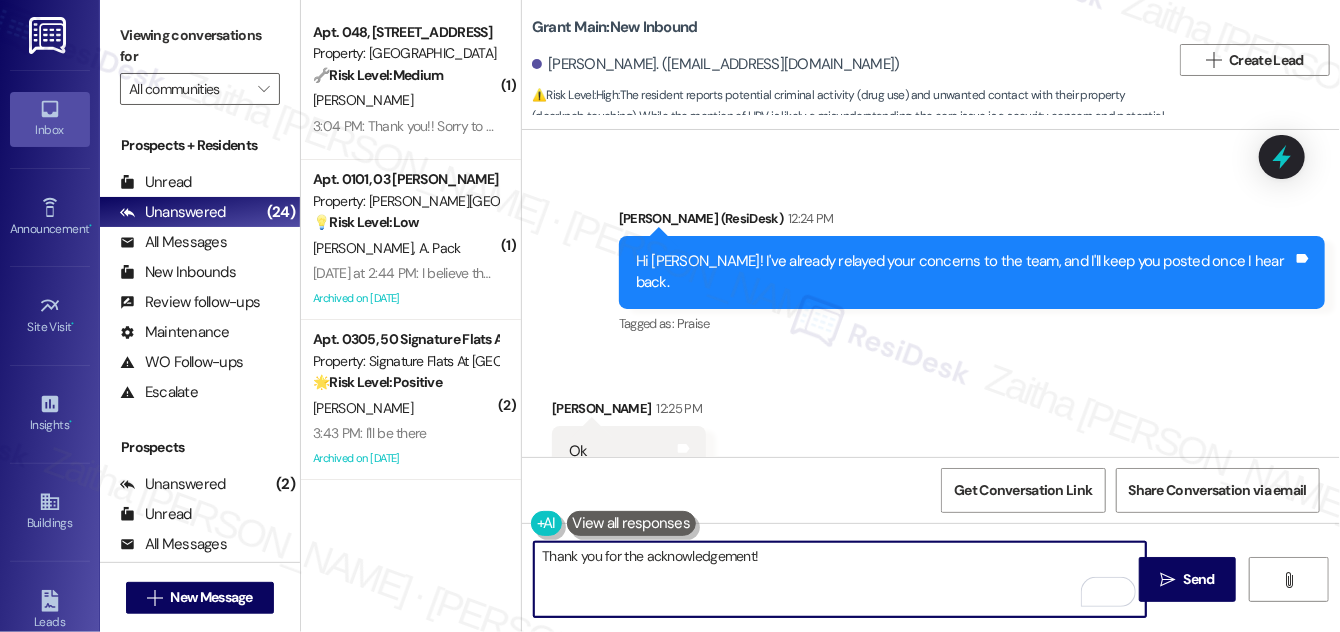 click on "Thank you for the acknowledgement!" at bounding box center (840, 579) 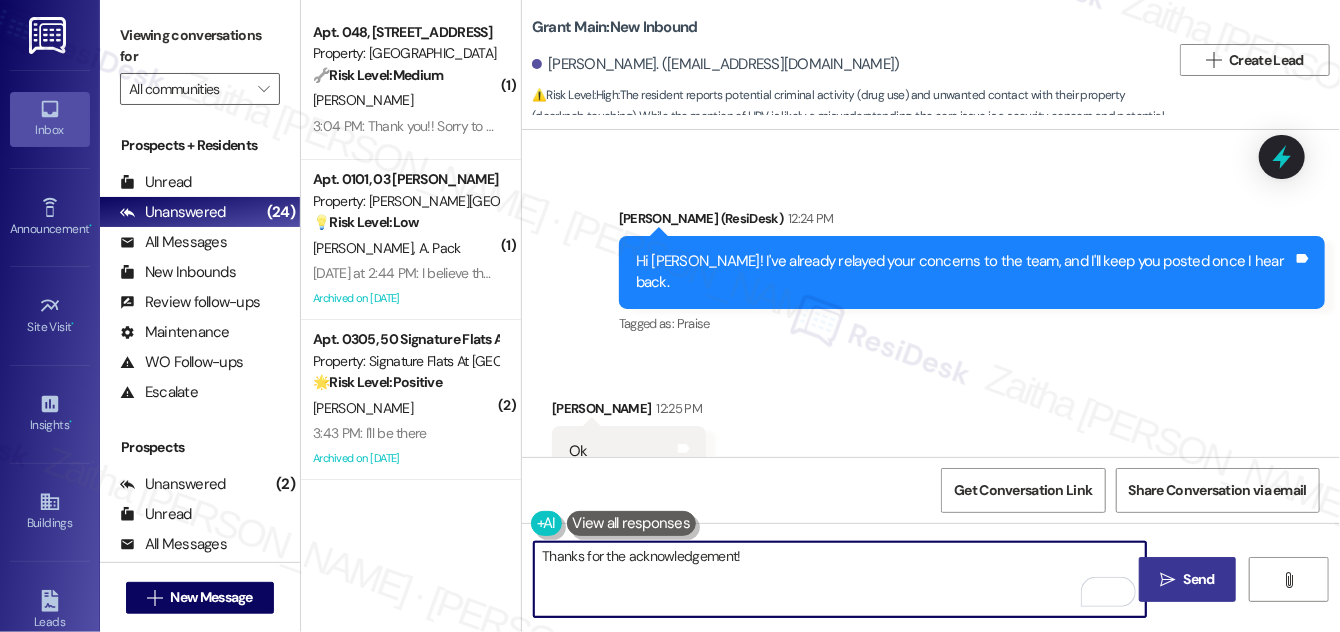 type on "Thanks for the acknowledgement!" 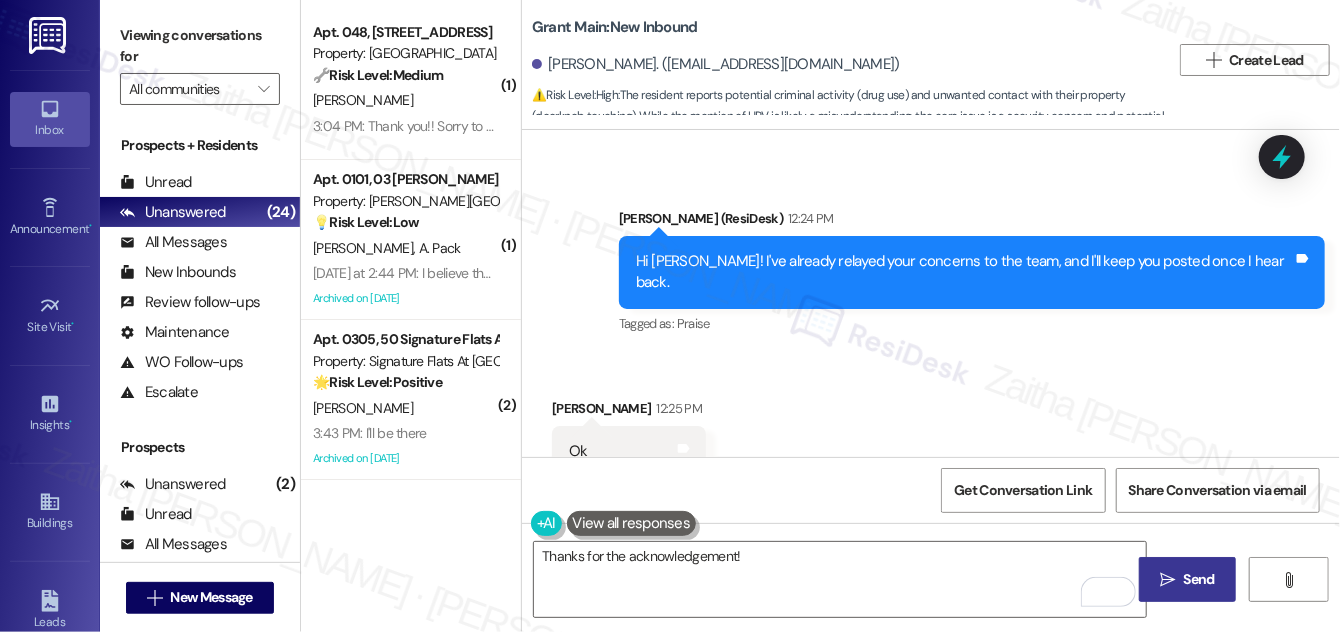 click on "Send" at bounding box center (1199, 579) 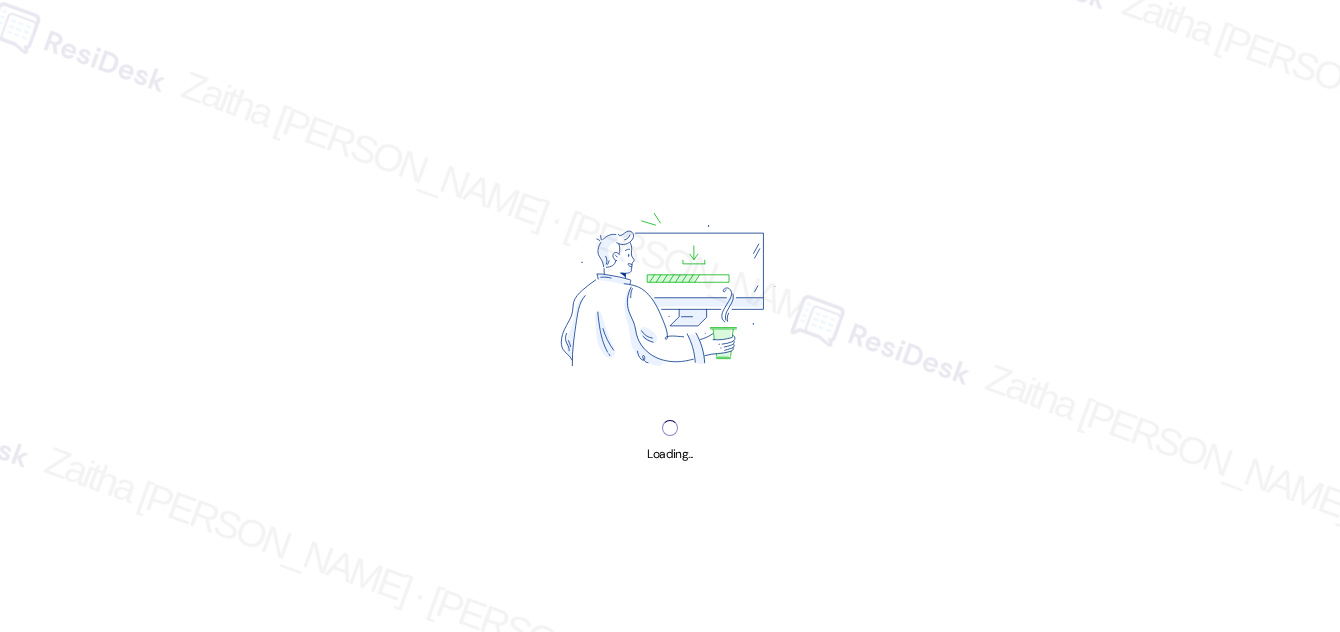 scroll, scrollTop: 0, scrollLeft: 0, axis: both 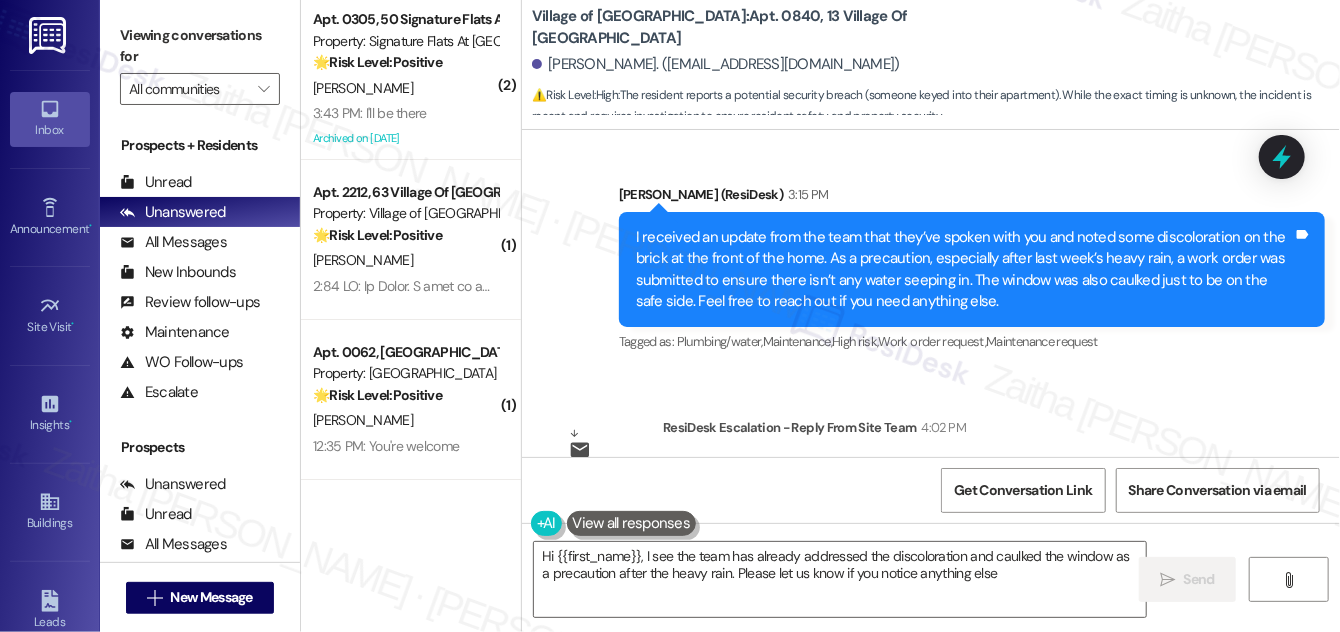 type on "Hi {{first_name}}, I see the team has already addressed the discoloration and caulked the window as a precaution after the heavy rain. Please let us know if you notice anything else!" 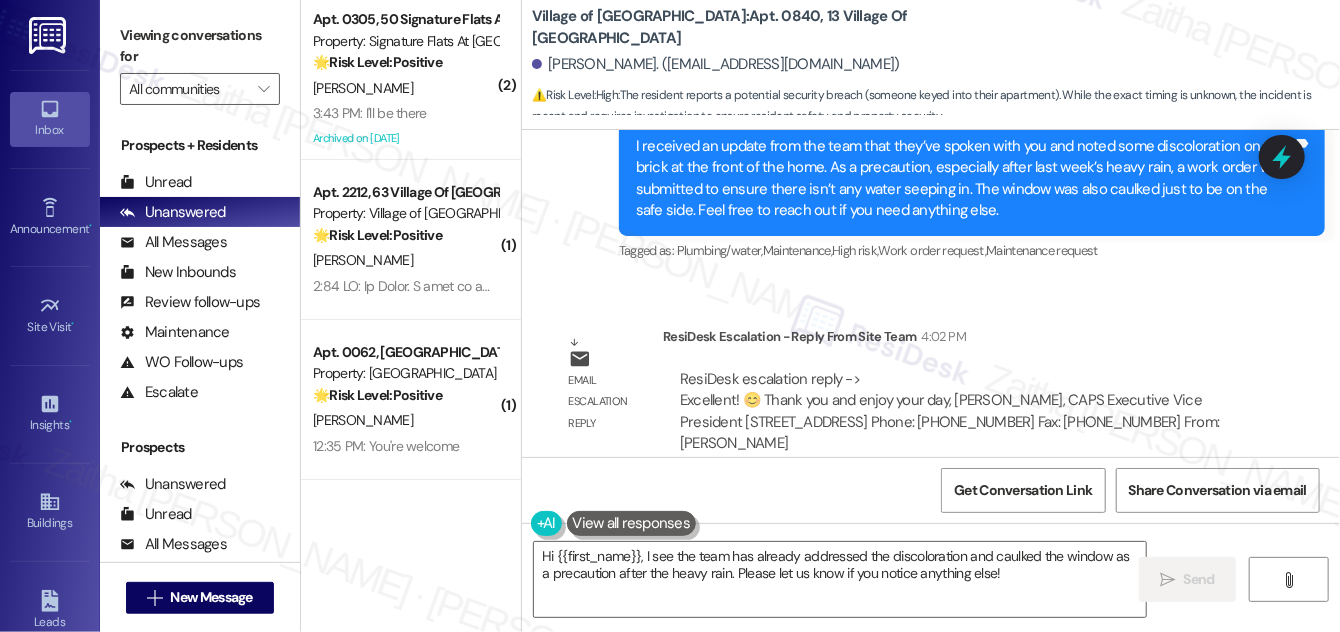 scroll, scrollTop: 44660, scrollLeft: 0, axis: vertical 